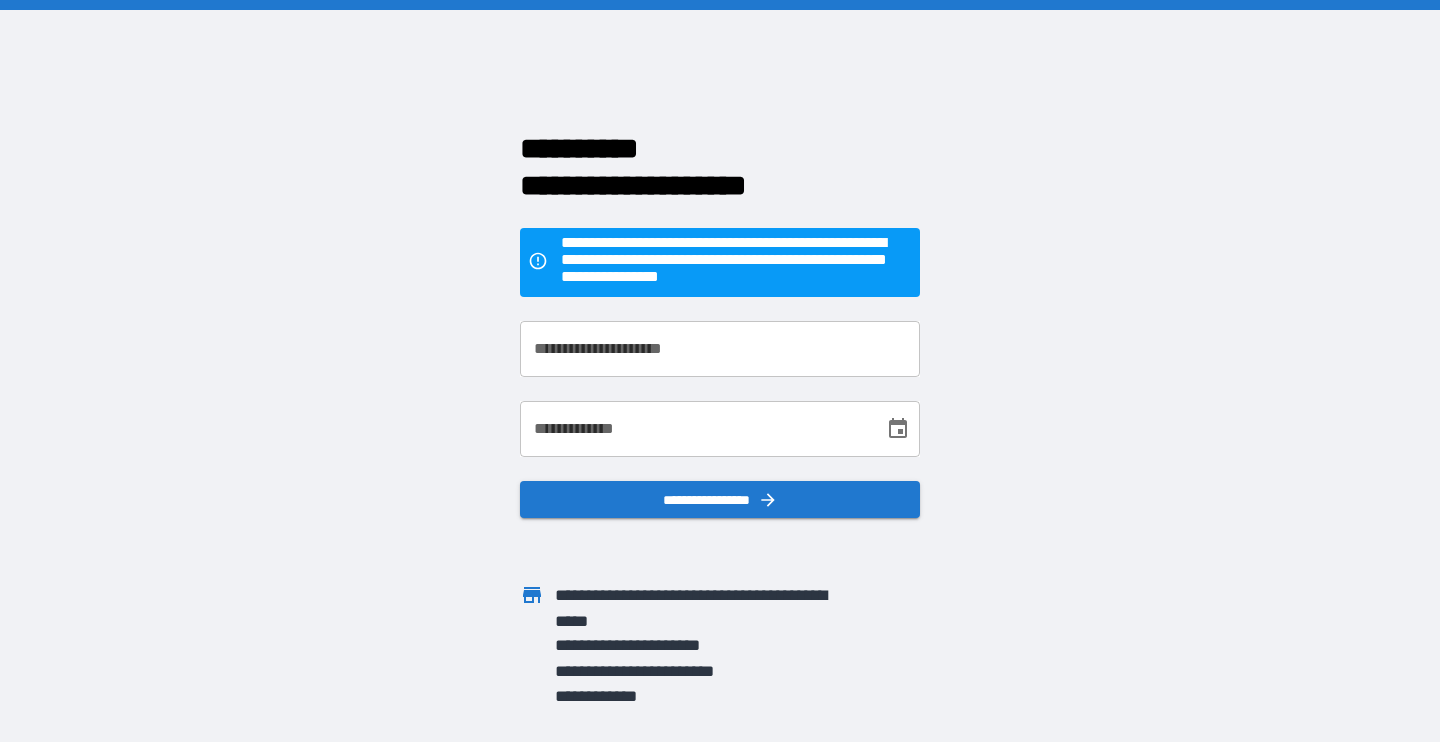 scroll, scrollTop: 0, scrollLeft: 0, axis: both 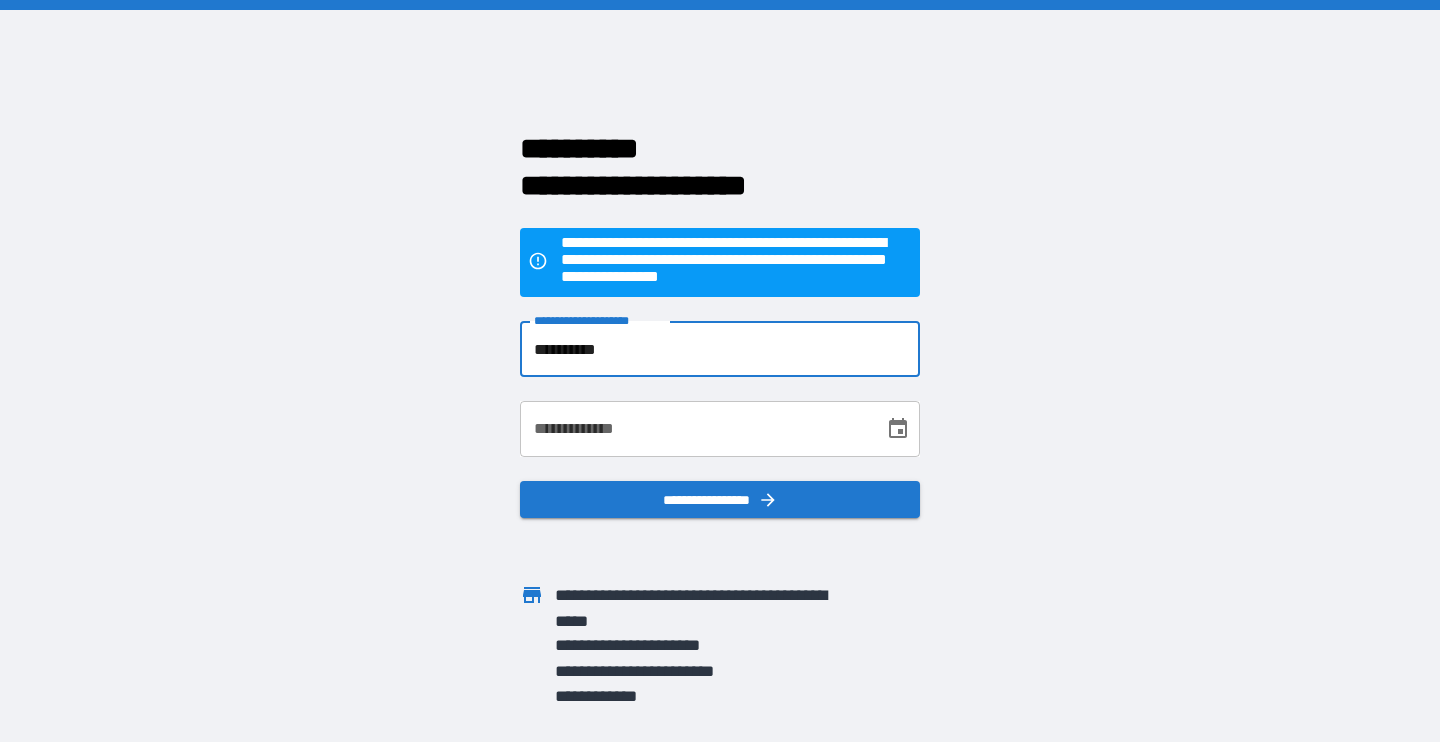type on "**********" 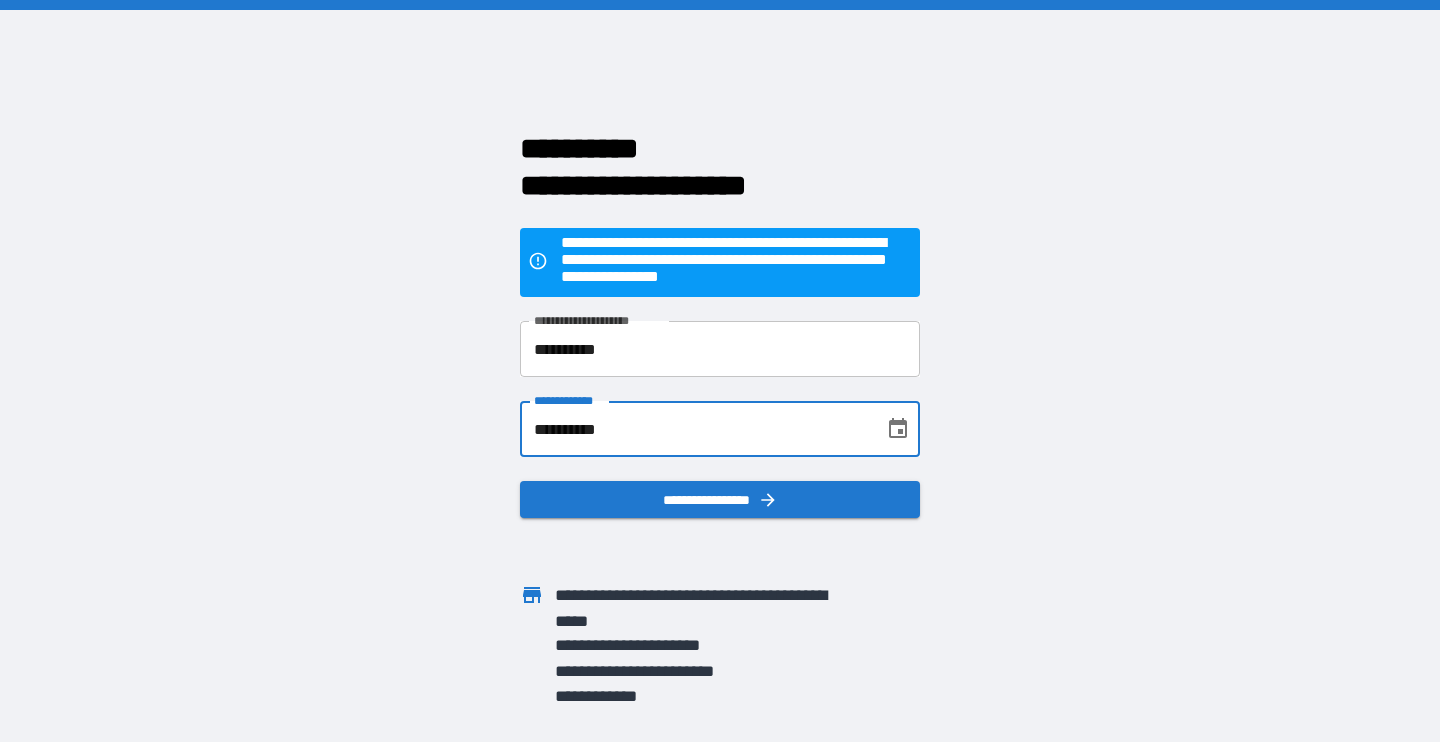type on "**********" 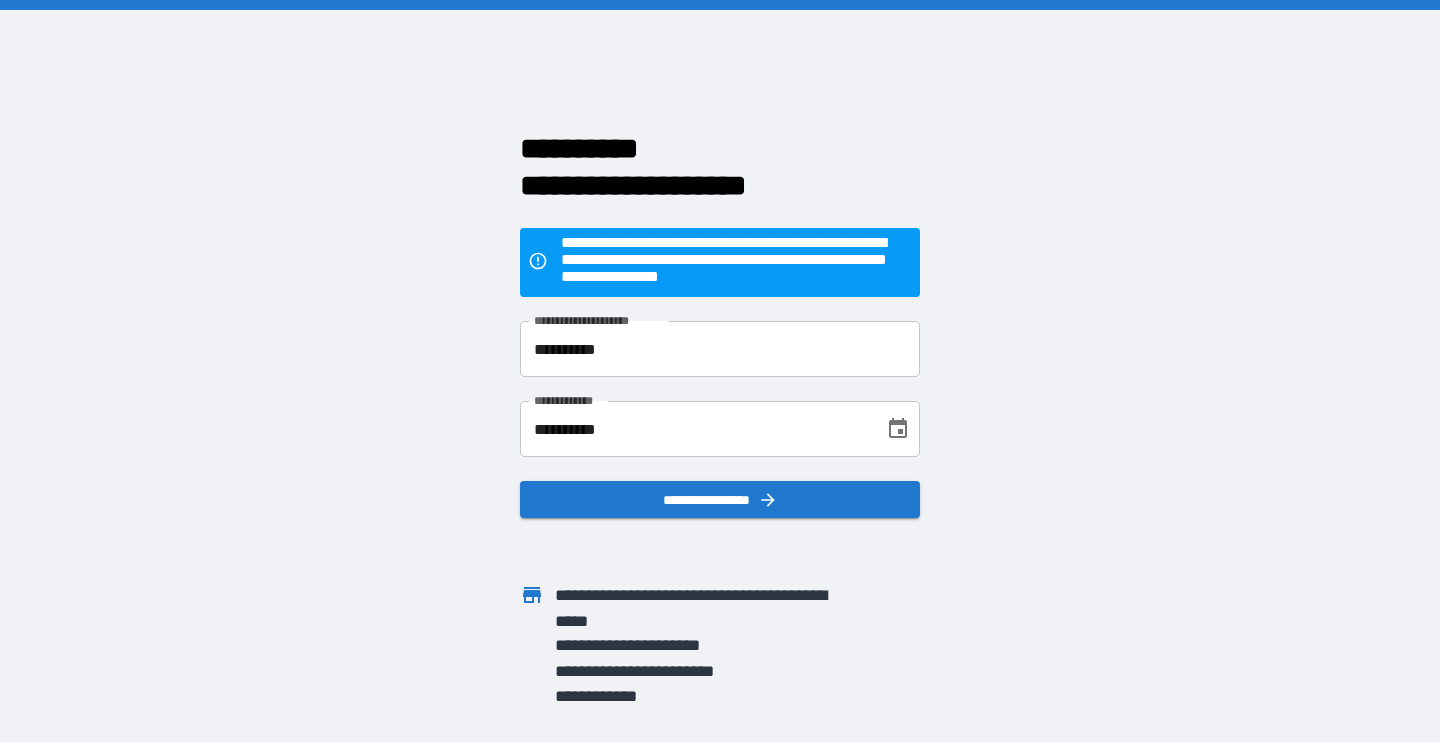 click at bounding box center (708, 538) 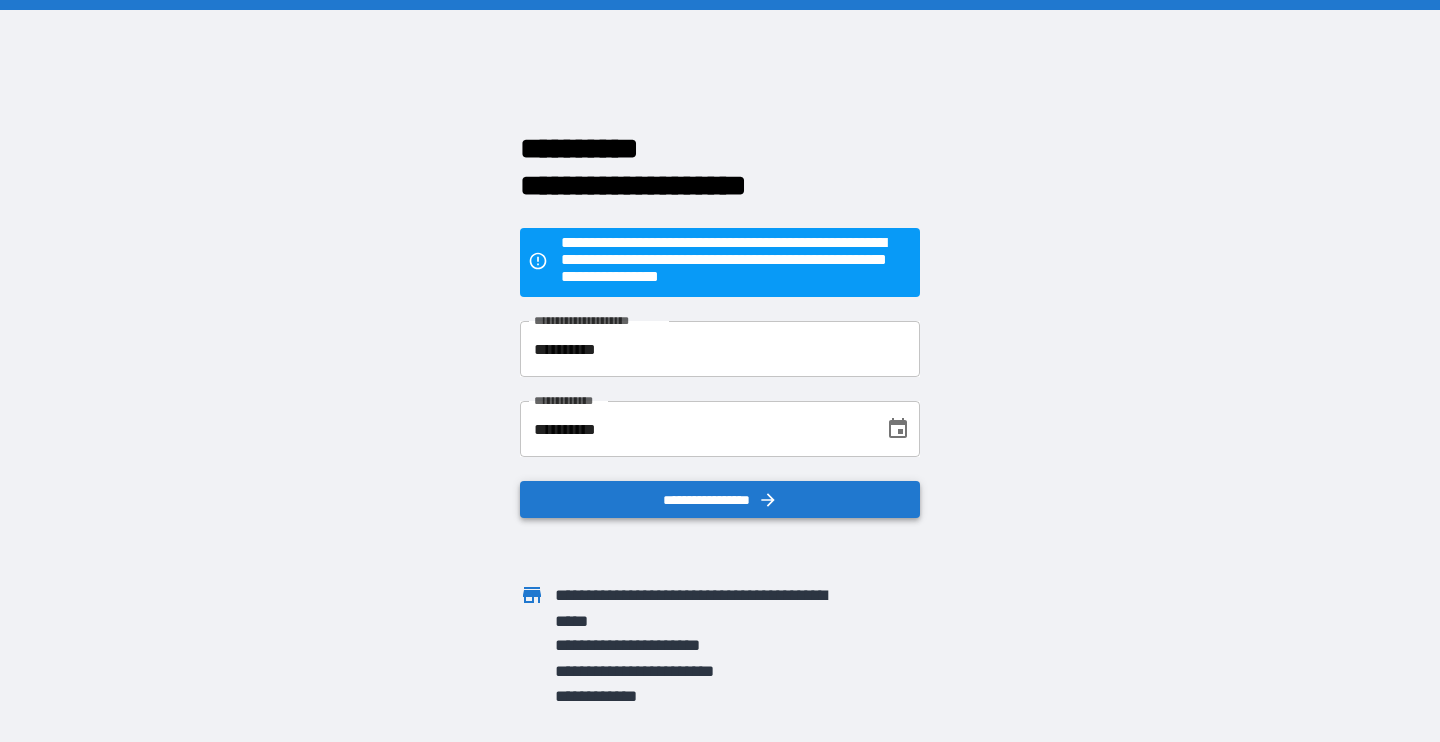 click on "**********" at bounding box center [720, 499] 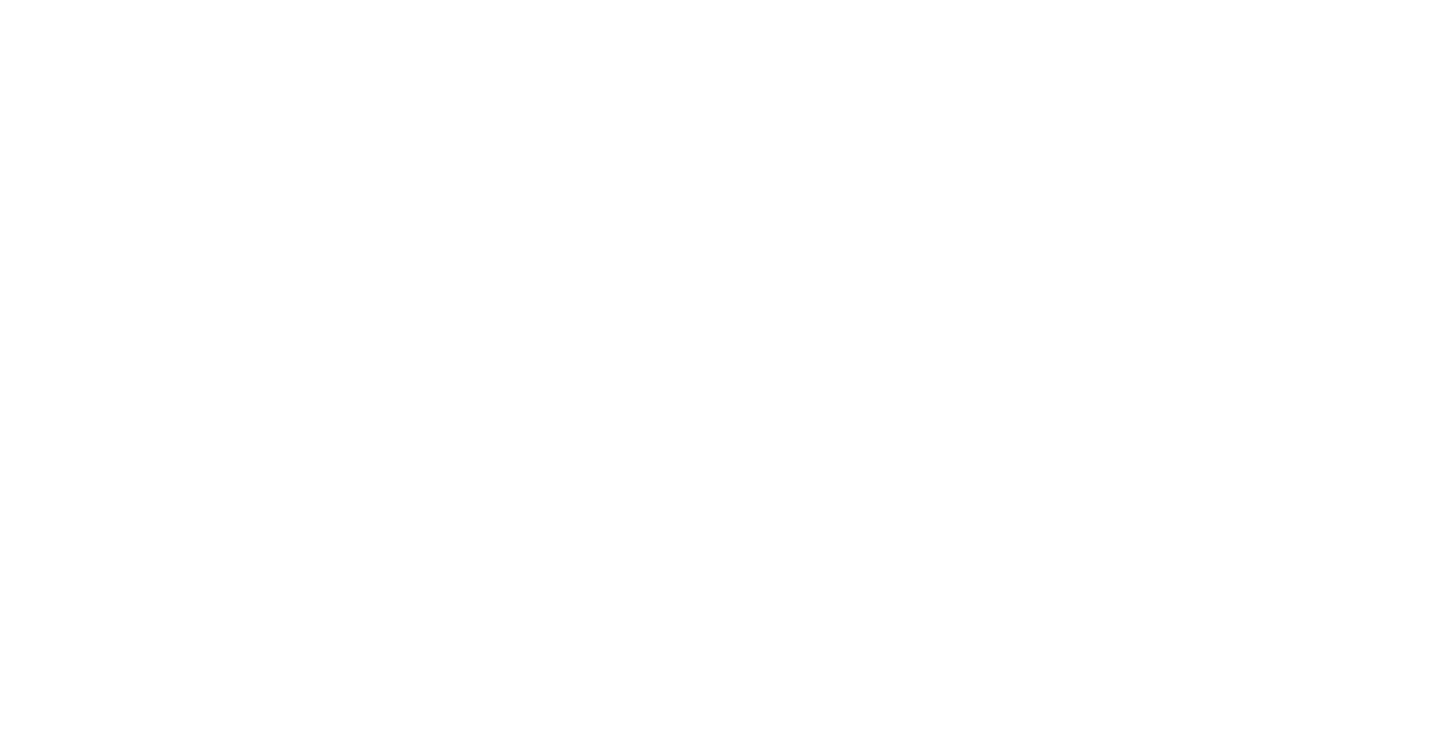 scroll, scrollTop: 0, scrollLeft: 0, axis: both 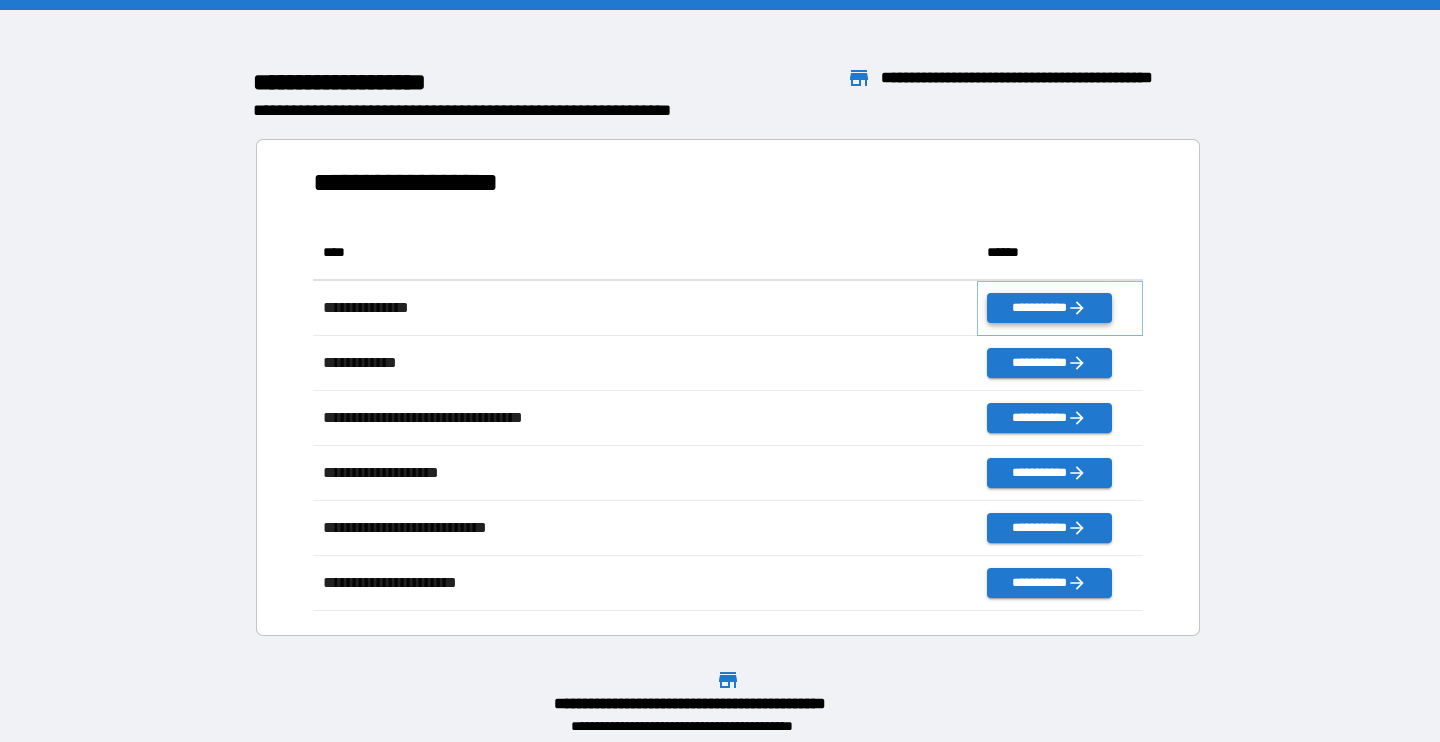 click on "**********" at bounding box center [1049, 308] 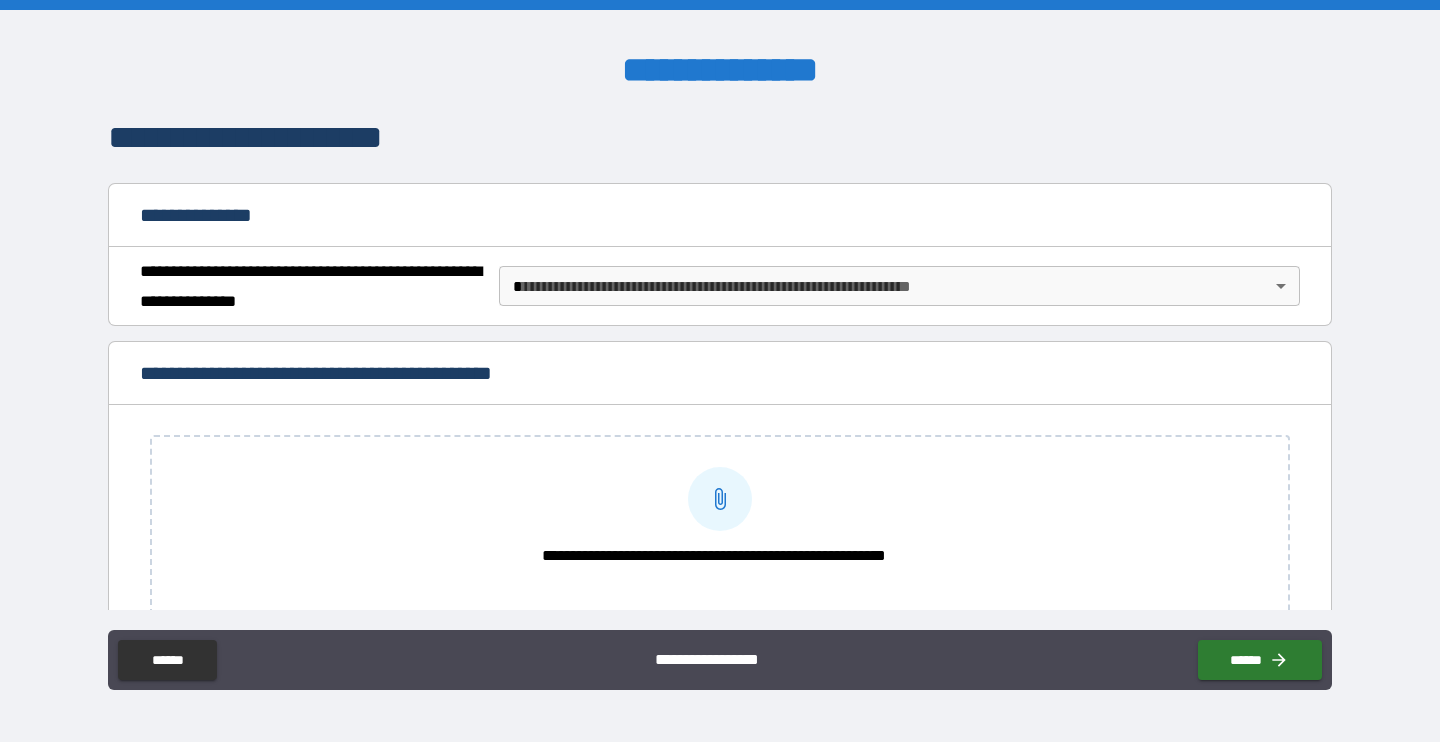 scroll, scrollTop: 180, scrollLeft: 0, axis: vertical 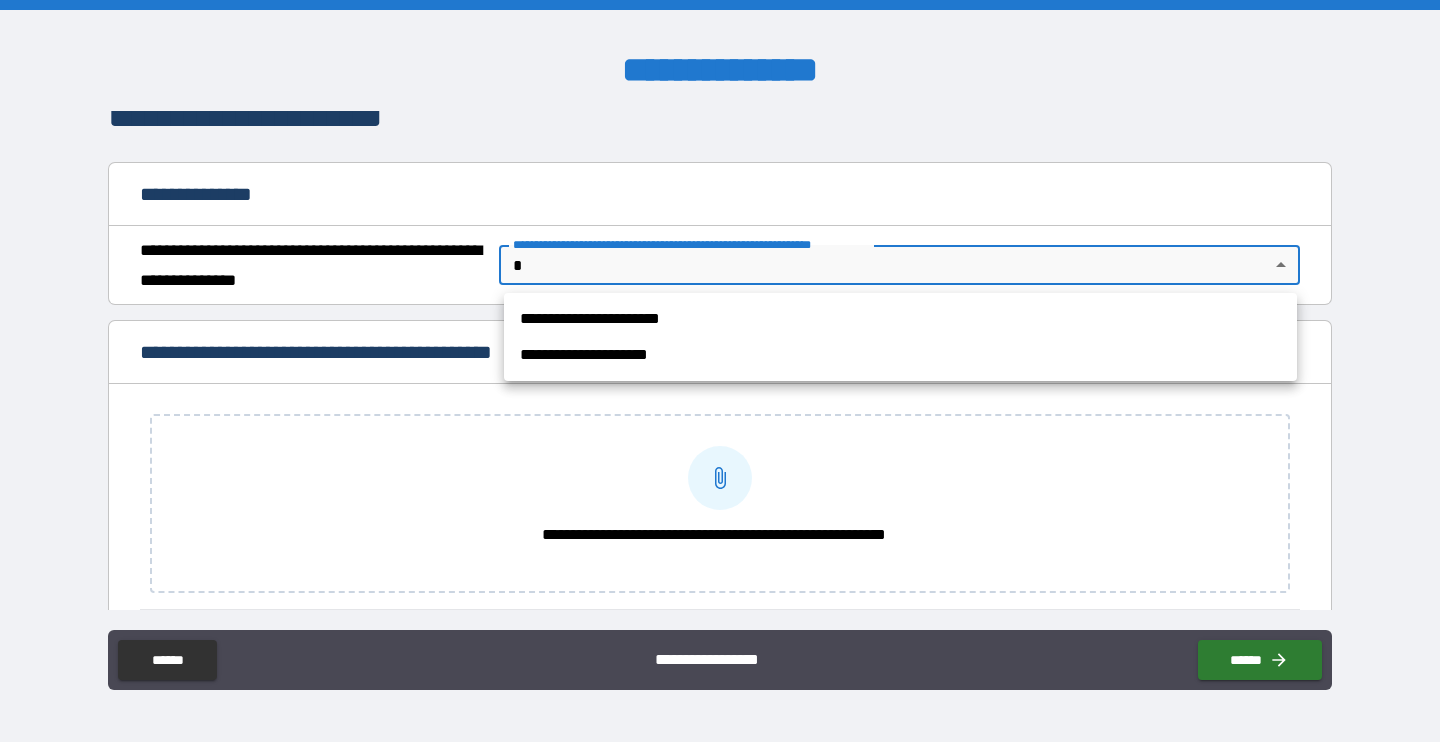 click on "**********" at bounding box center (720, 371) 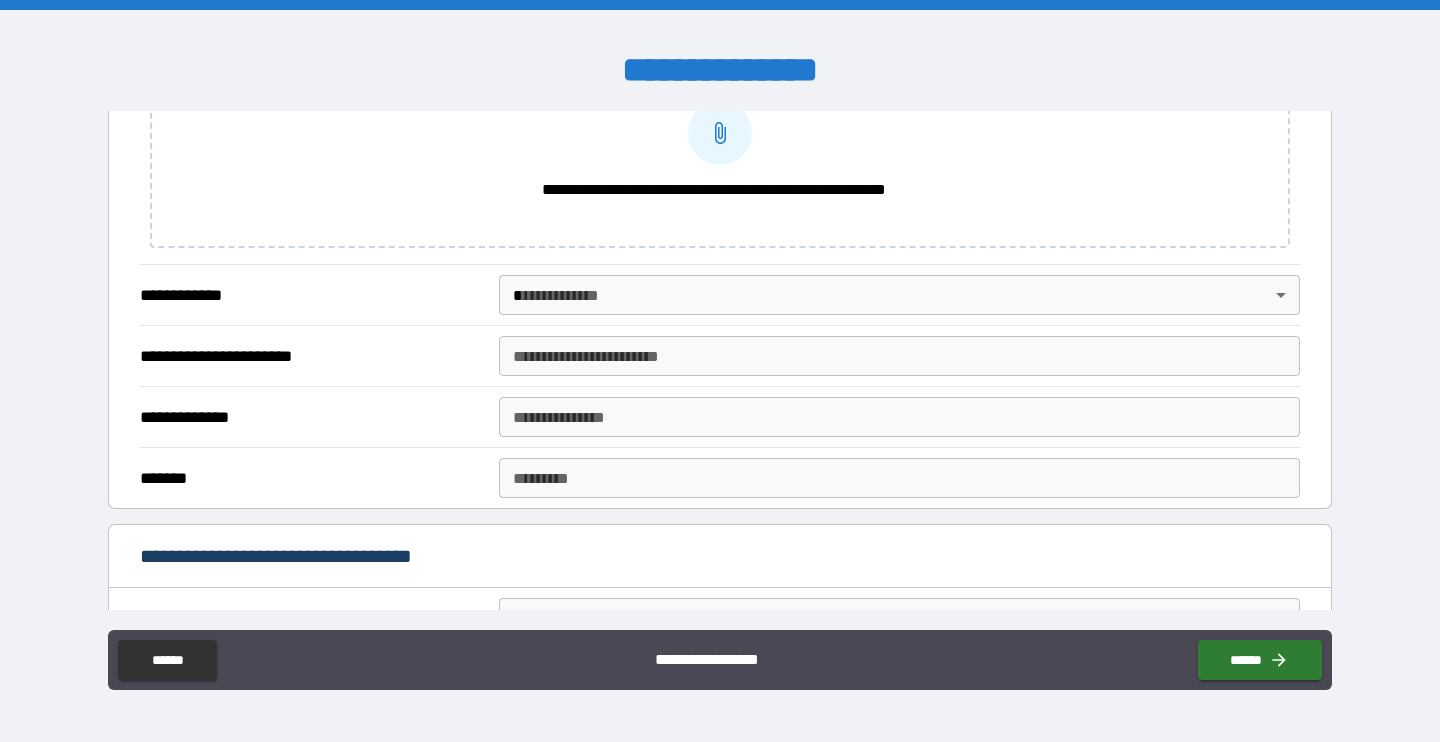 scroll, scrollTop: 513, scrollLeft: 0, axis: vertical 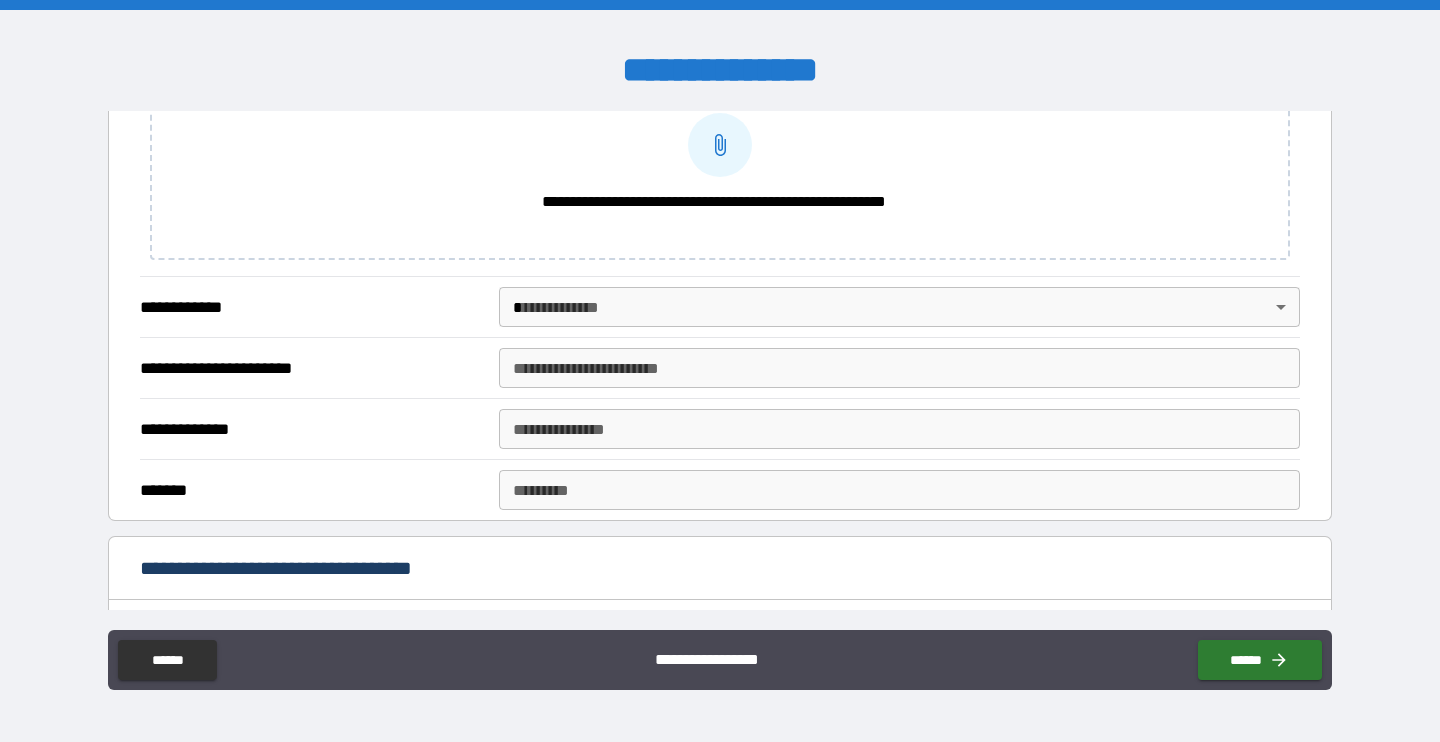 click on "**********" at bounding box center [720, 371] 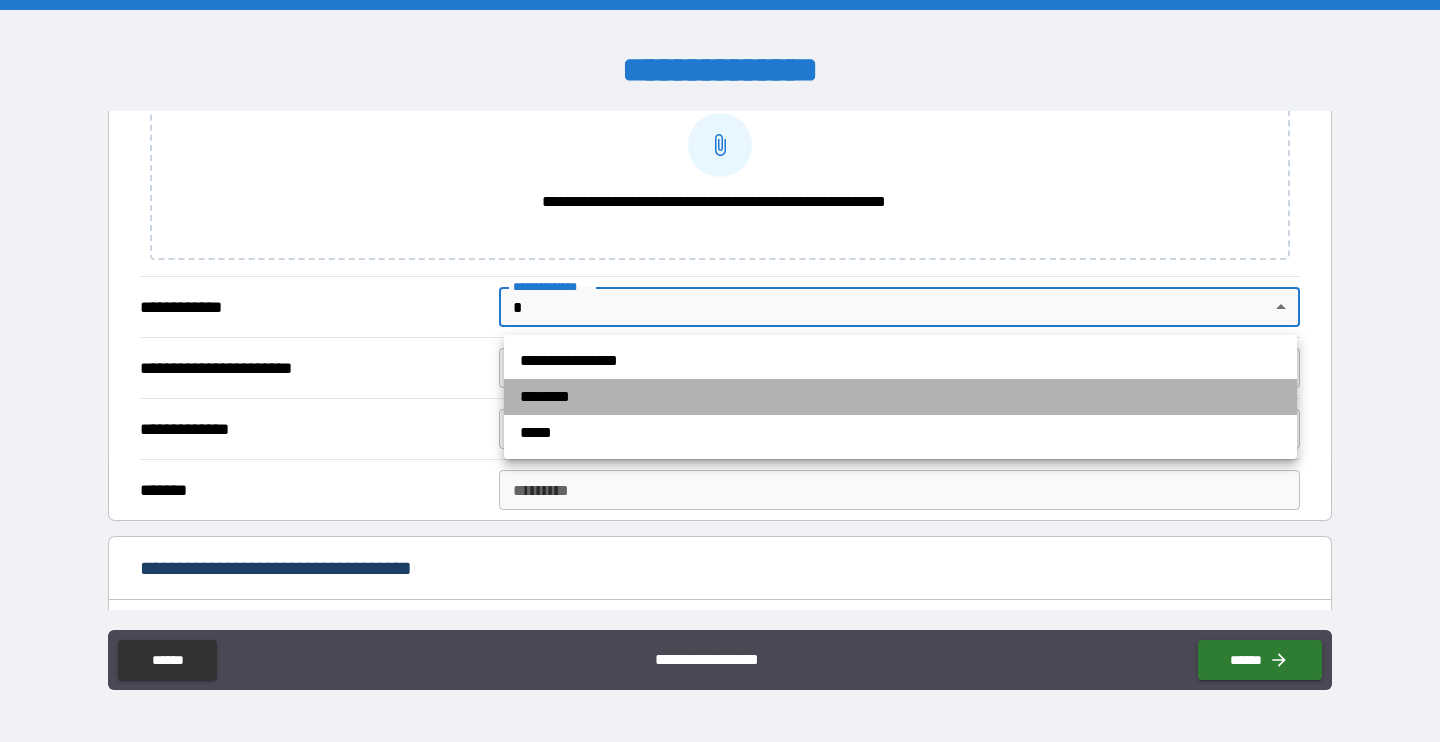 click on "********" at bounding box center (900, 397) 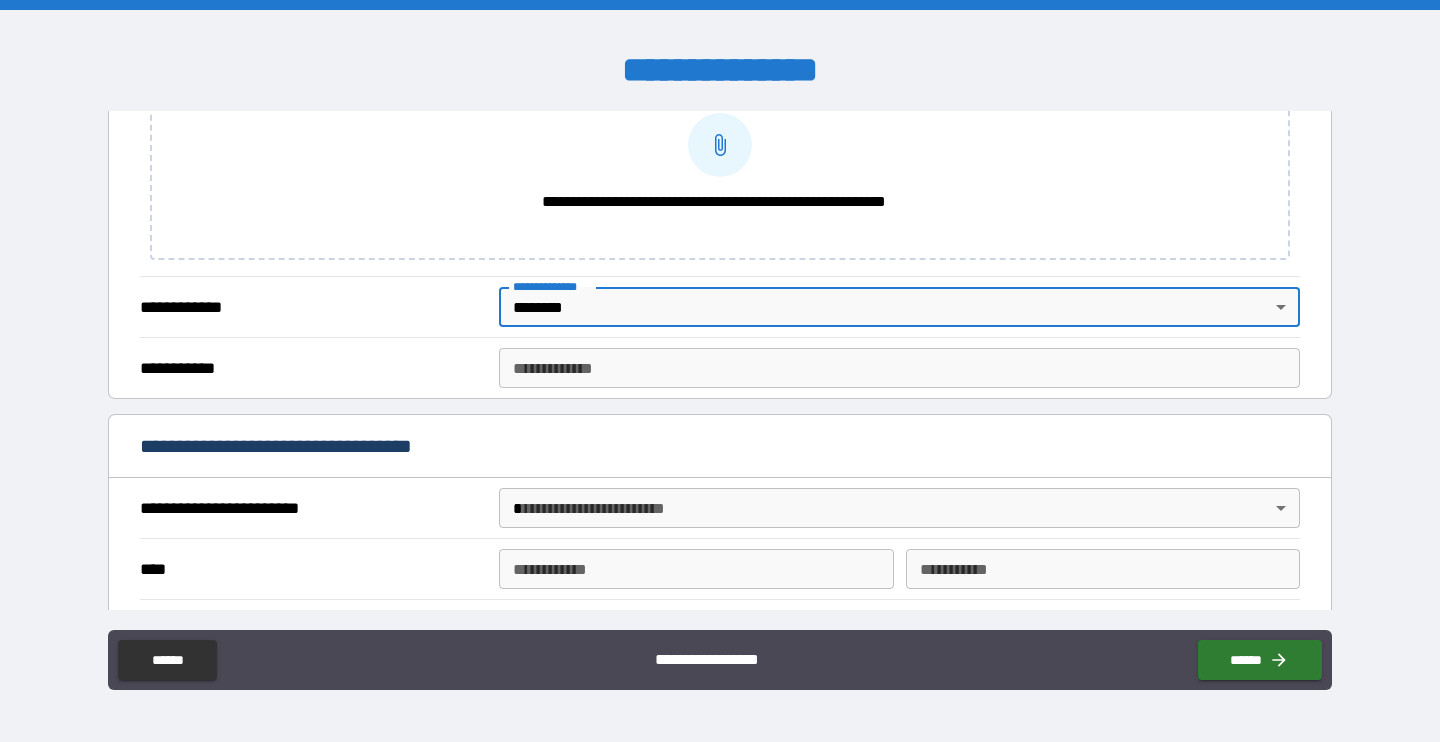 click on "**********" at bounding box center [899, 368] 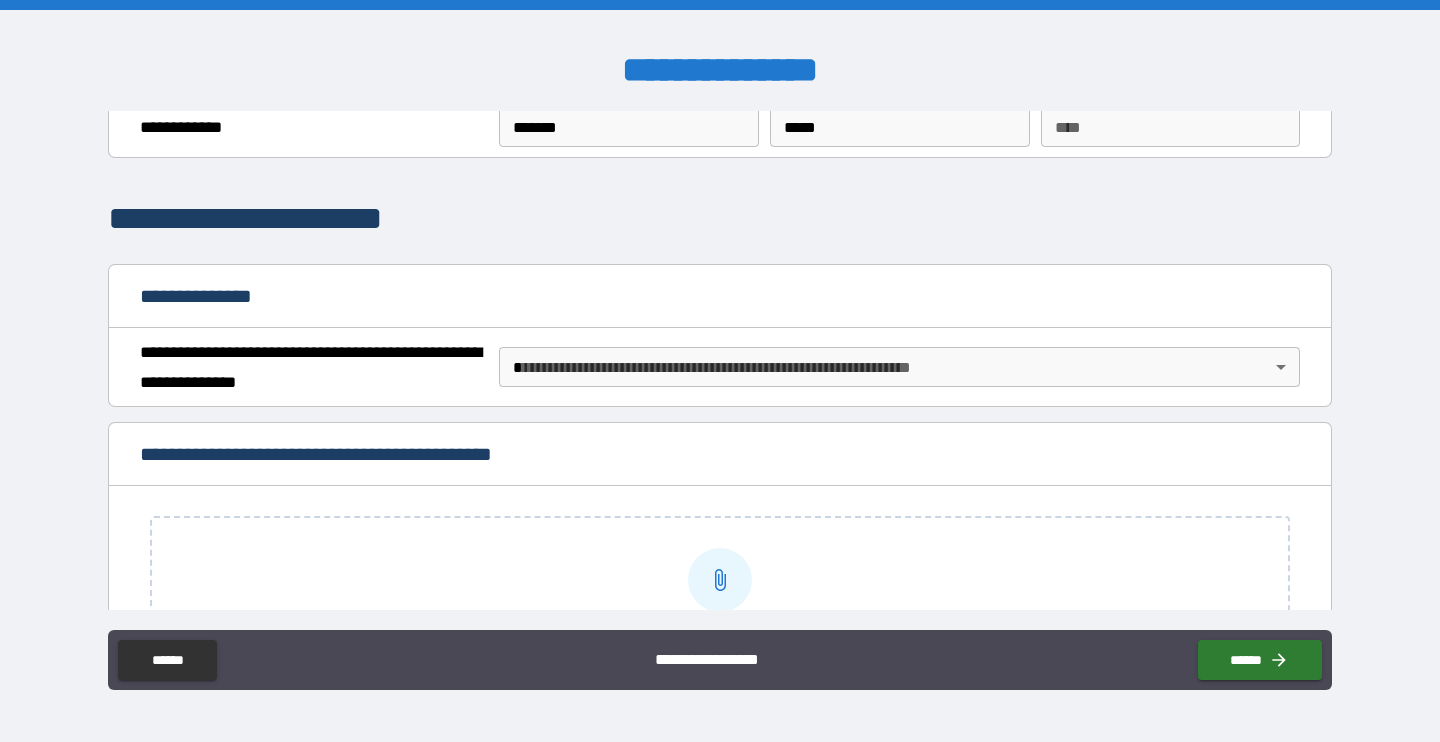 scroll, scrollTop: 81, scrollLeft: 0, axis: vertical 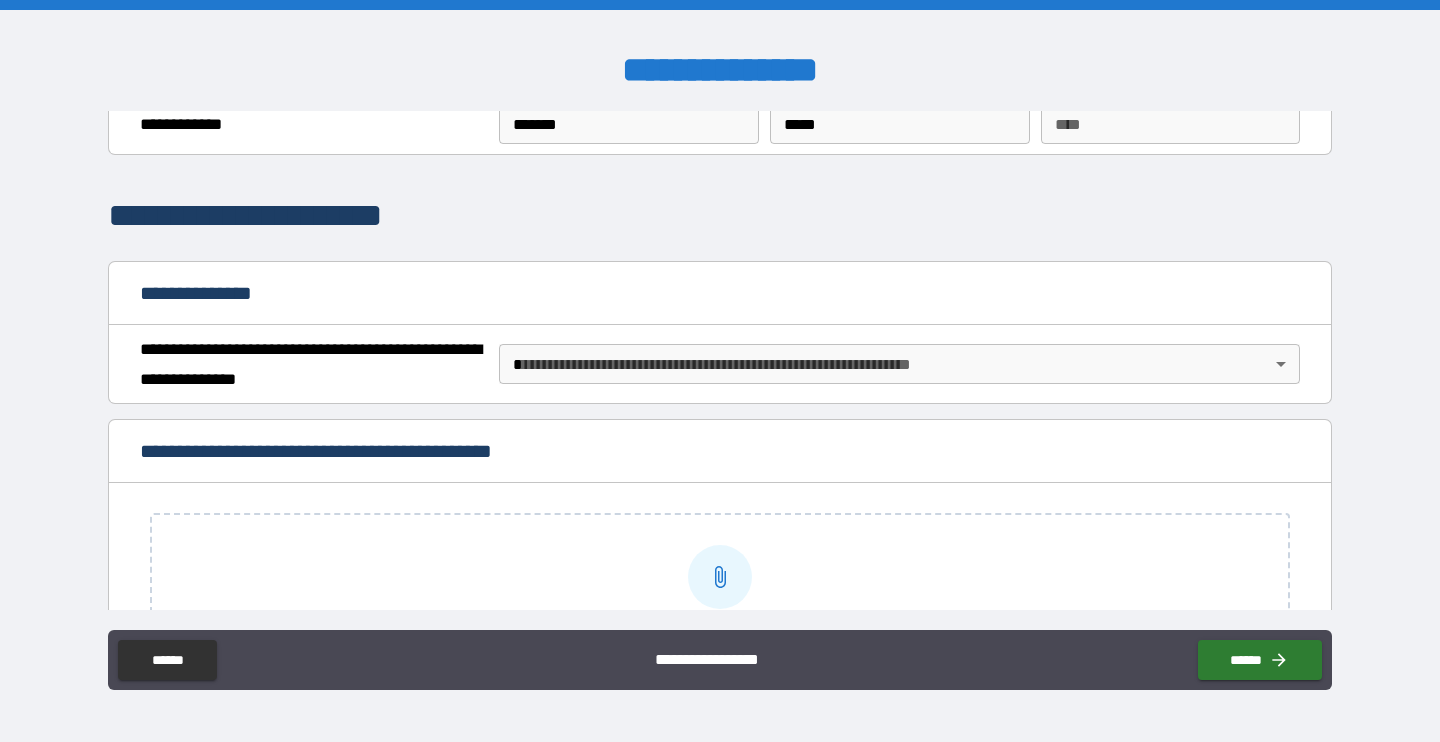 click on "**********" at bounding box center (720, 371) 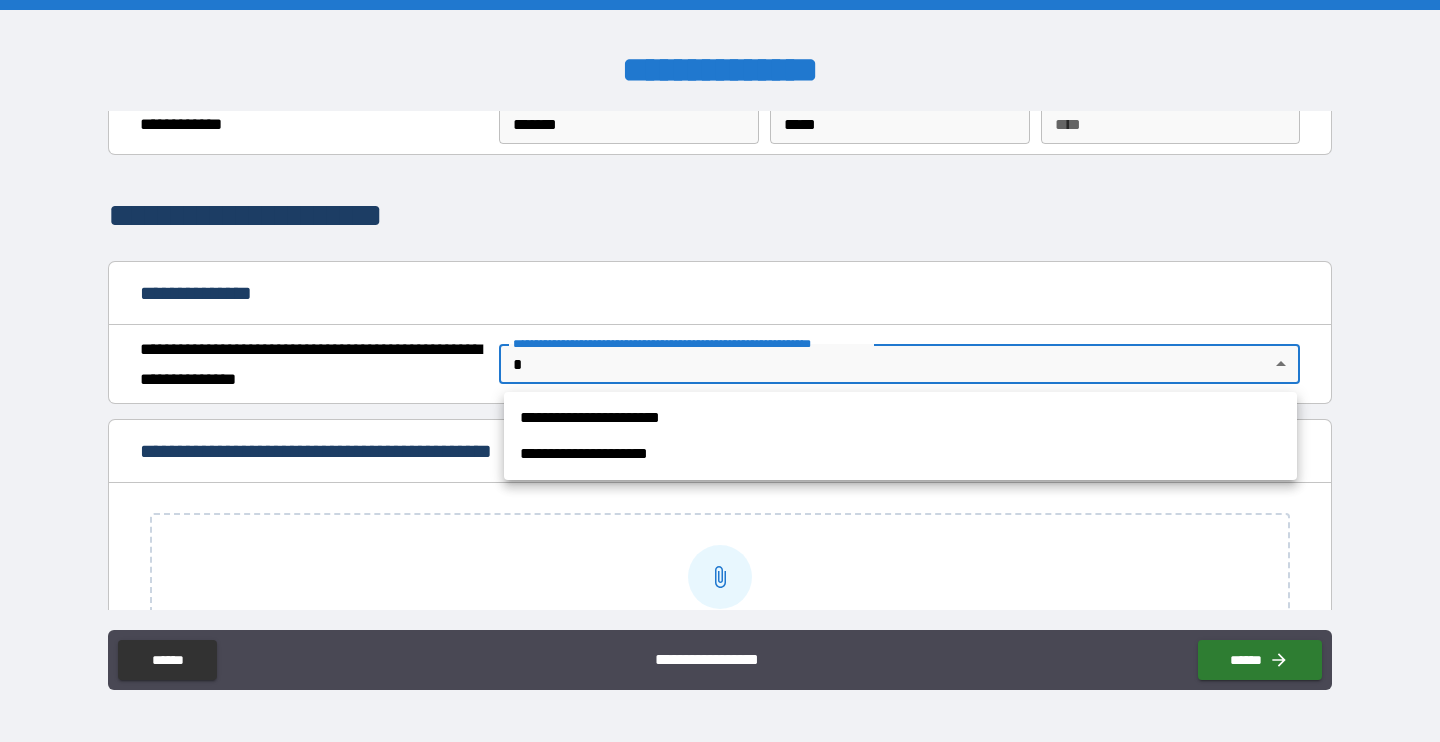 click on "**********" at bounding box center (900, 418) 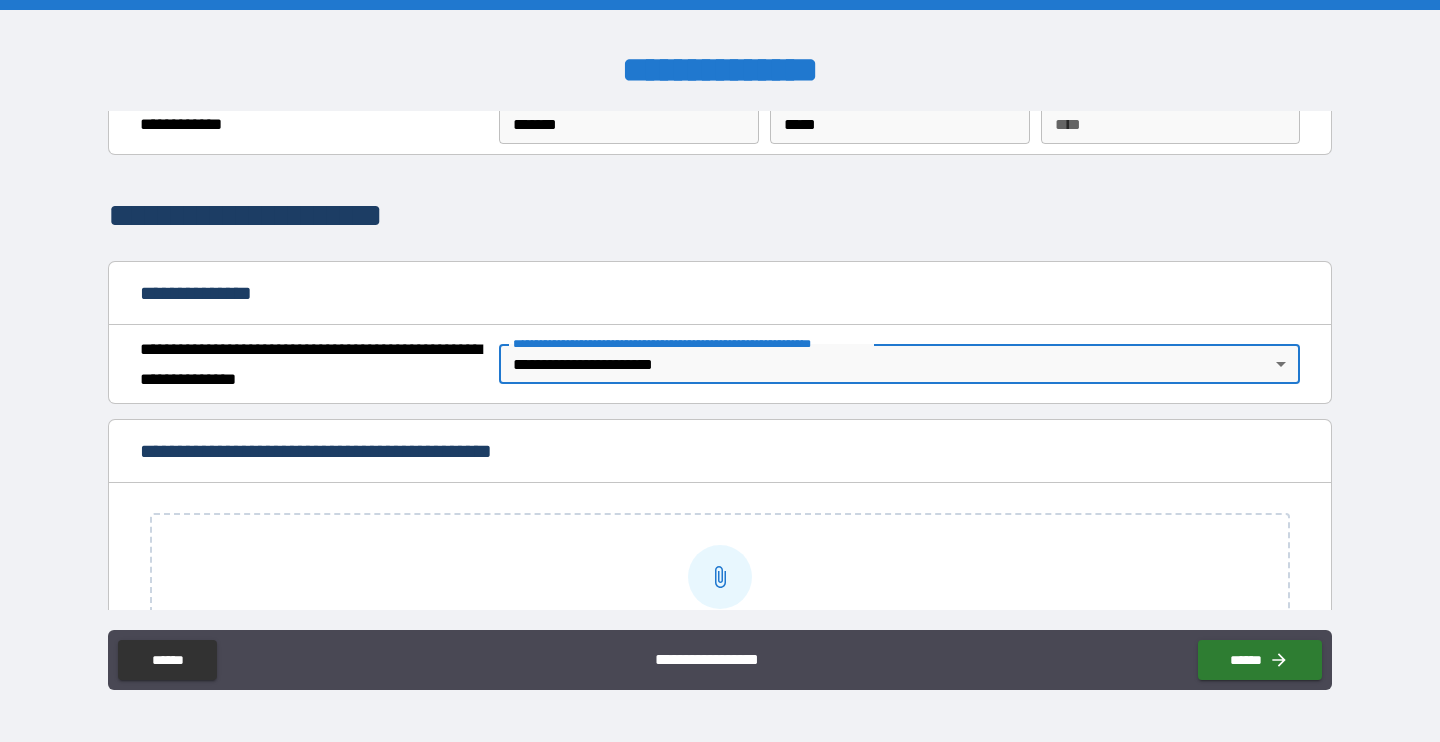 click on "**********" at bounding box center [720, 602] 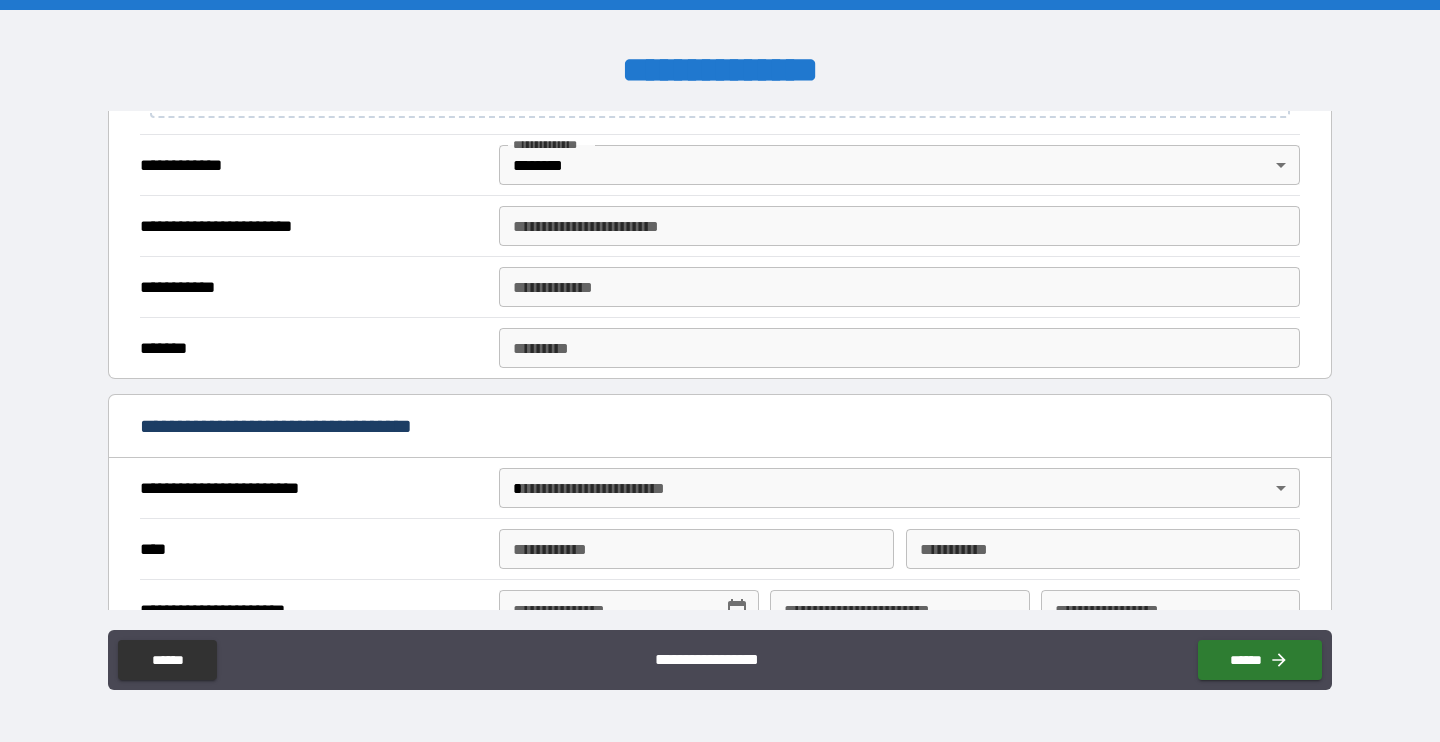 scroll, scrollTop: 657, scrollLeft: 0, axis: vertical 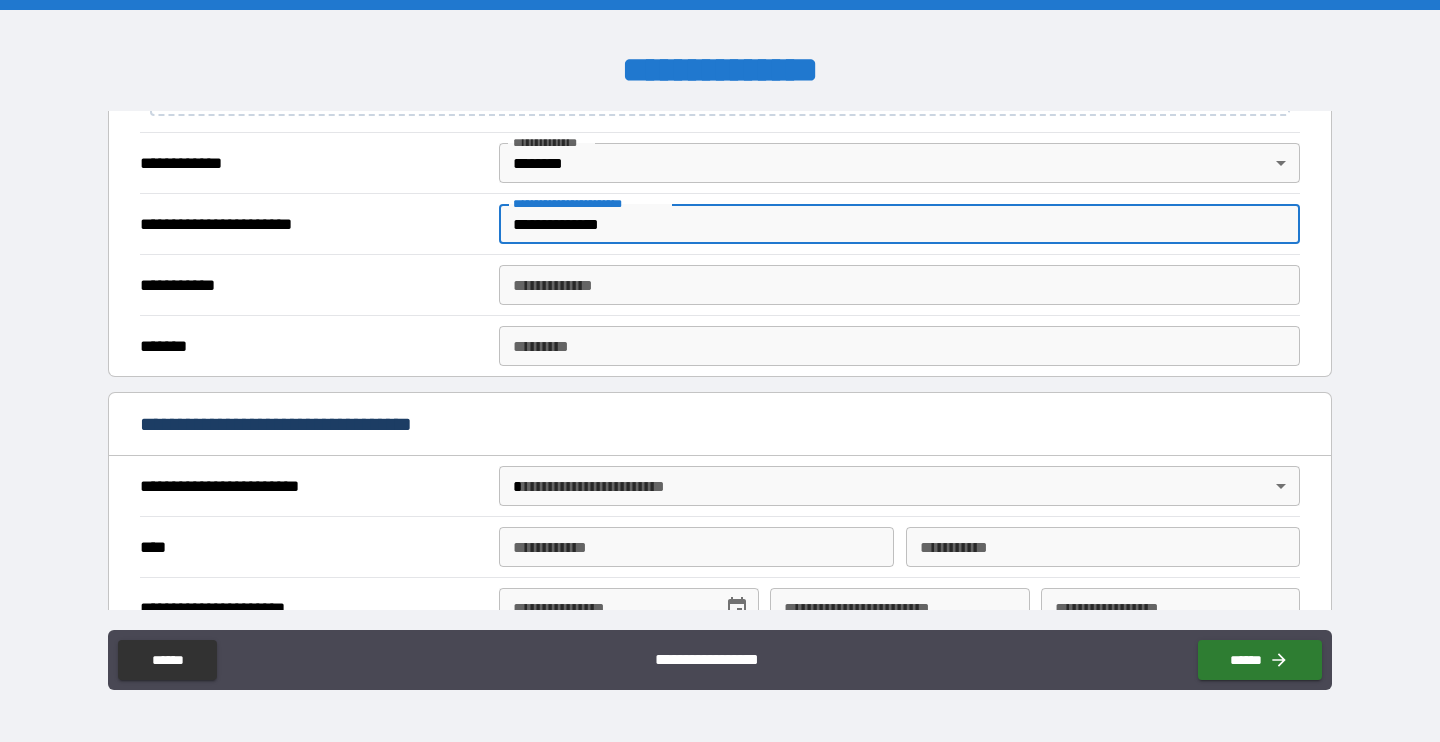 type on "**********" 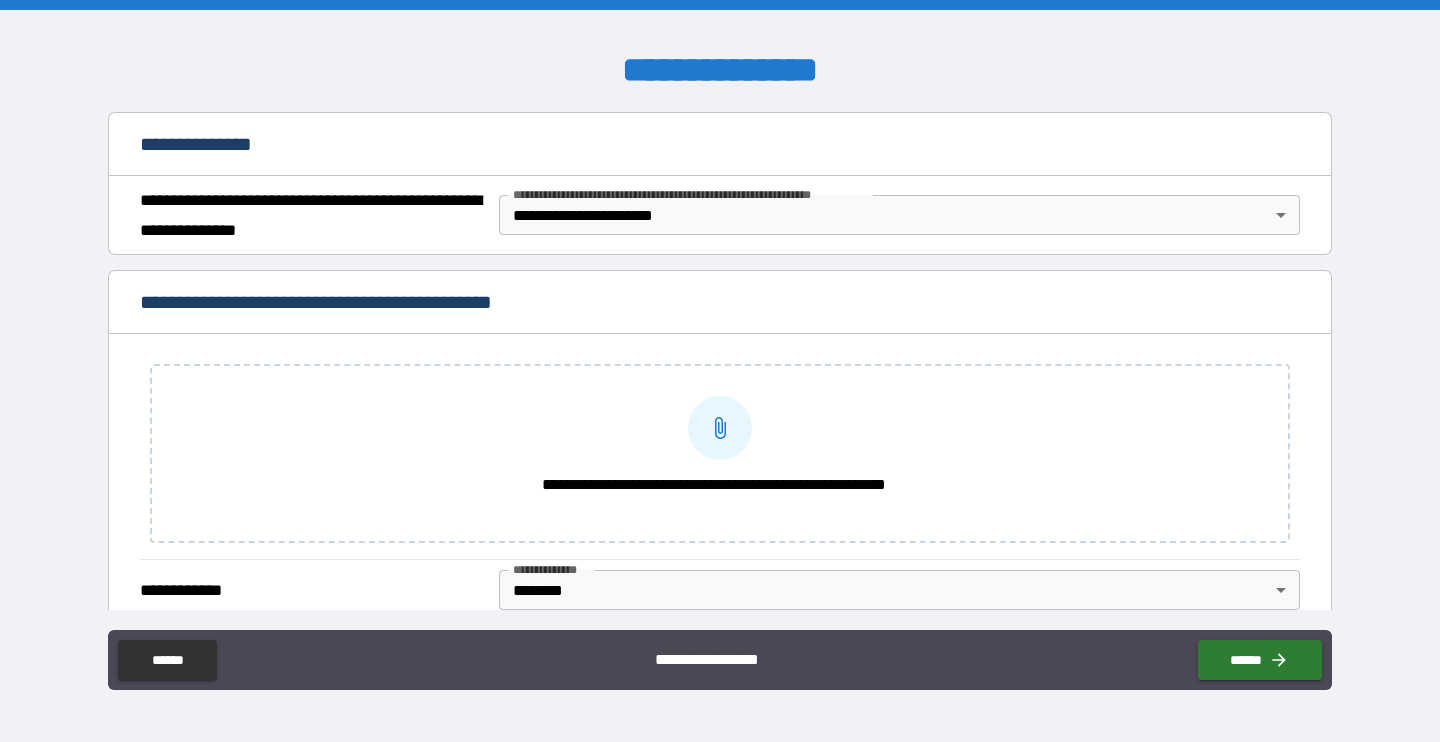 scroll, scrollTop: 228, scrollLeft: 0, axis: vertical 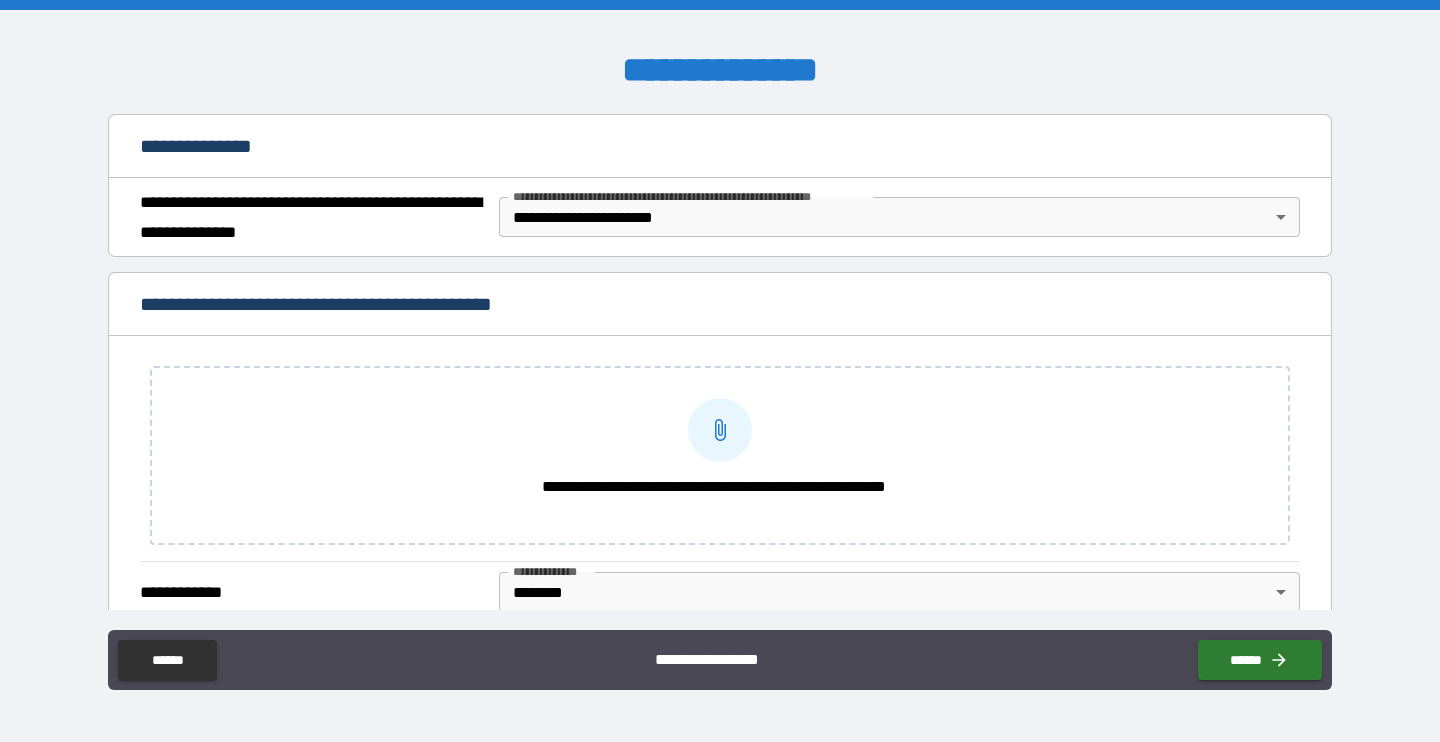 type on "****" 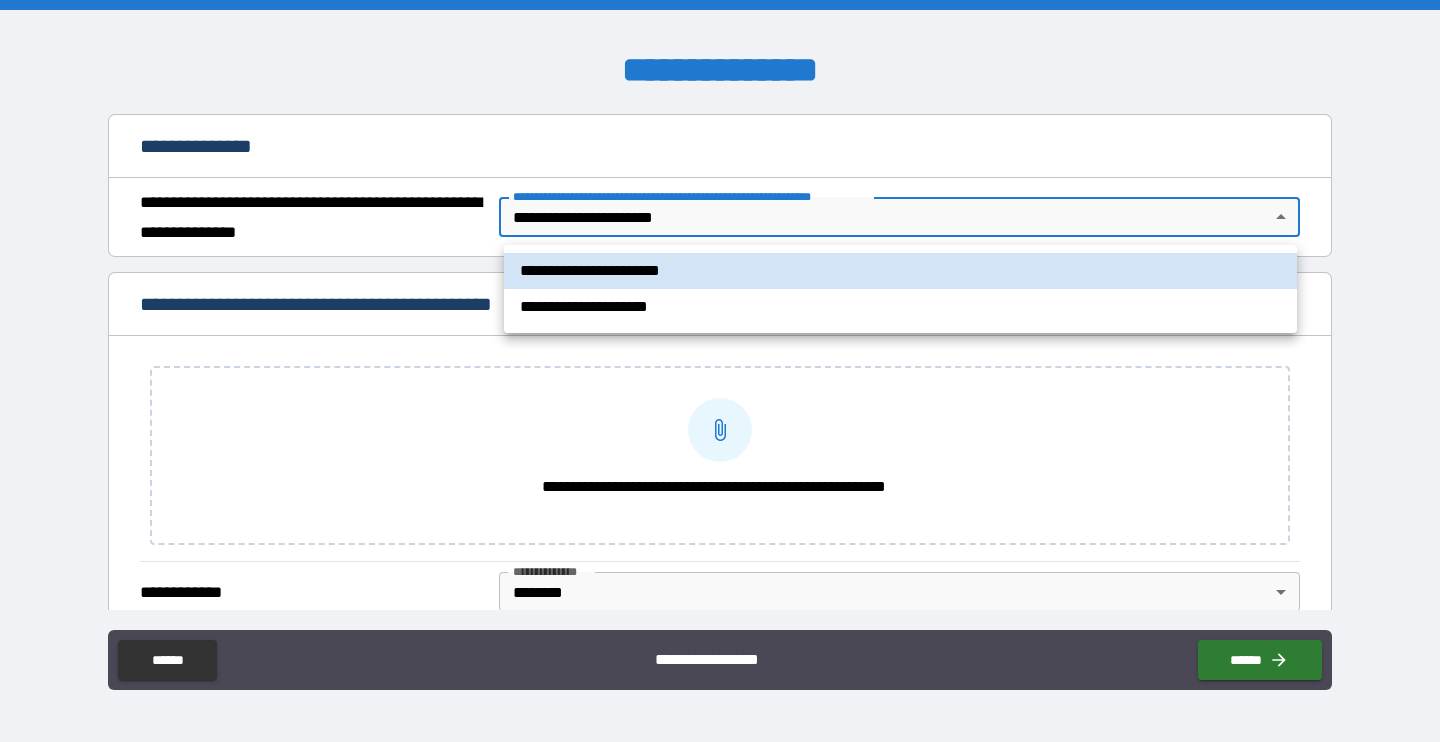 click on "**********" at bounding box center [720, 371] 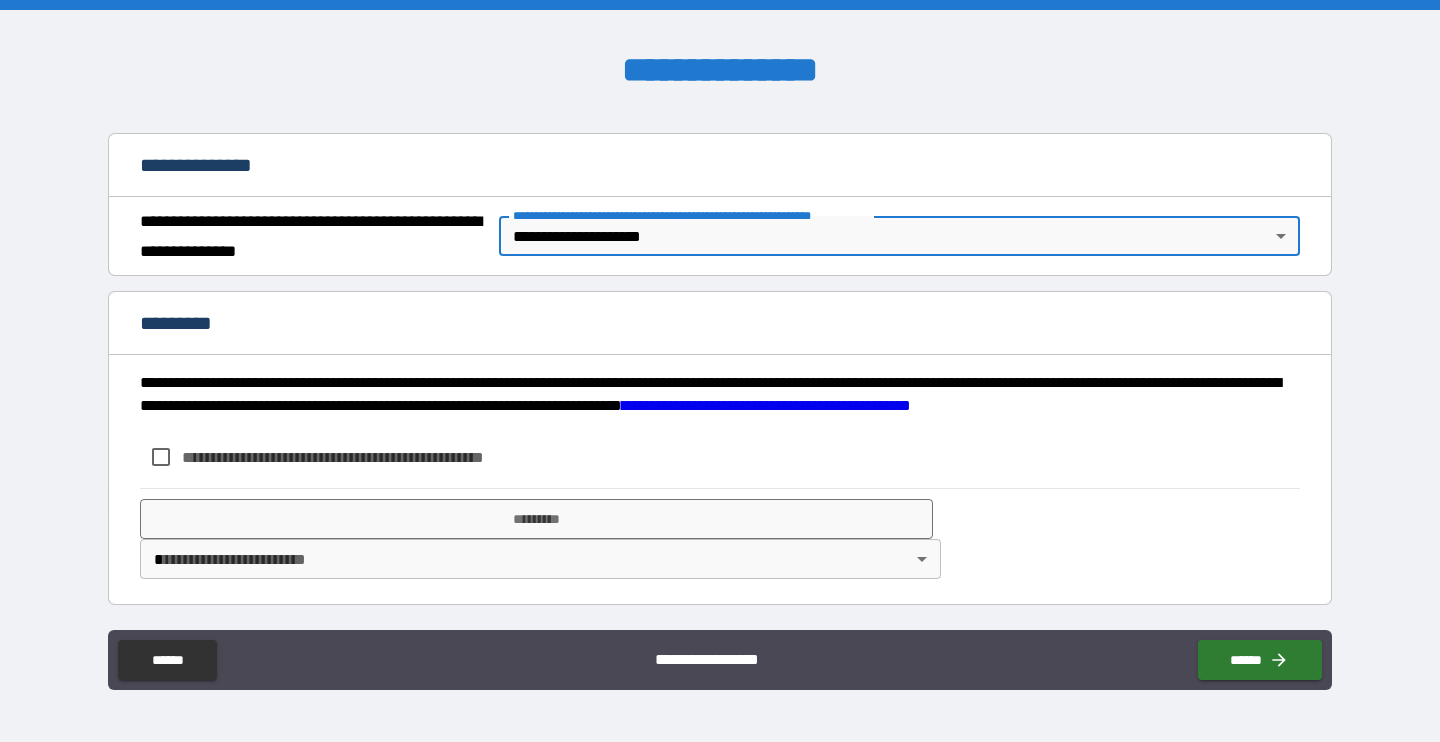 scroll, scrollTop: 209, scrollLeft: 0, axis: vertical 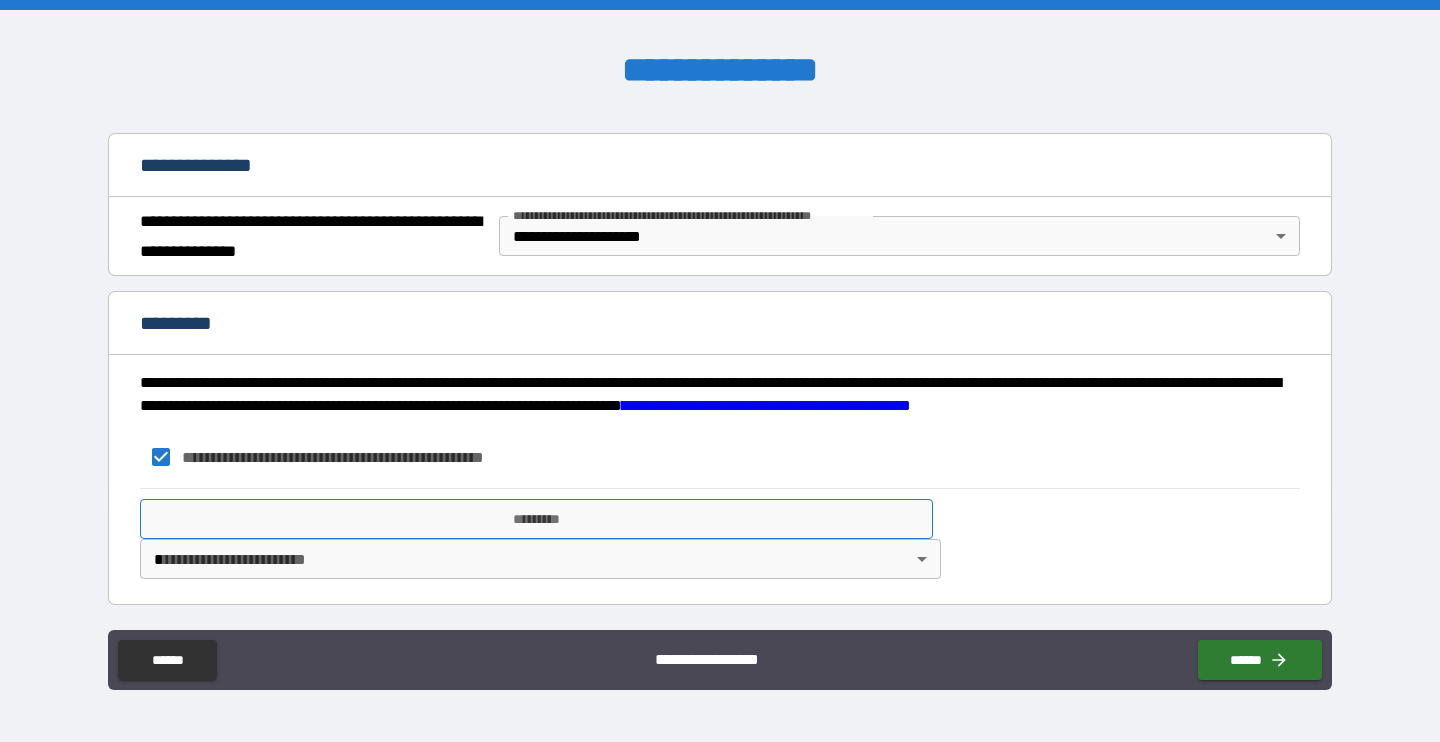 click on "*********" at bounding box center (536, 519) 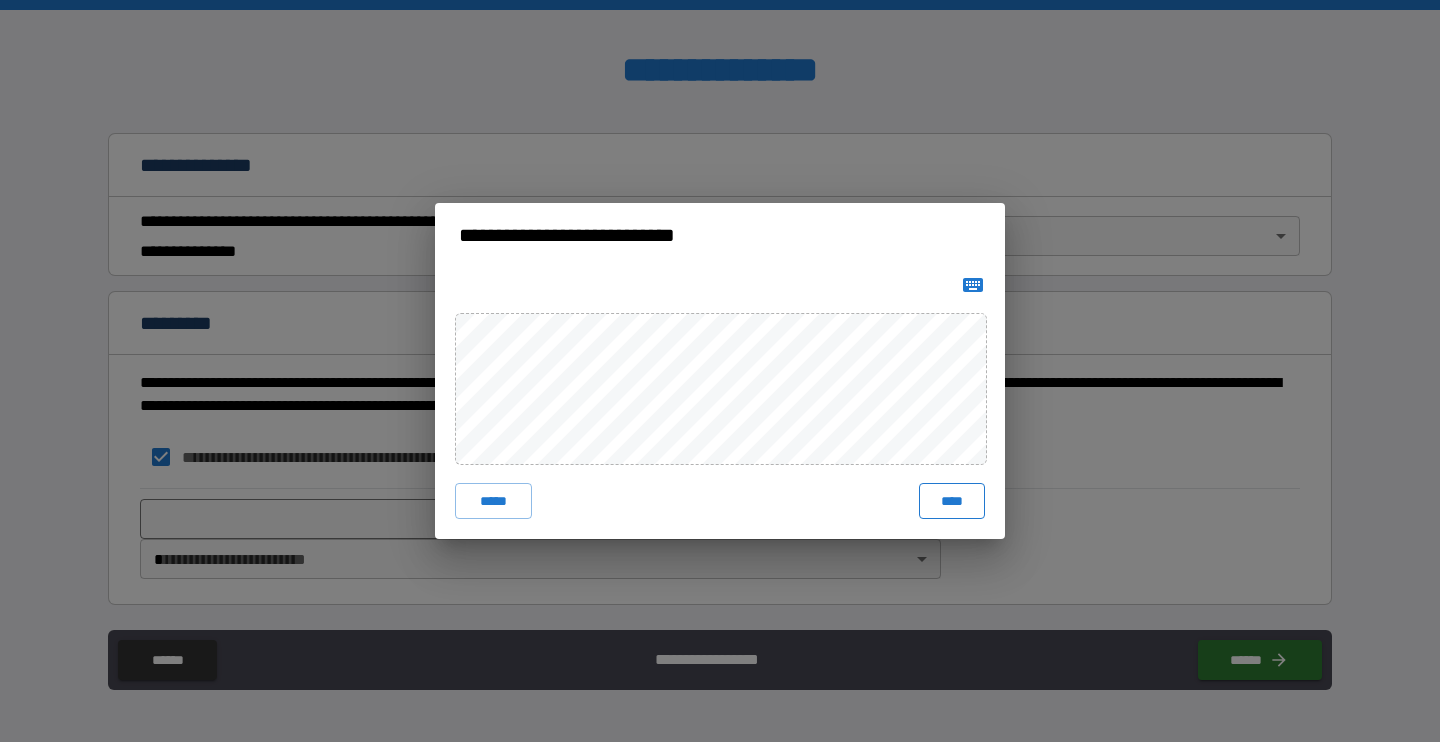 click on "****" at bounding box center (952, 501) 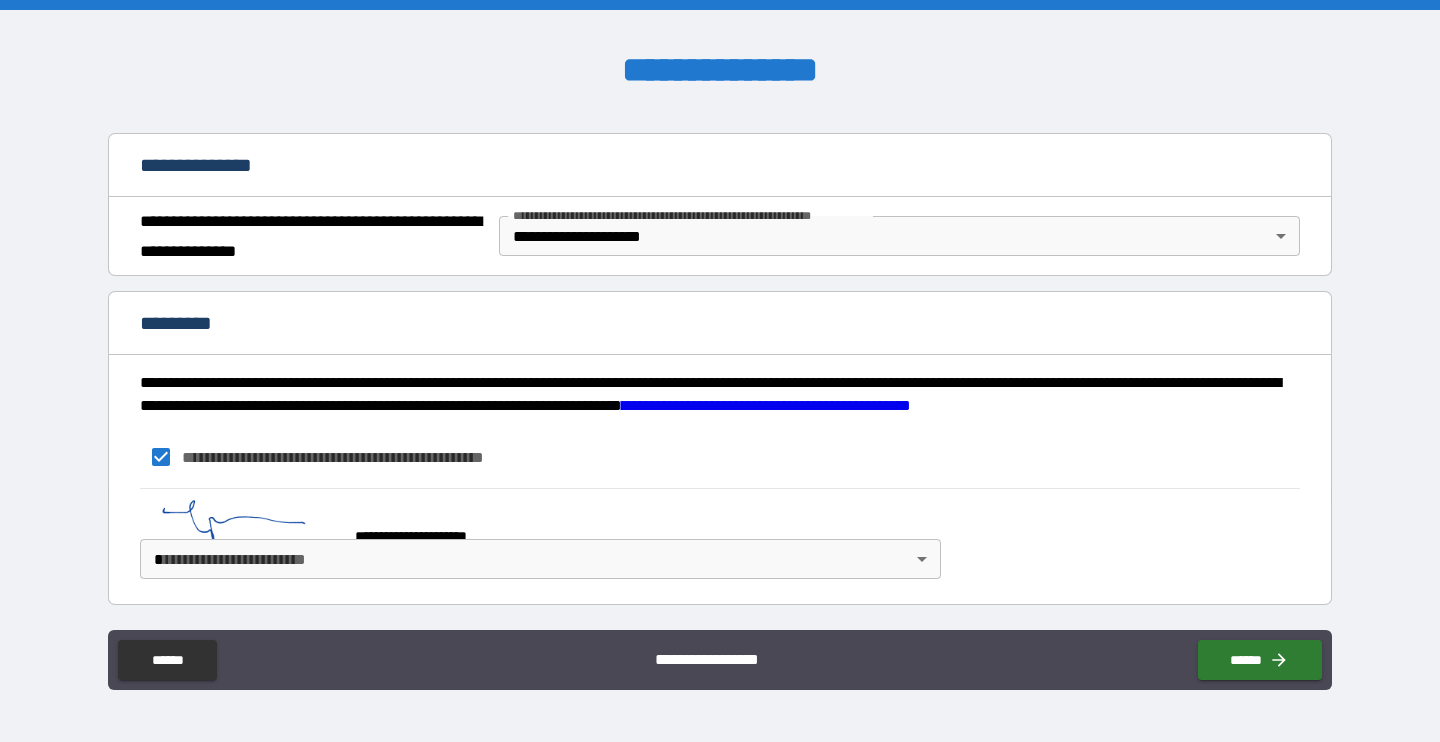 scroll, scrollTop: 199, scrollLeft: 0, axis: vertical 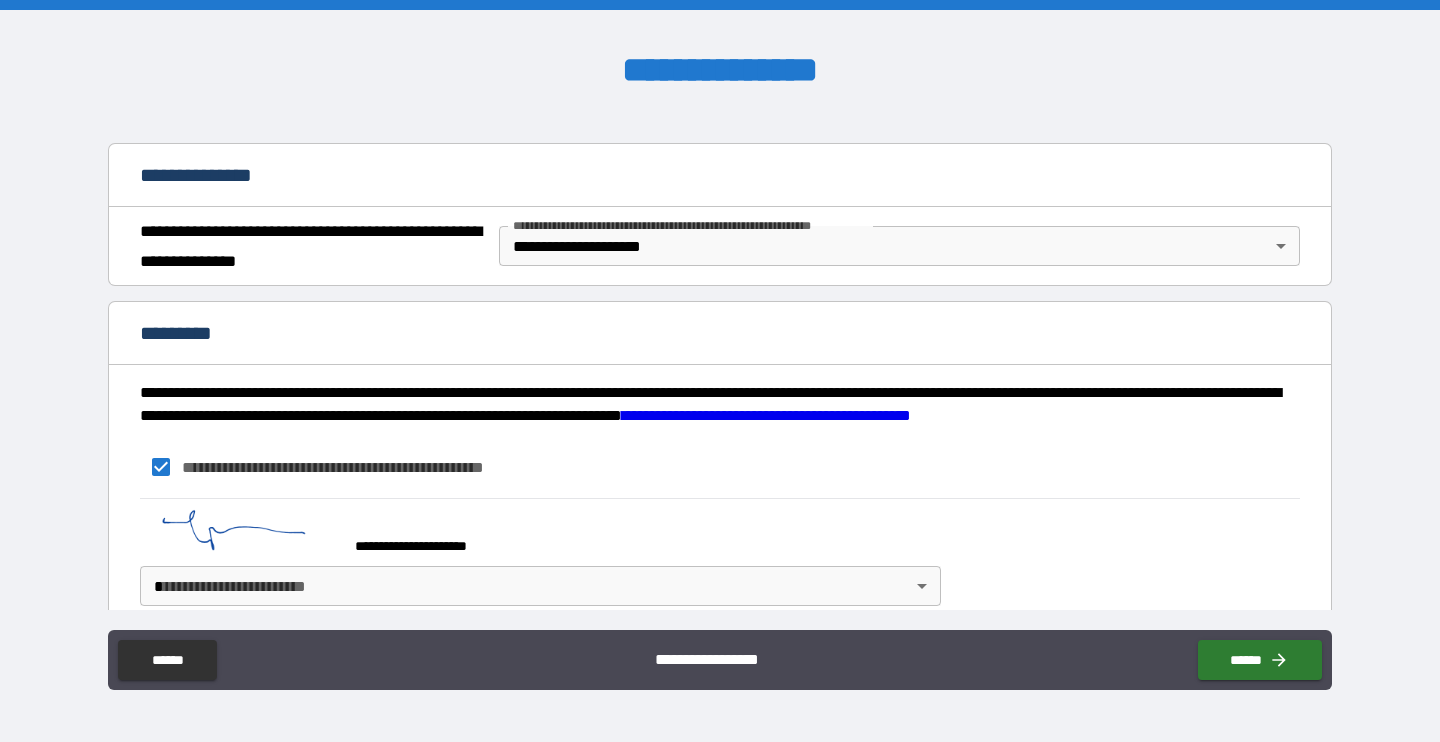 click on "**********" at bounding box center [720, 371] 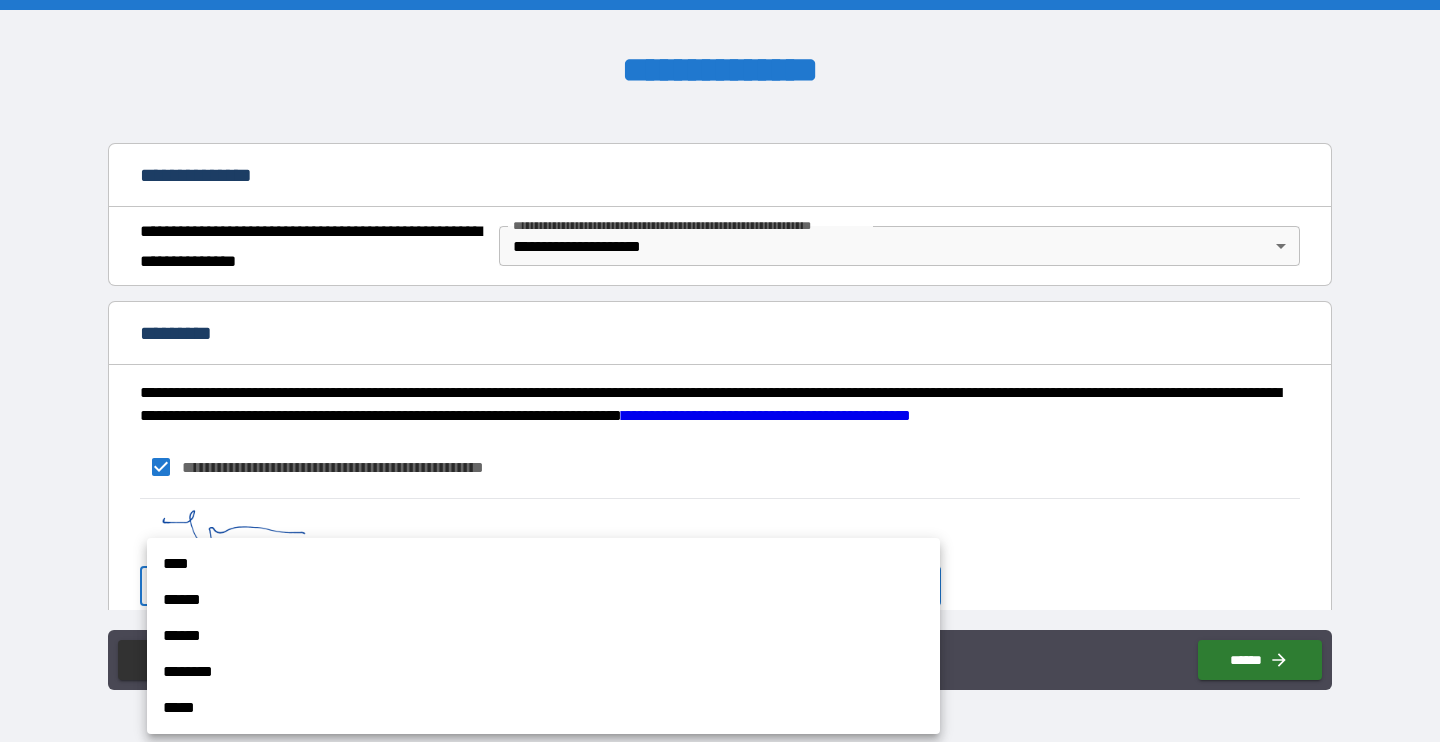 click on "****" at bounding box center (543, 564) 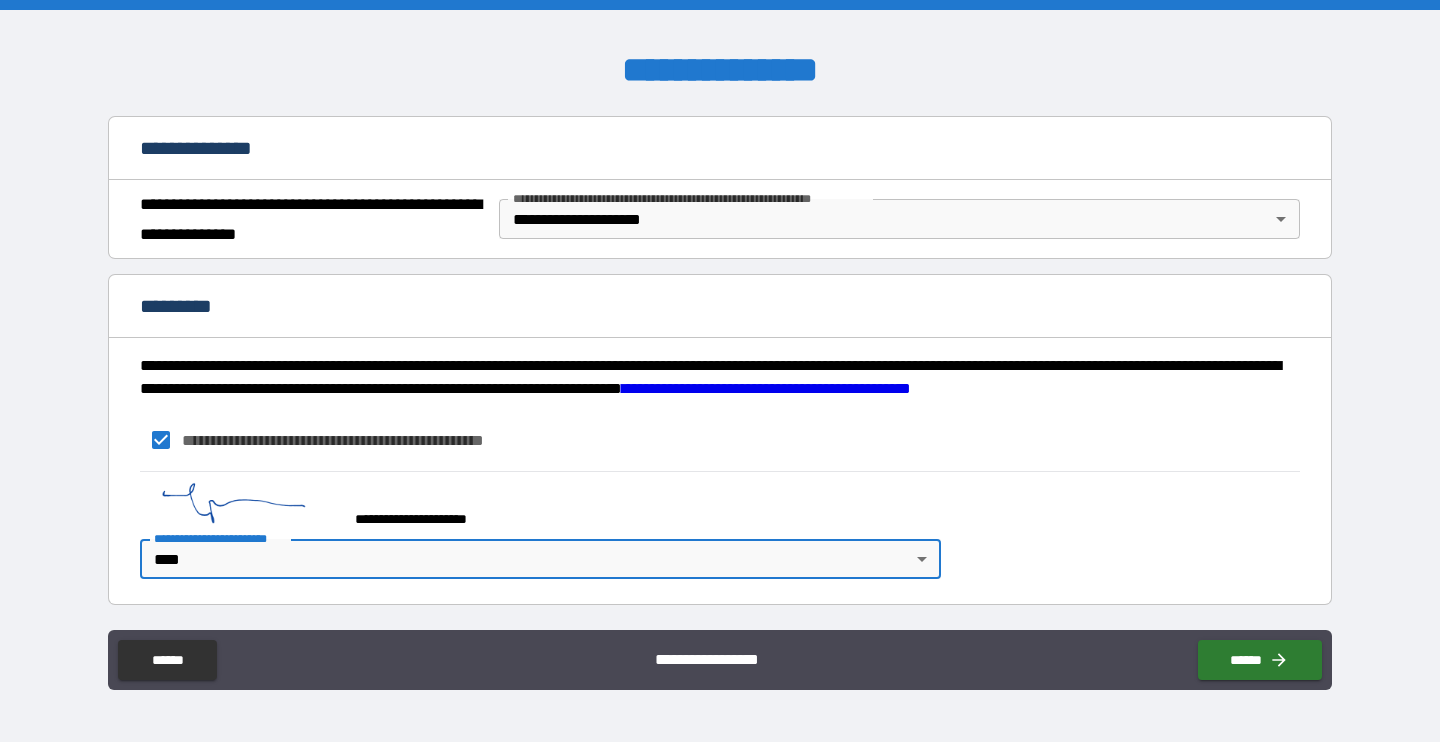 scroll, scrollTop: 226, scrollLeft: 0, axis: vertical 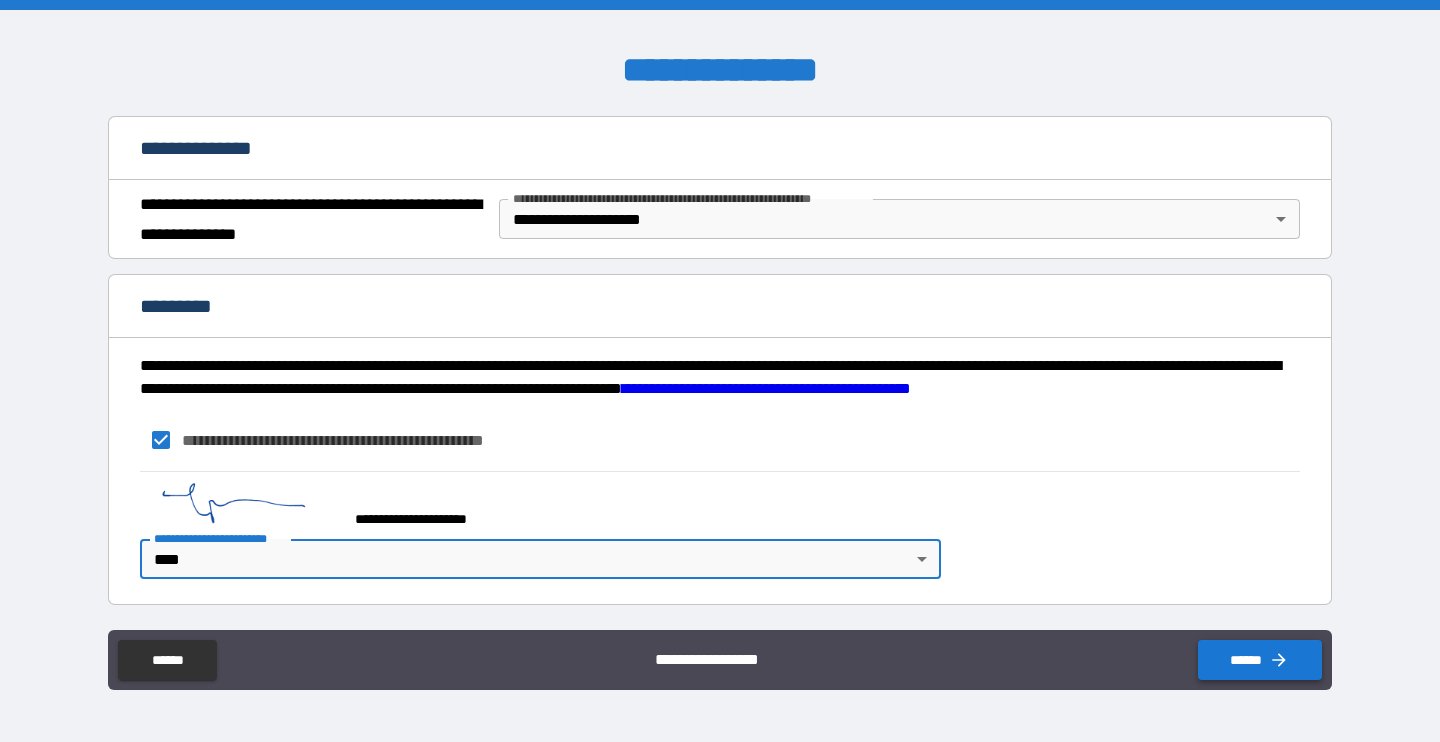 click on "******" at bounding box center (1260, 660) 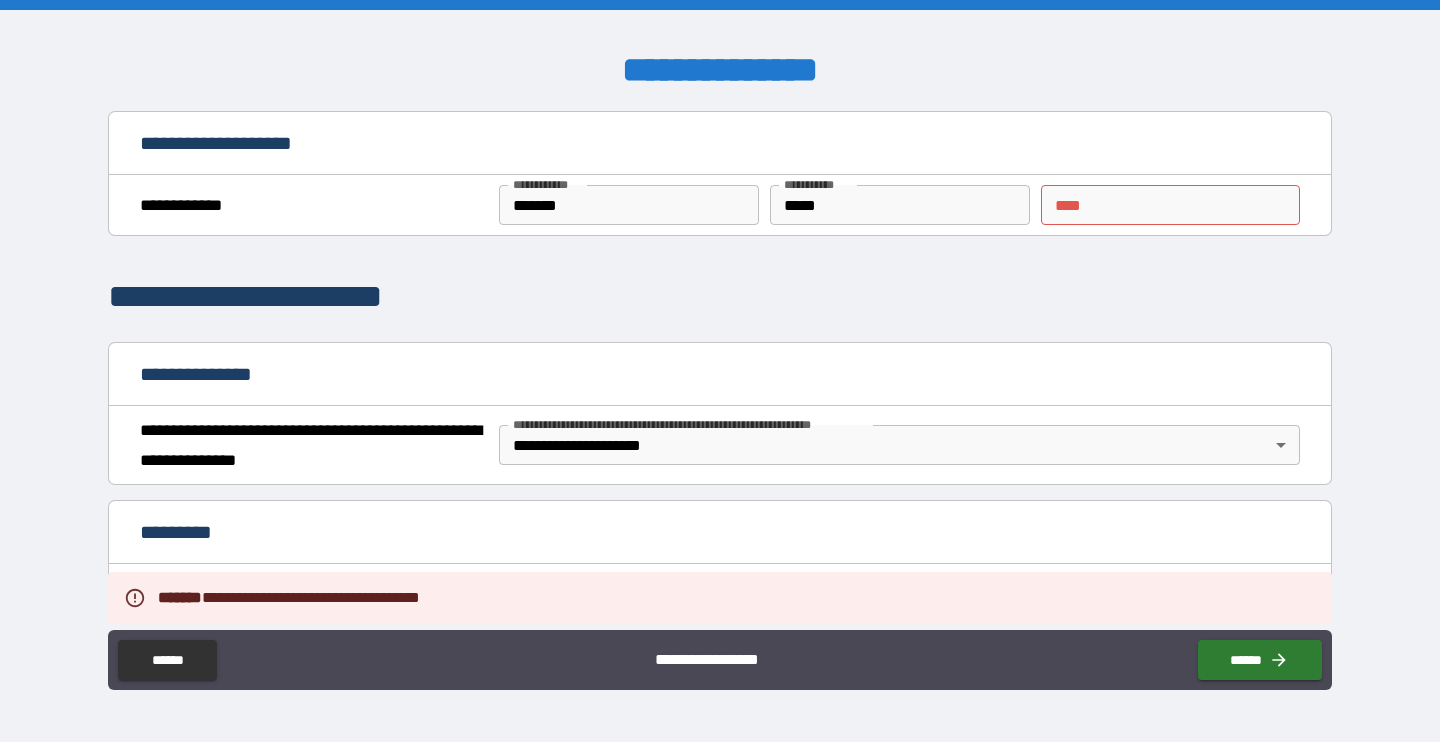 scroll, scrollTop: 0, scrollLeft: 0, axis: both 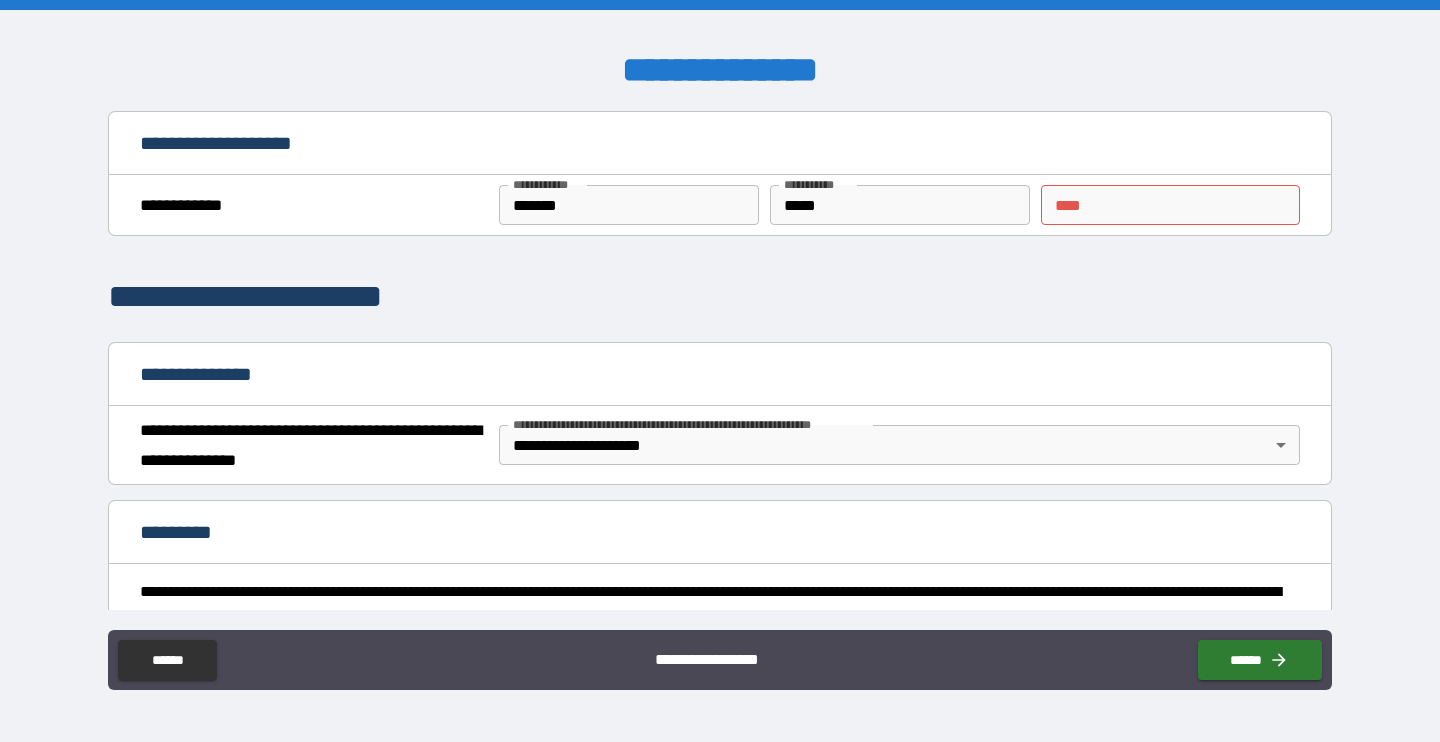 click on "**   *" at bounding box center (1170, 205) 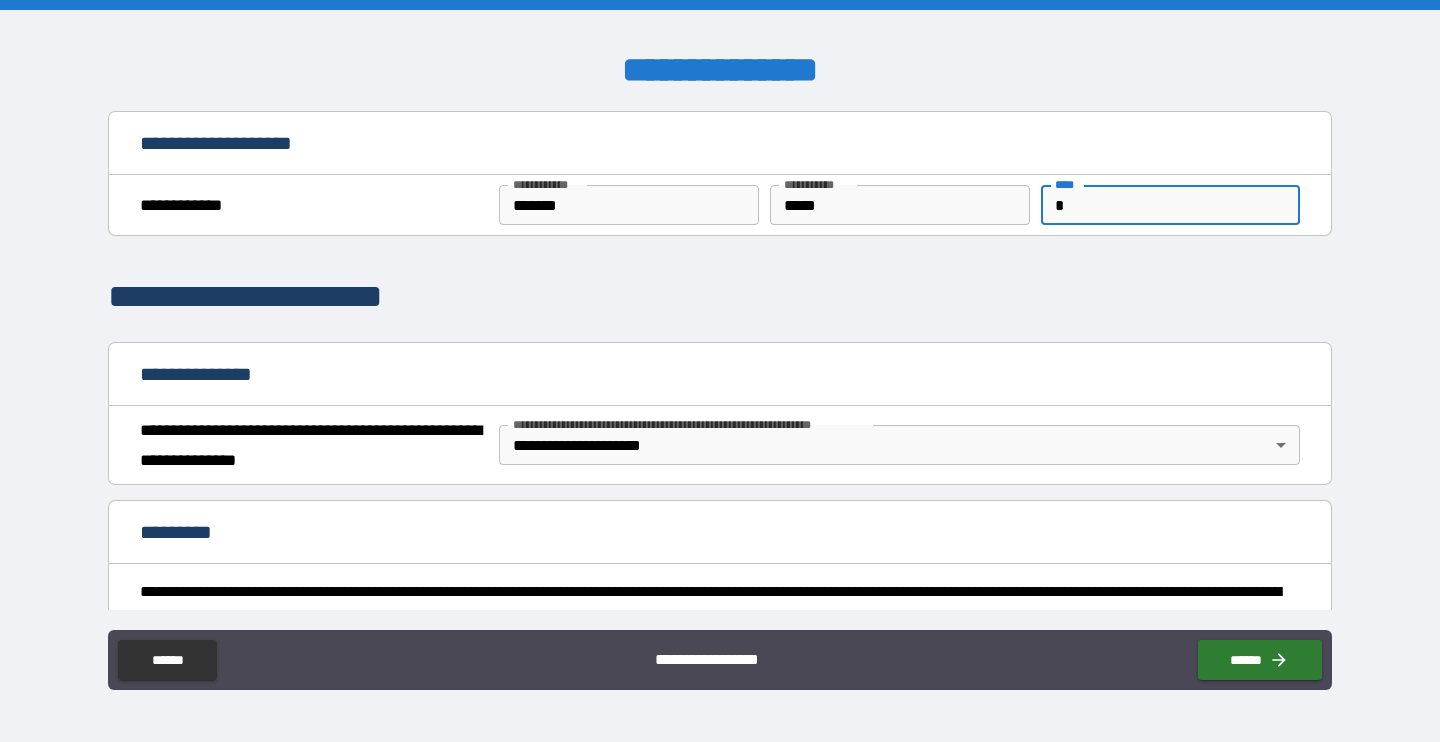 type on "*" 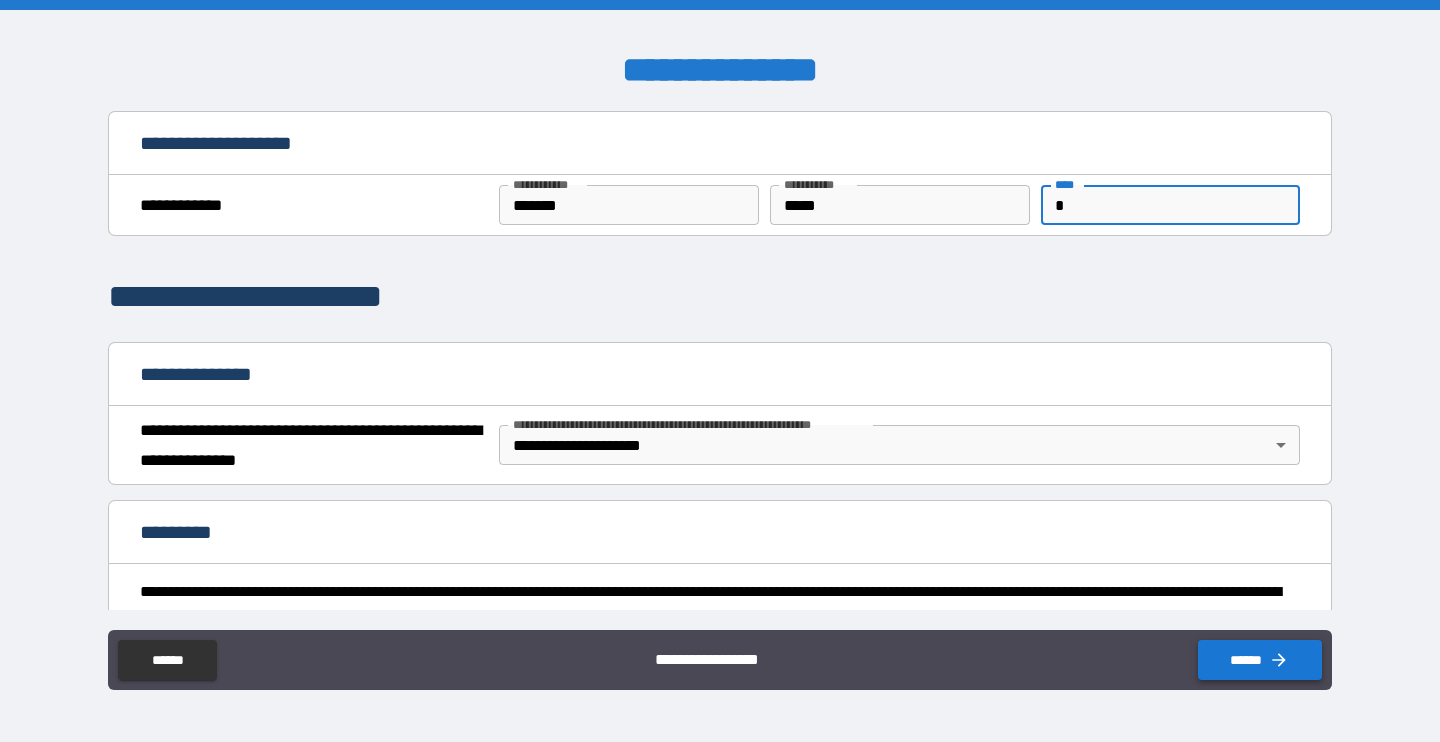 click on "******" at bounding box center [1260, 660] 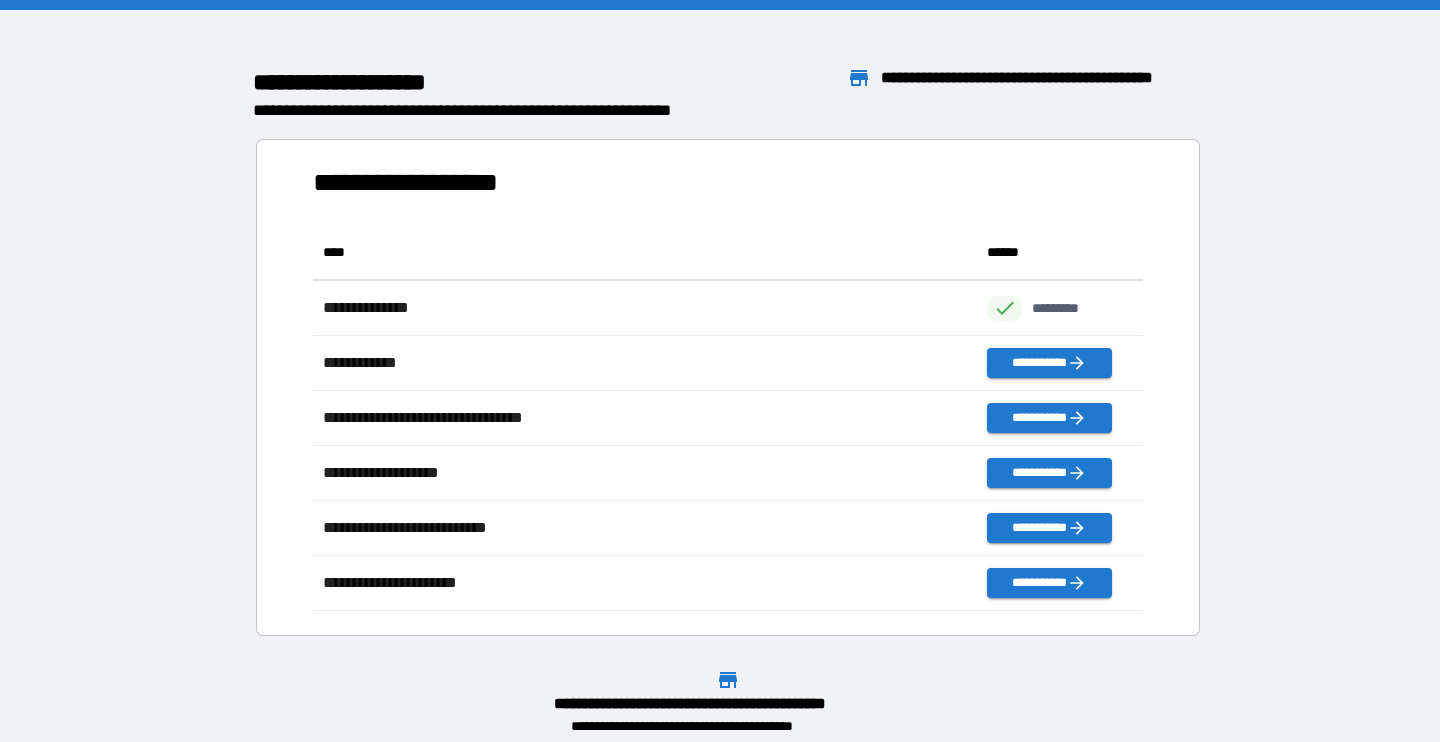 scroll, scrollTop: 1, scrollLeft: 1, axis: both 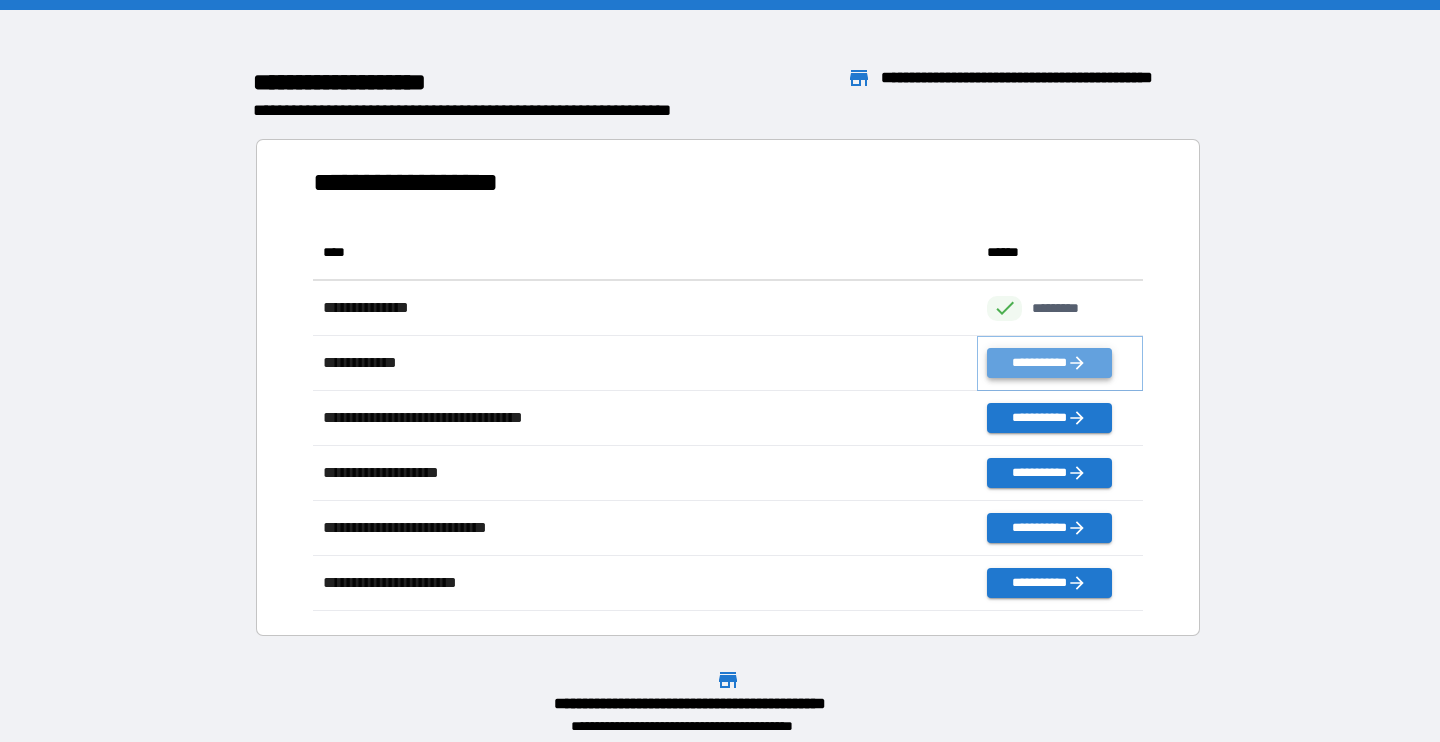 click 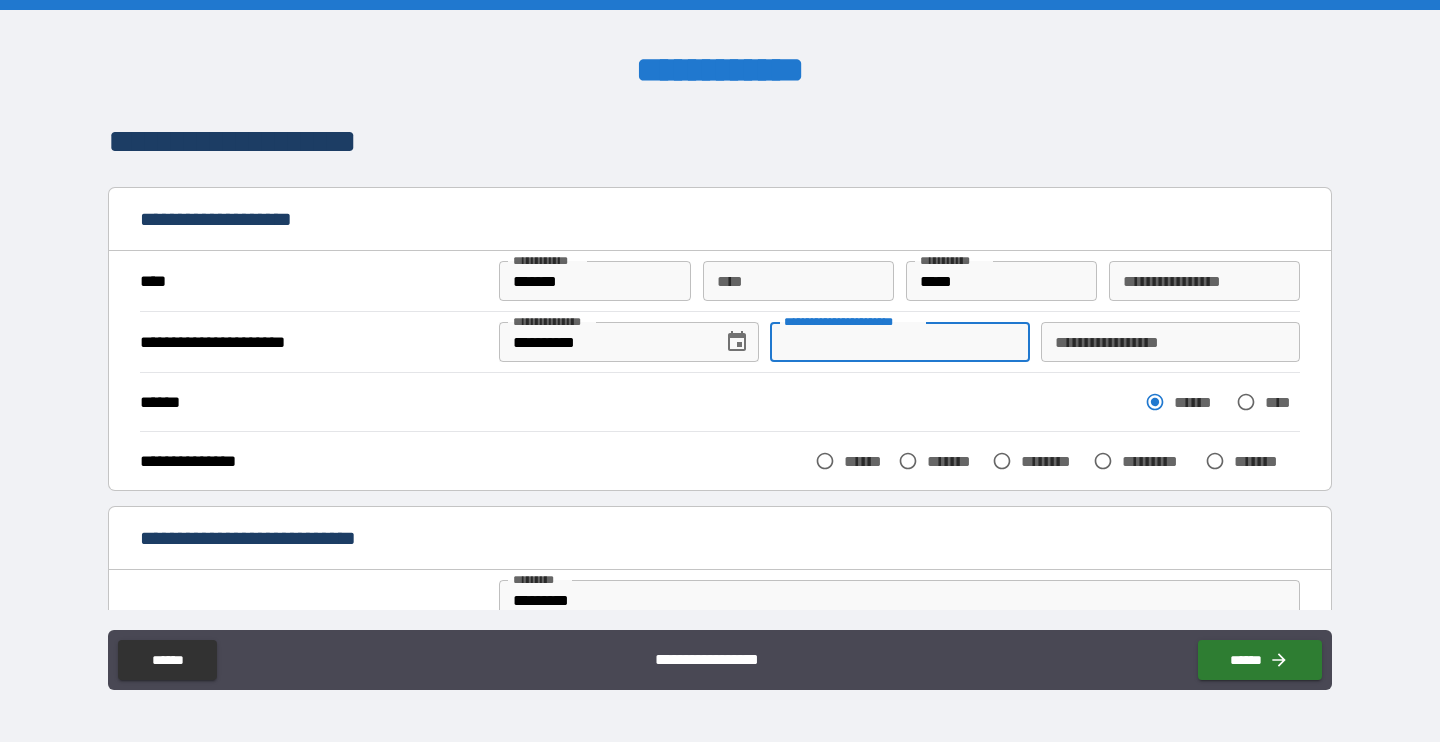 click on "**********" at bounding box center (899, 342) 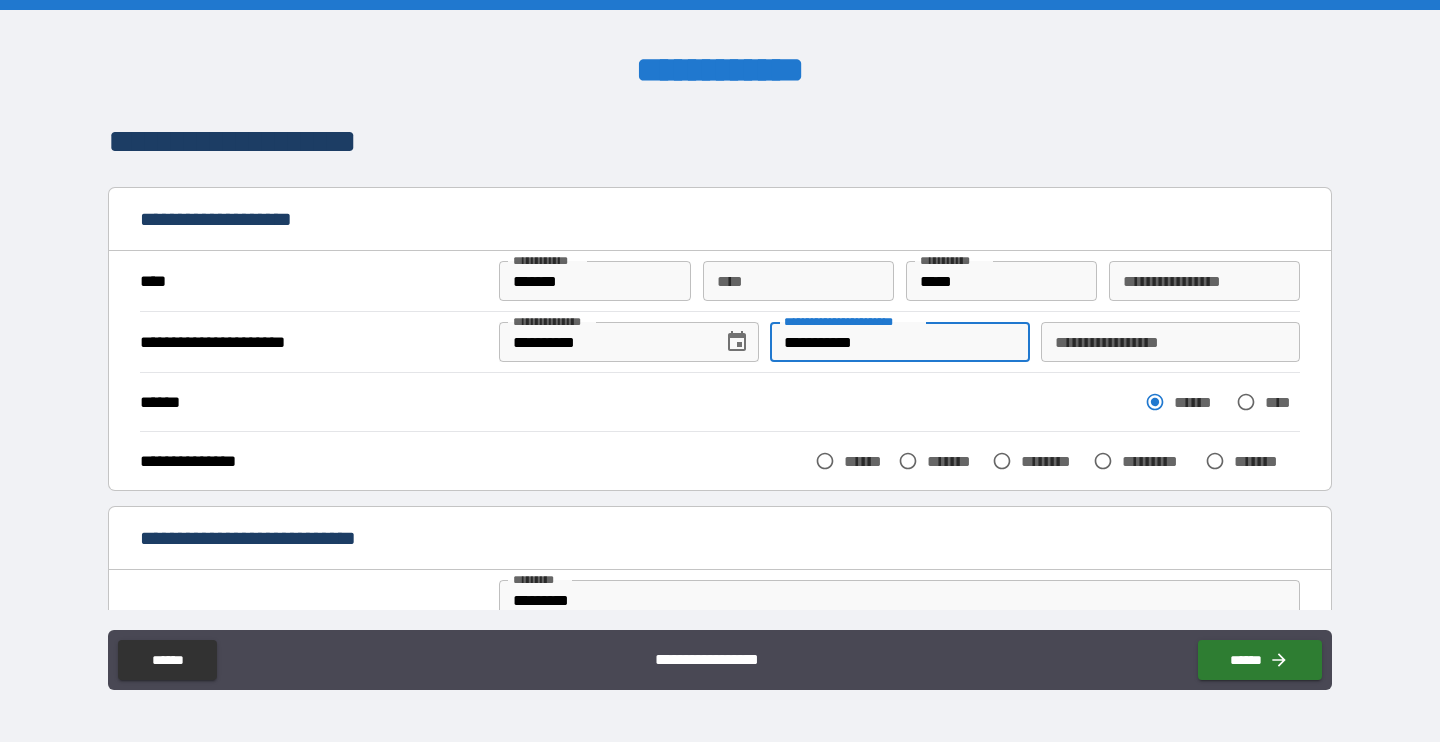 type on "**********" 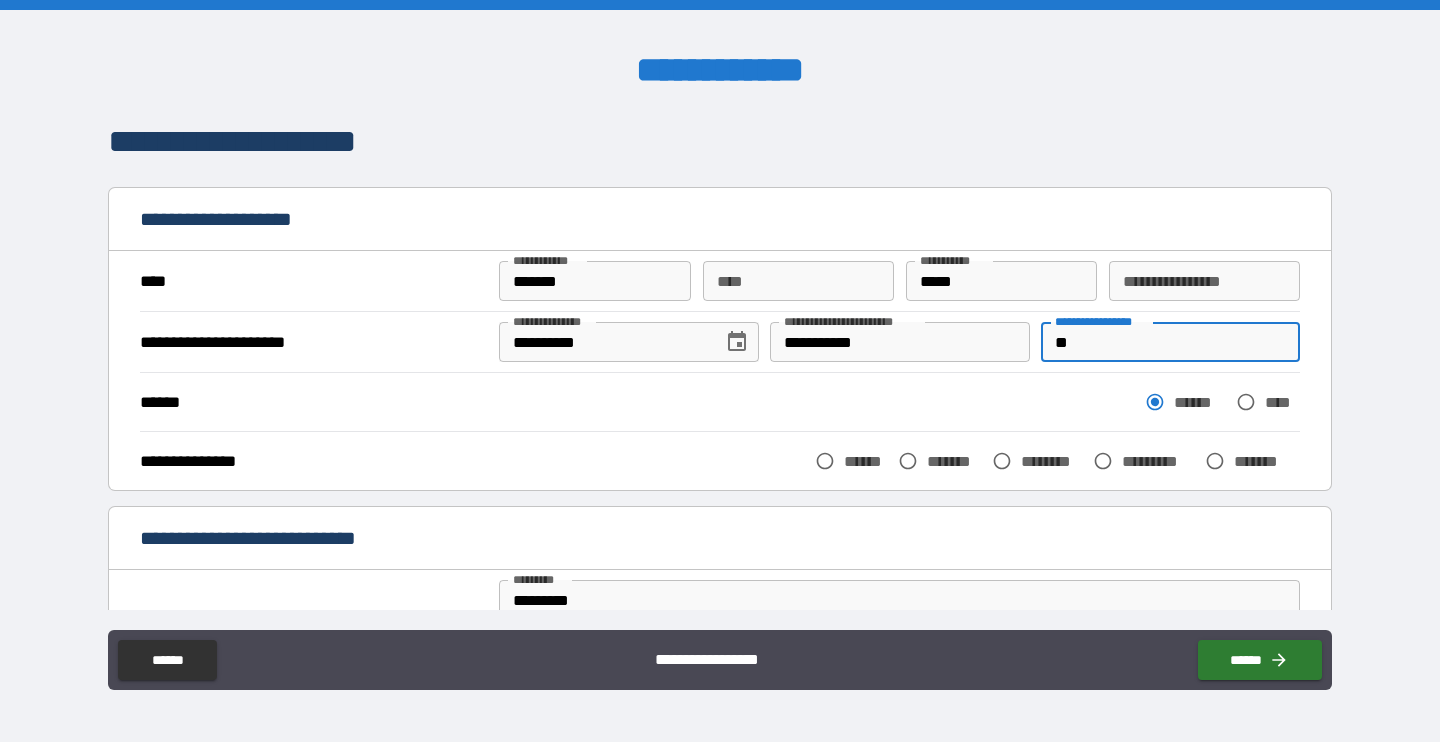 type on "*" 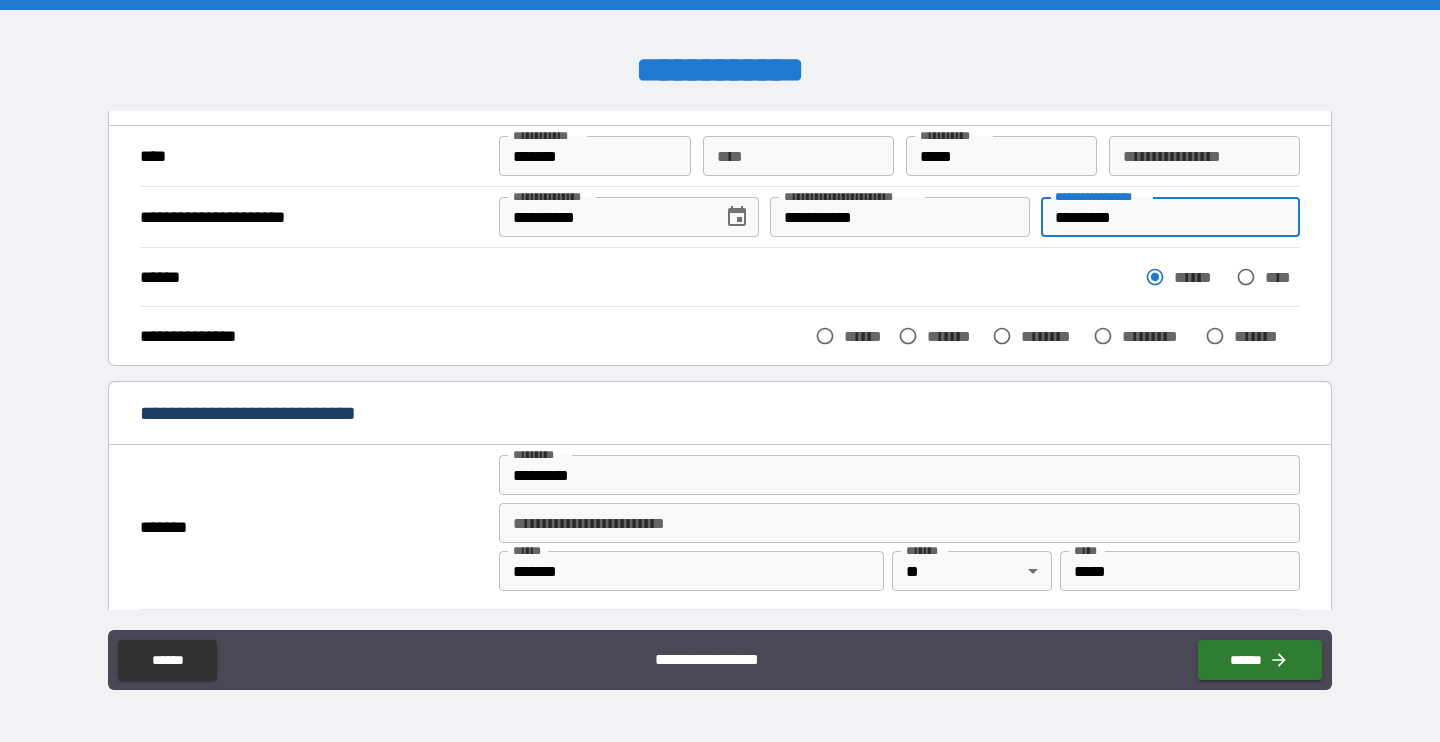 scroll, scrollTop: 132, scrollLeft: 0, axis: vertical 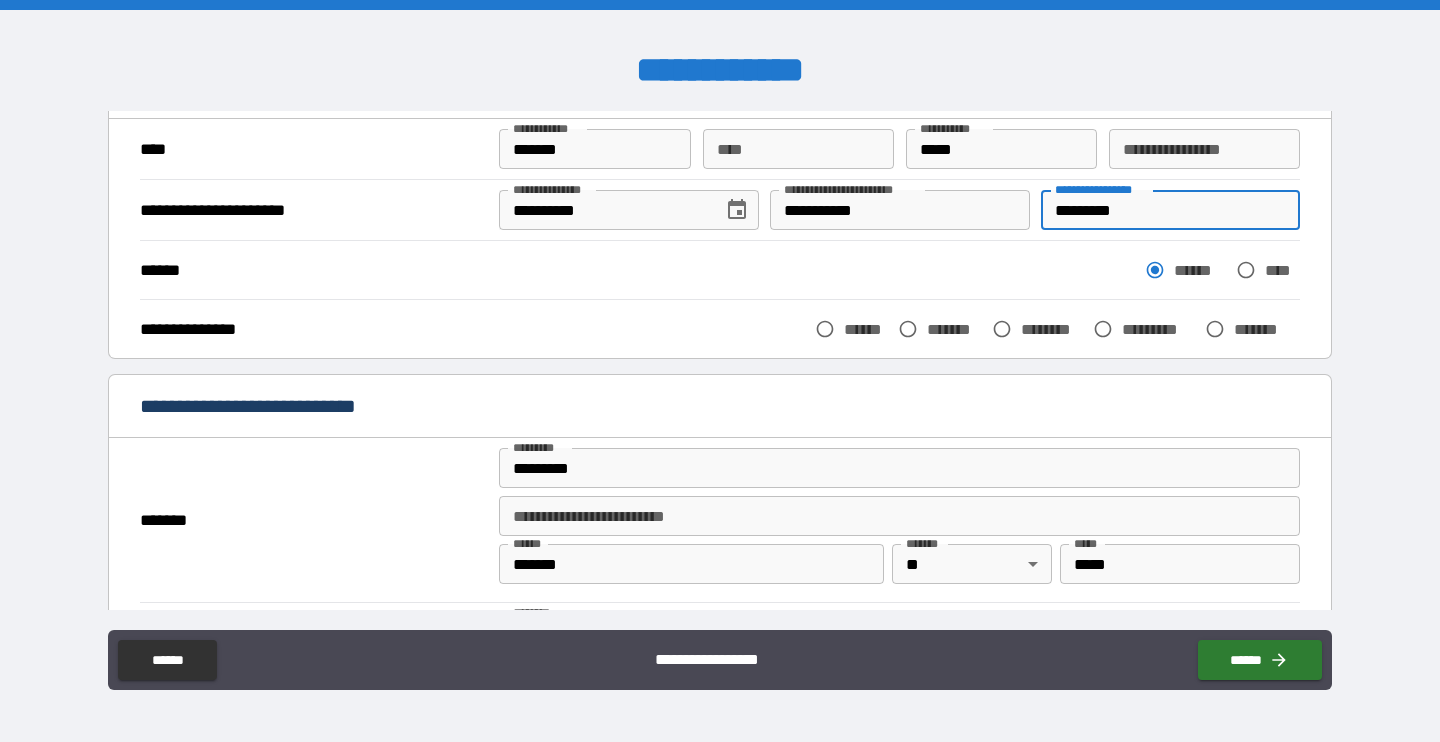 type on "*********" 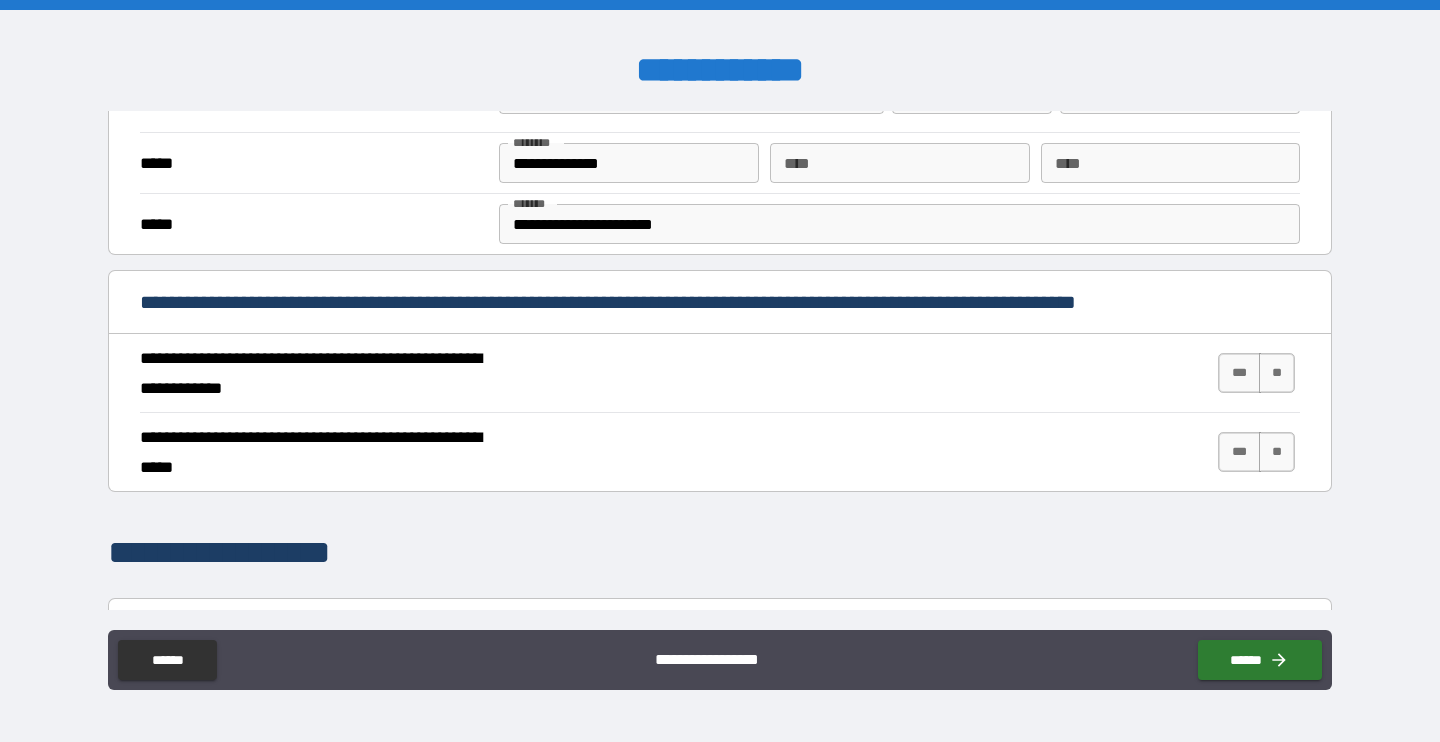 scroll, scrollTop: 601, scrollLeft: 0, axis: vertical 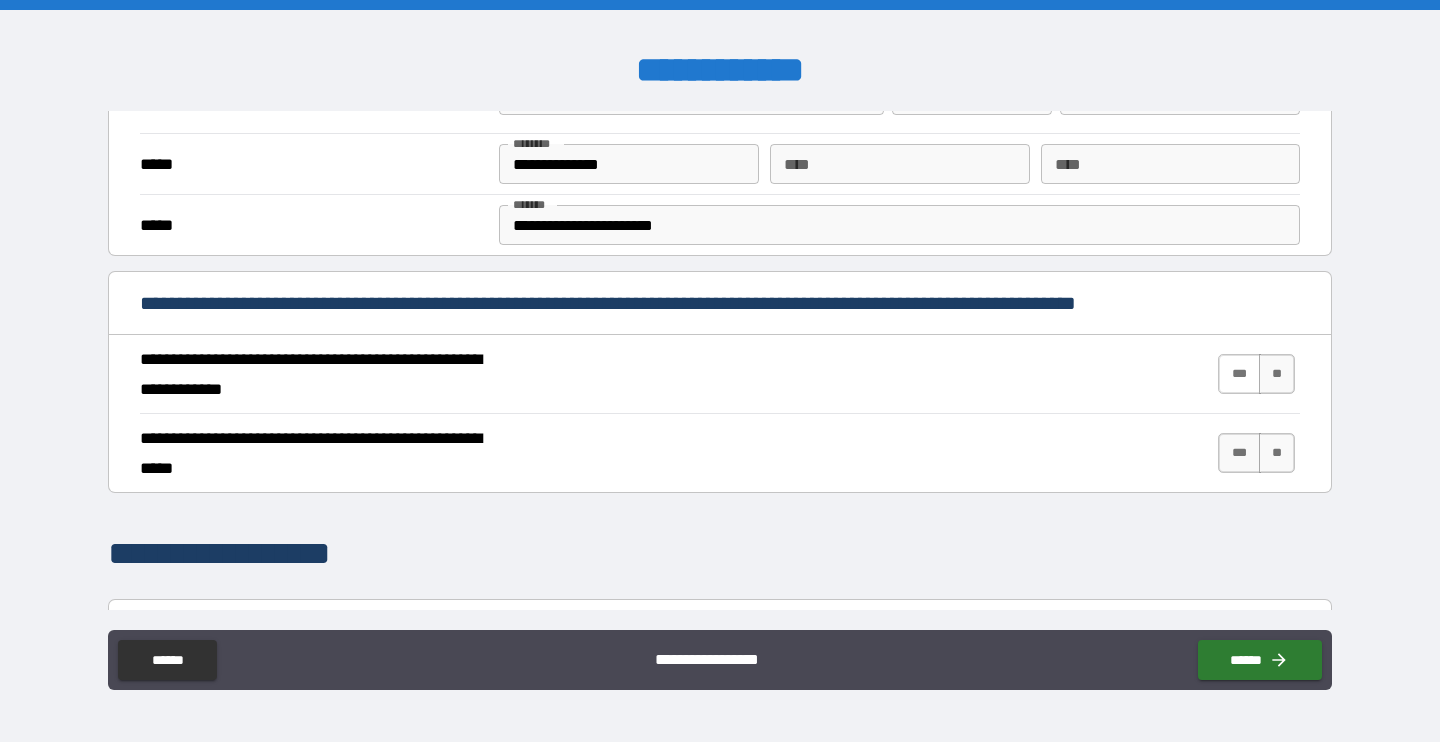 click on "***" at bounding box center (1239, 374) 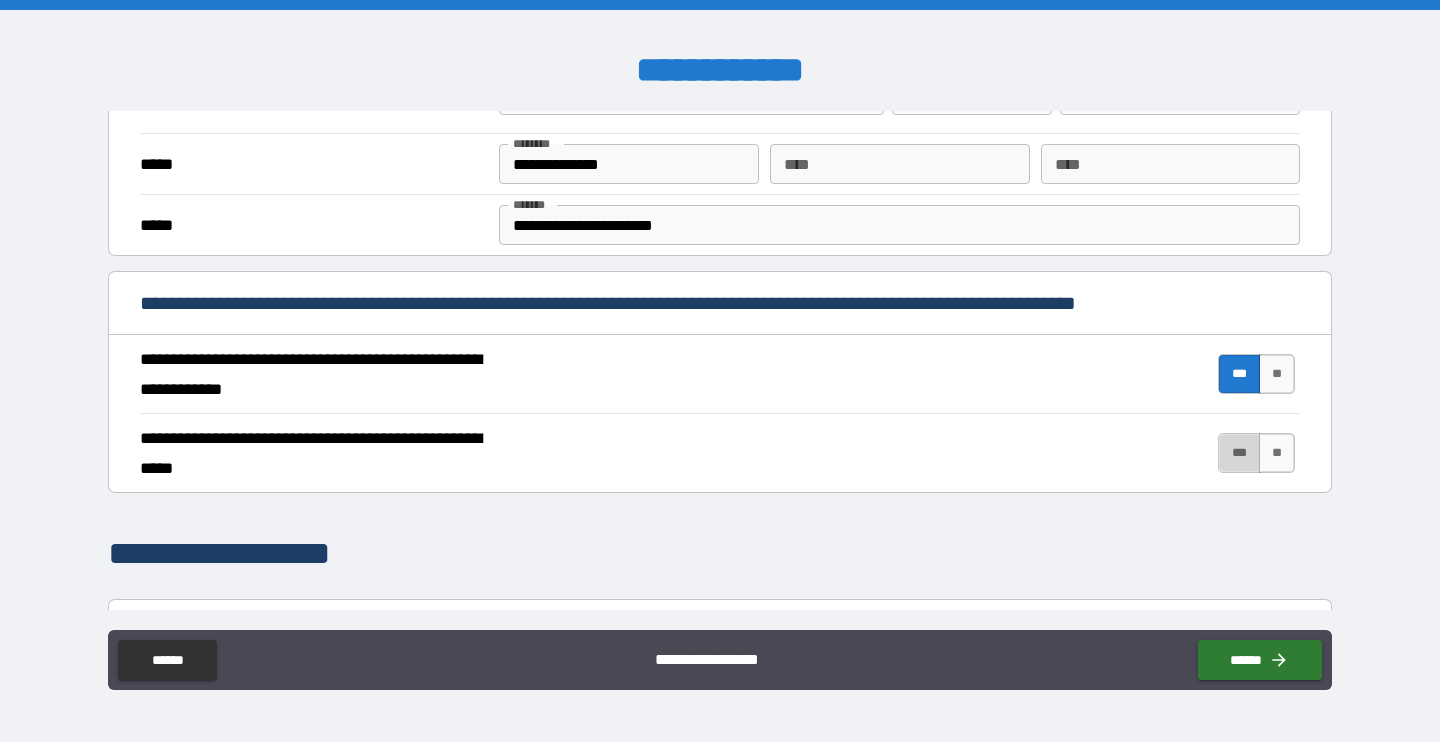 click on "***" at bounding box center [1239, 453] 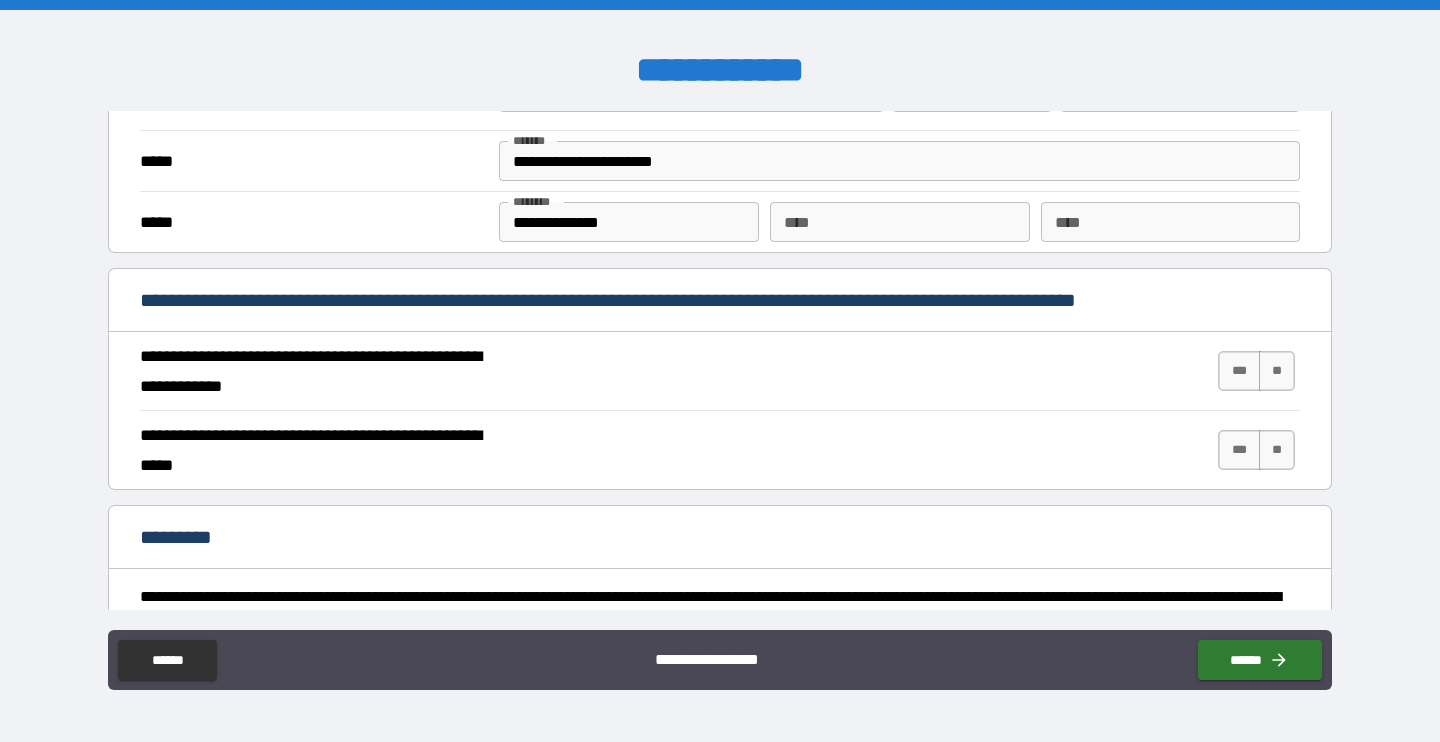 scroll, scrollTop: 1653, scrollLeft: 0, axis: vertical 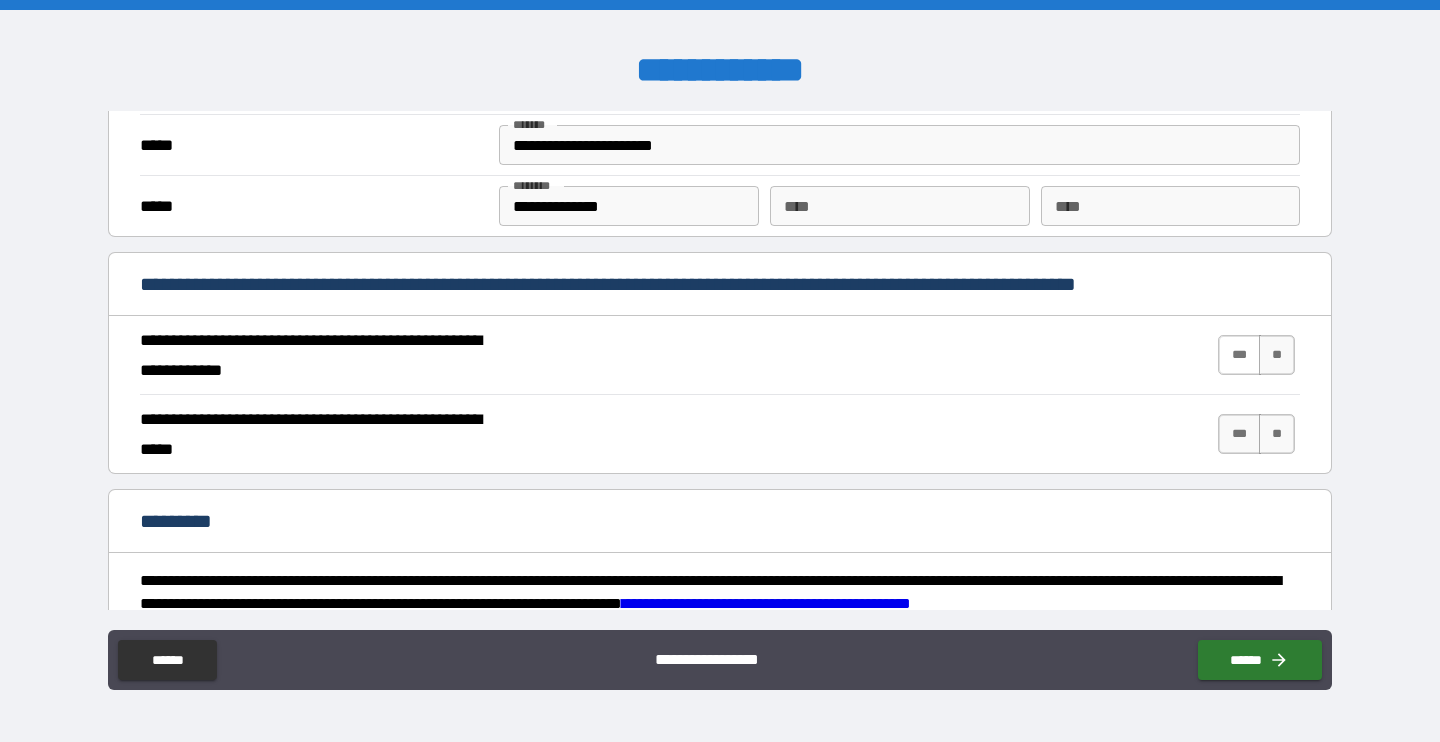 click on "***" at bounding box center (1239, 355) 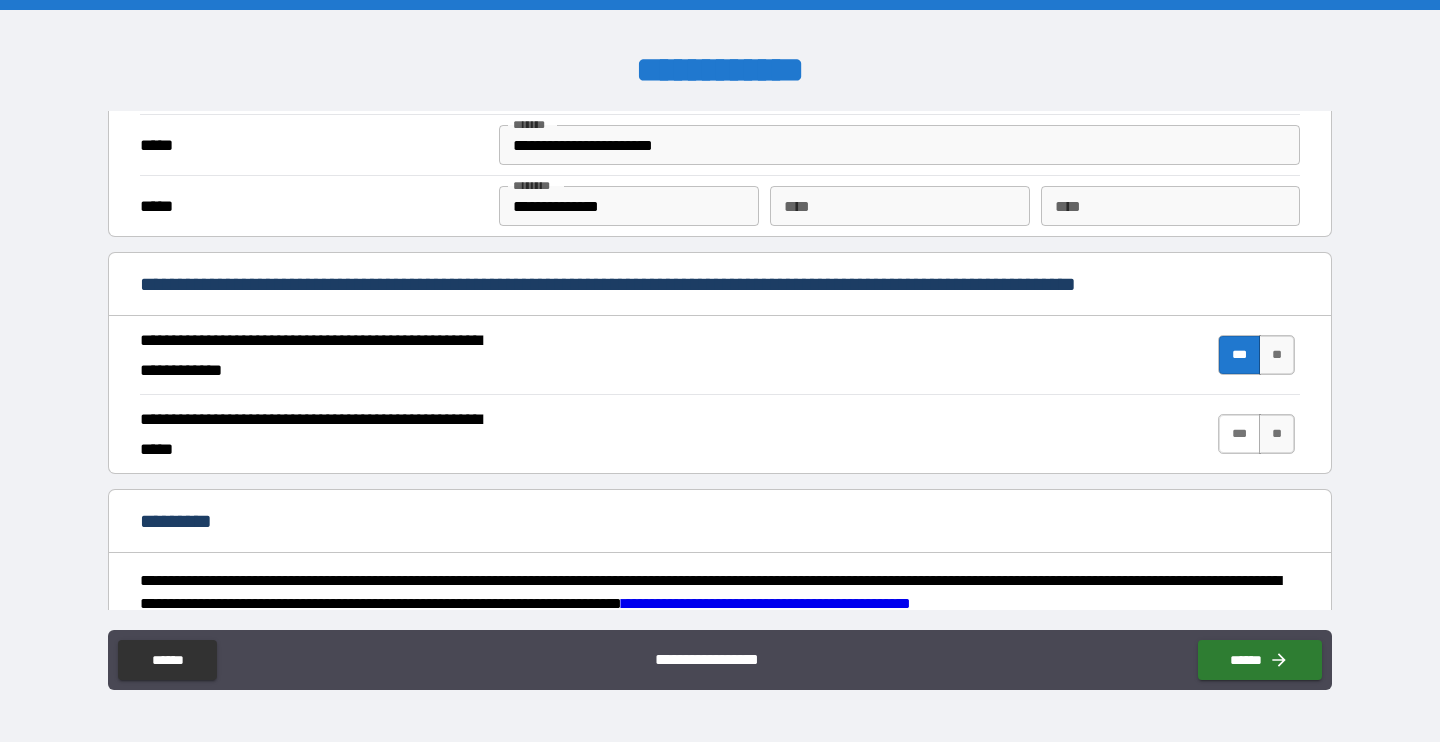 click on "***" at bounding box center [1239, 434] 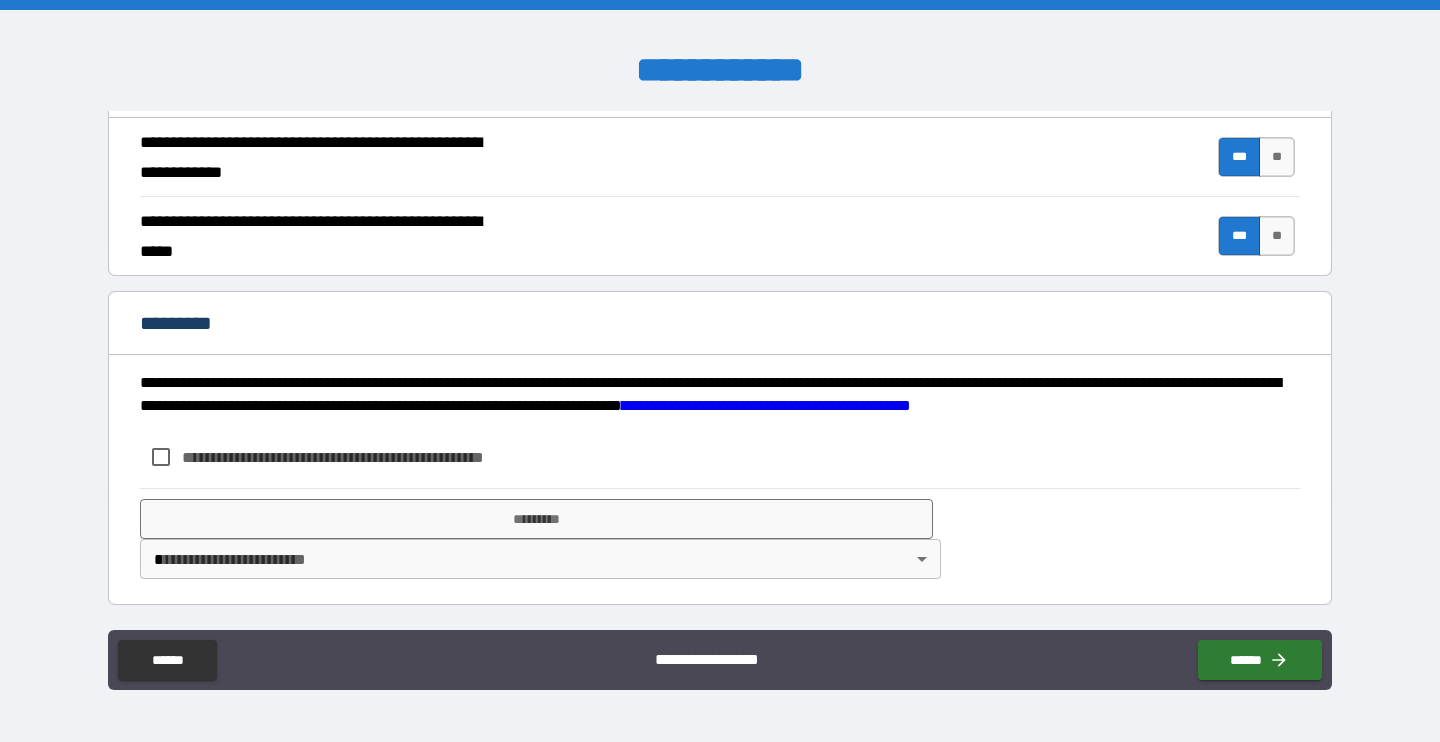 scroll, scrollTop: 1851, scrollLeft: 0, axis: vertical 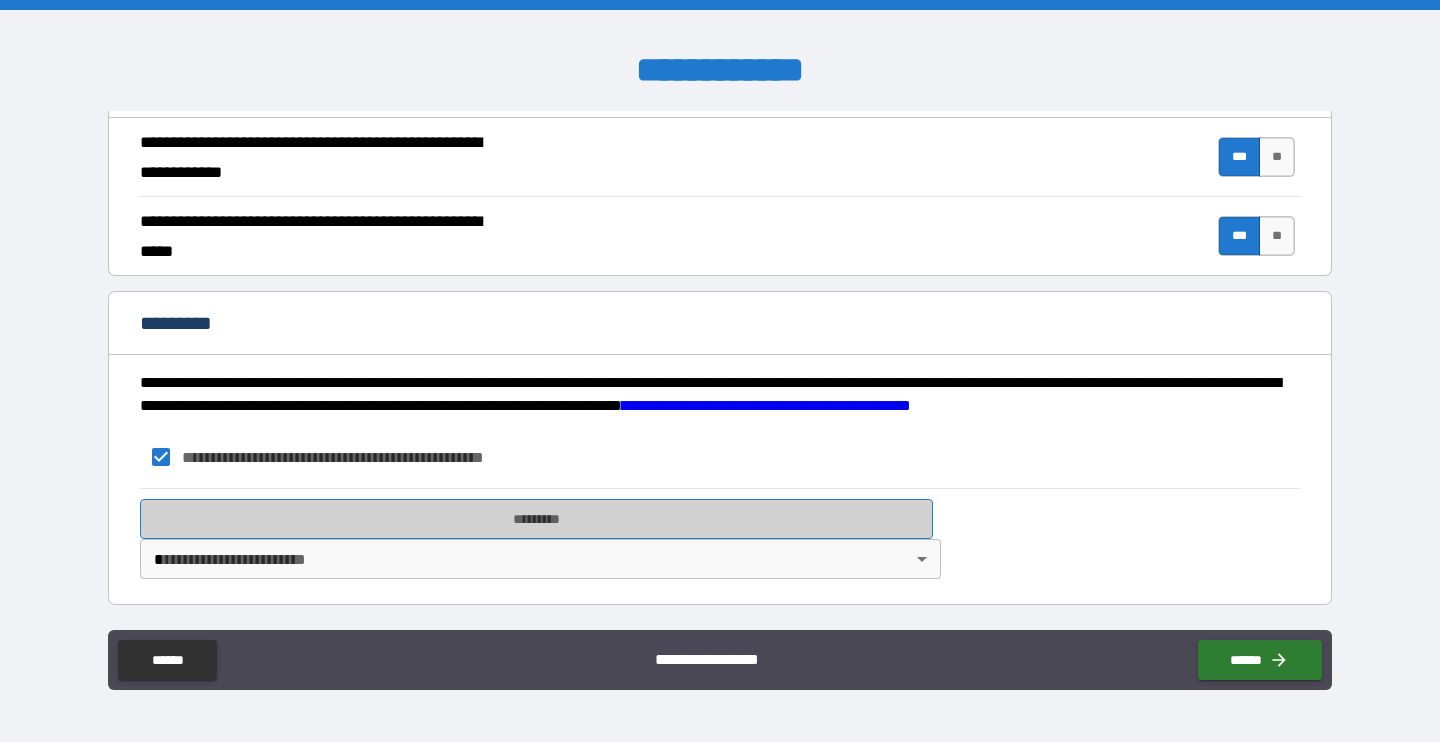 click on "*********" at bounding box center [536, 519] 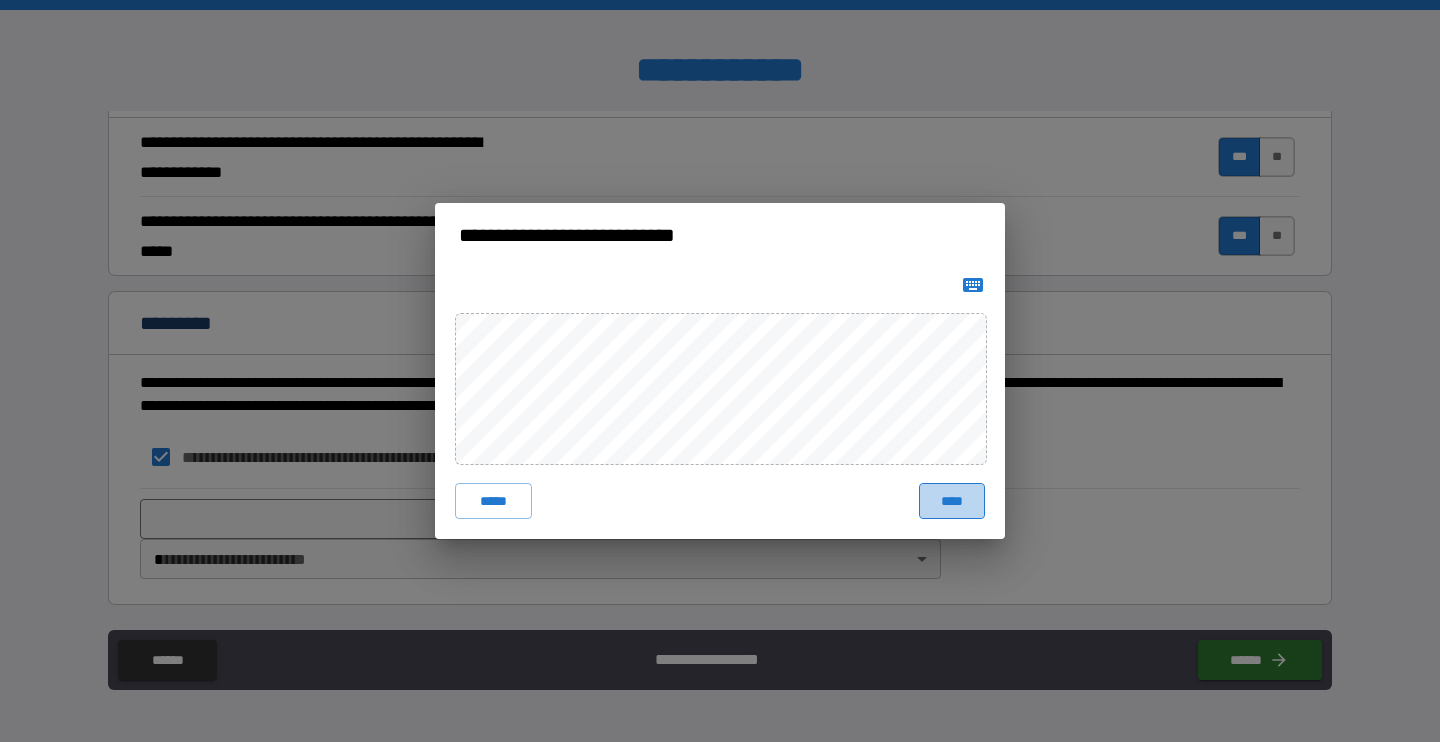 click on "****" at bounding box center [952, 501] 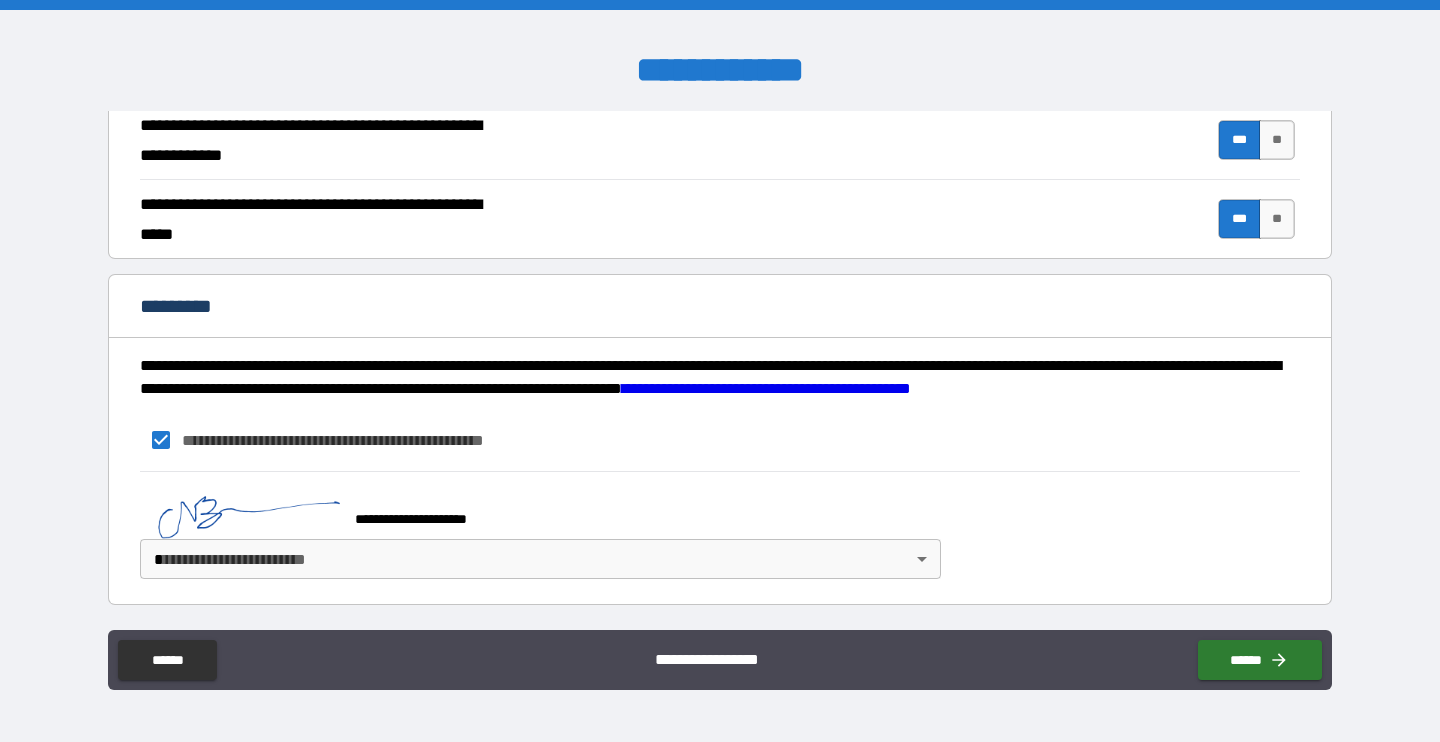 scroll, scrollTop: 1868, scrollLeft: 0, axis: vertical 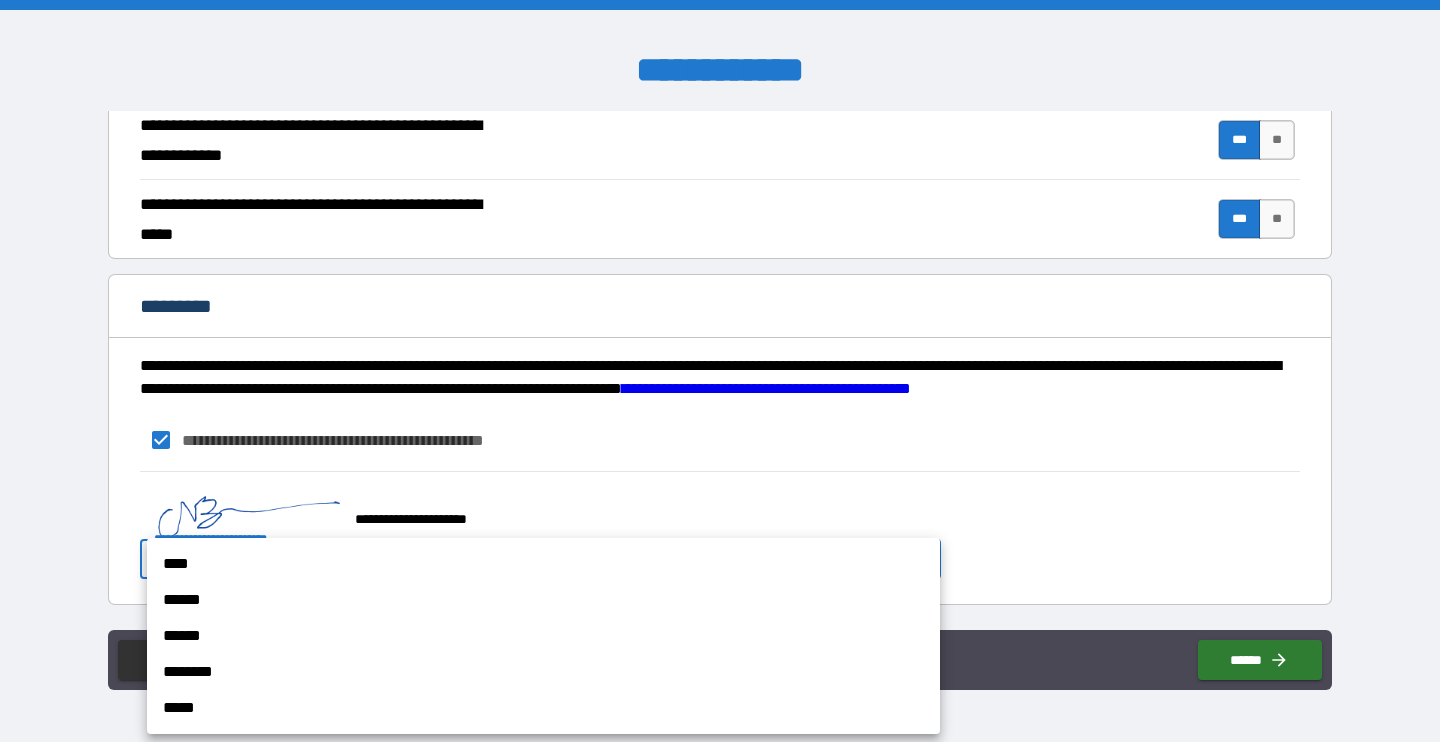click on "**********" at bounding box center [720, 371] 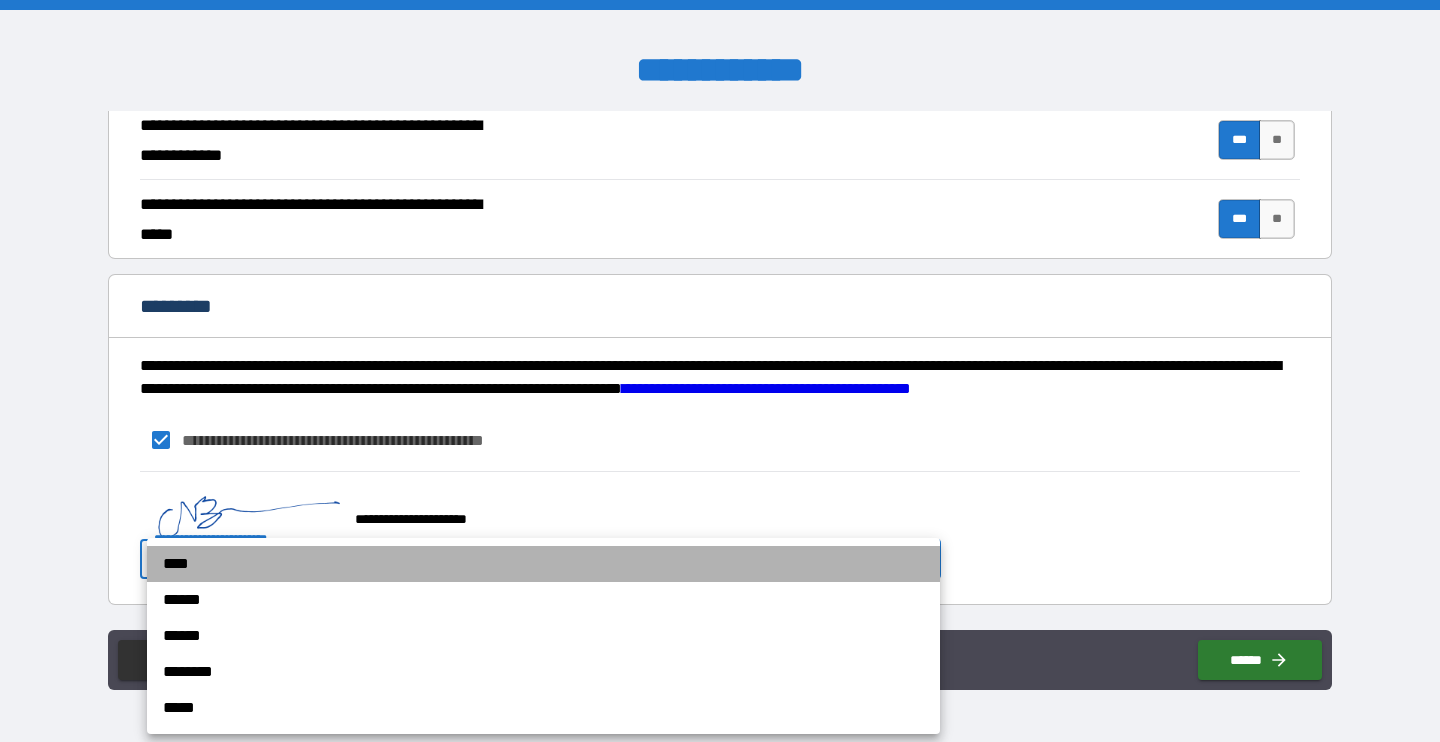 click on "****" at bounding box center [543, 564] 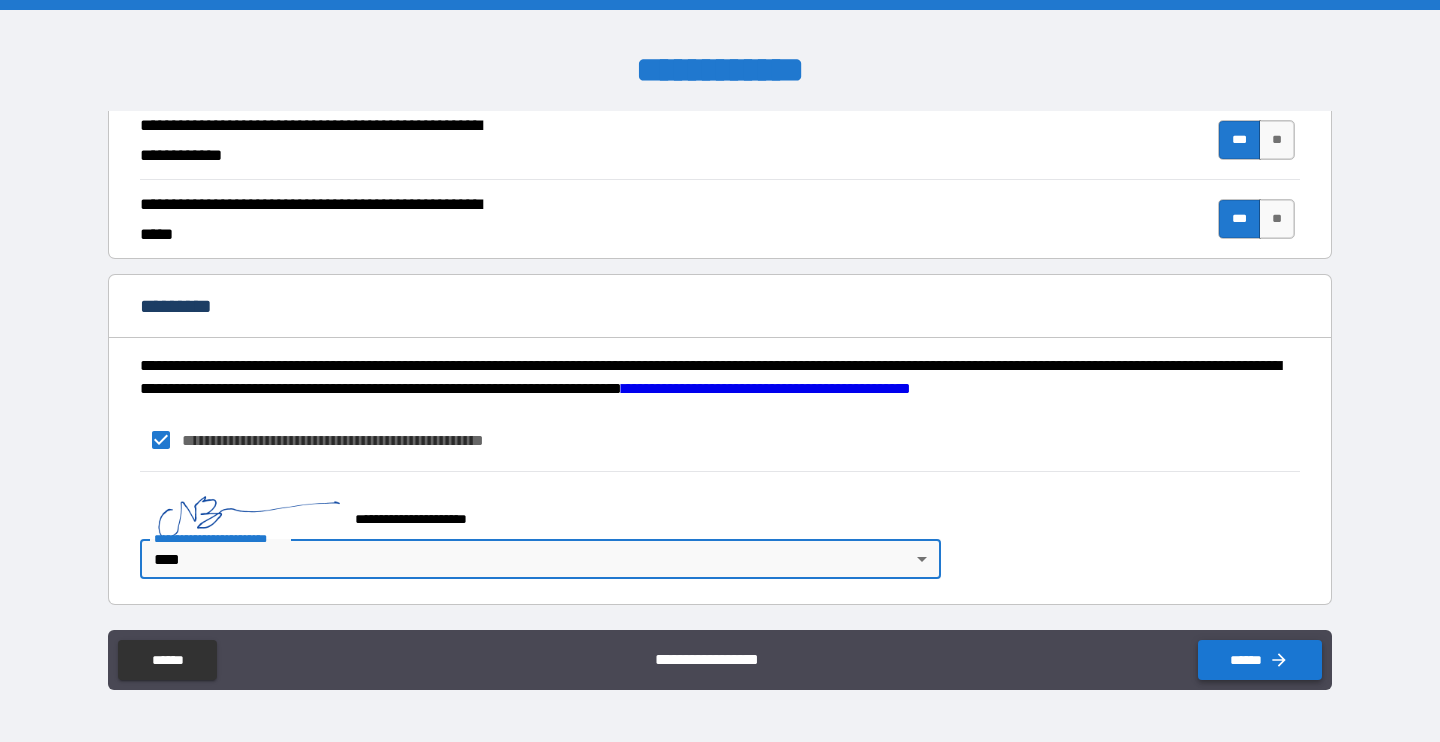 click 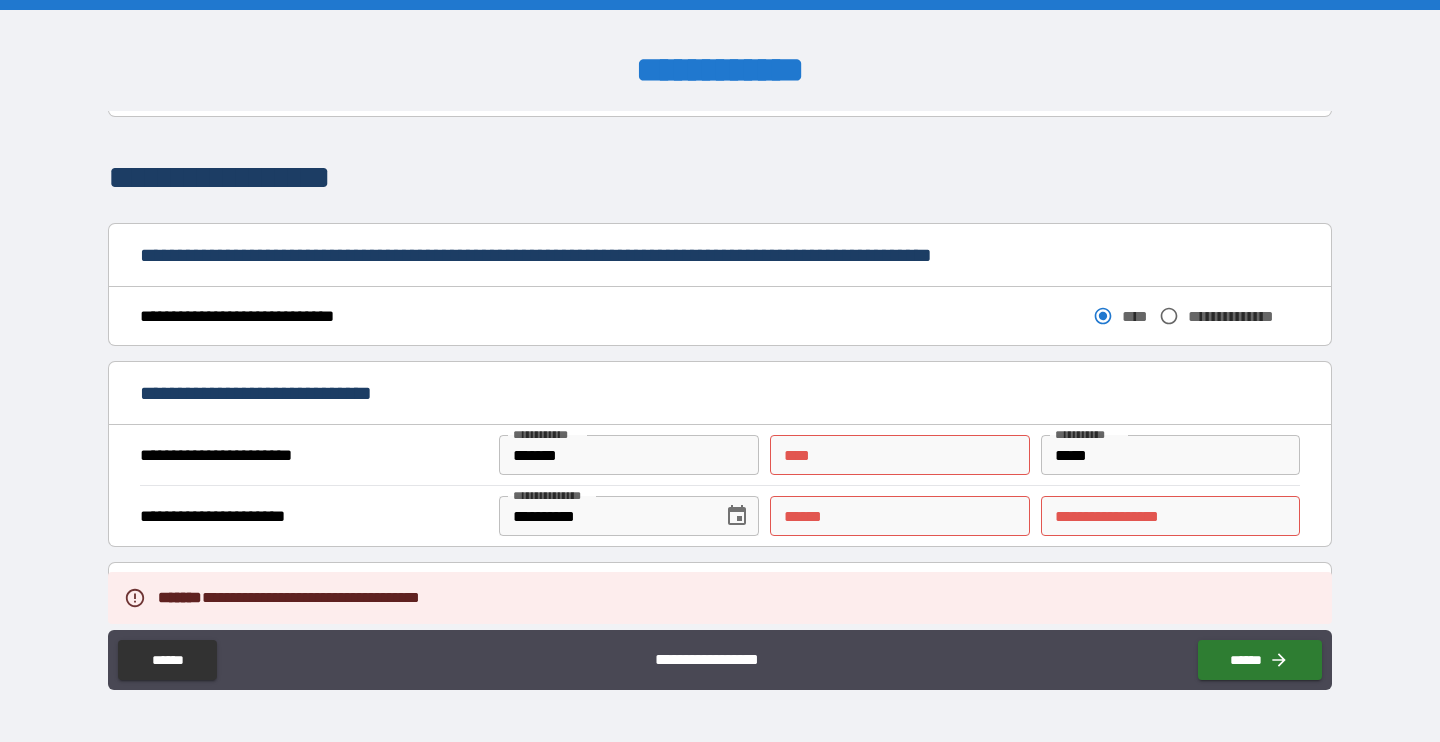 scroll, scrollTop: 978, scrollLeft: 0, axis: vertical 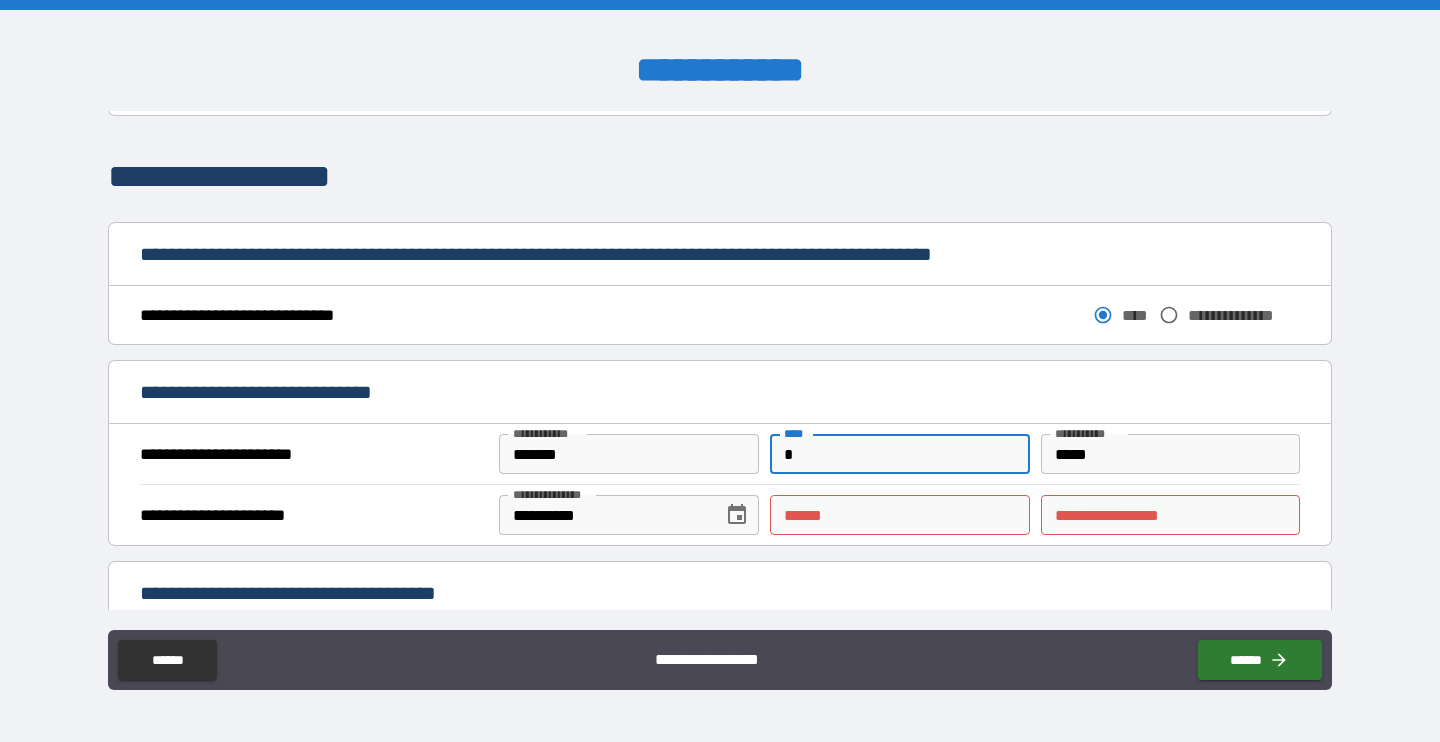 type on "*" 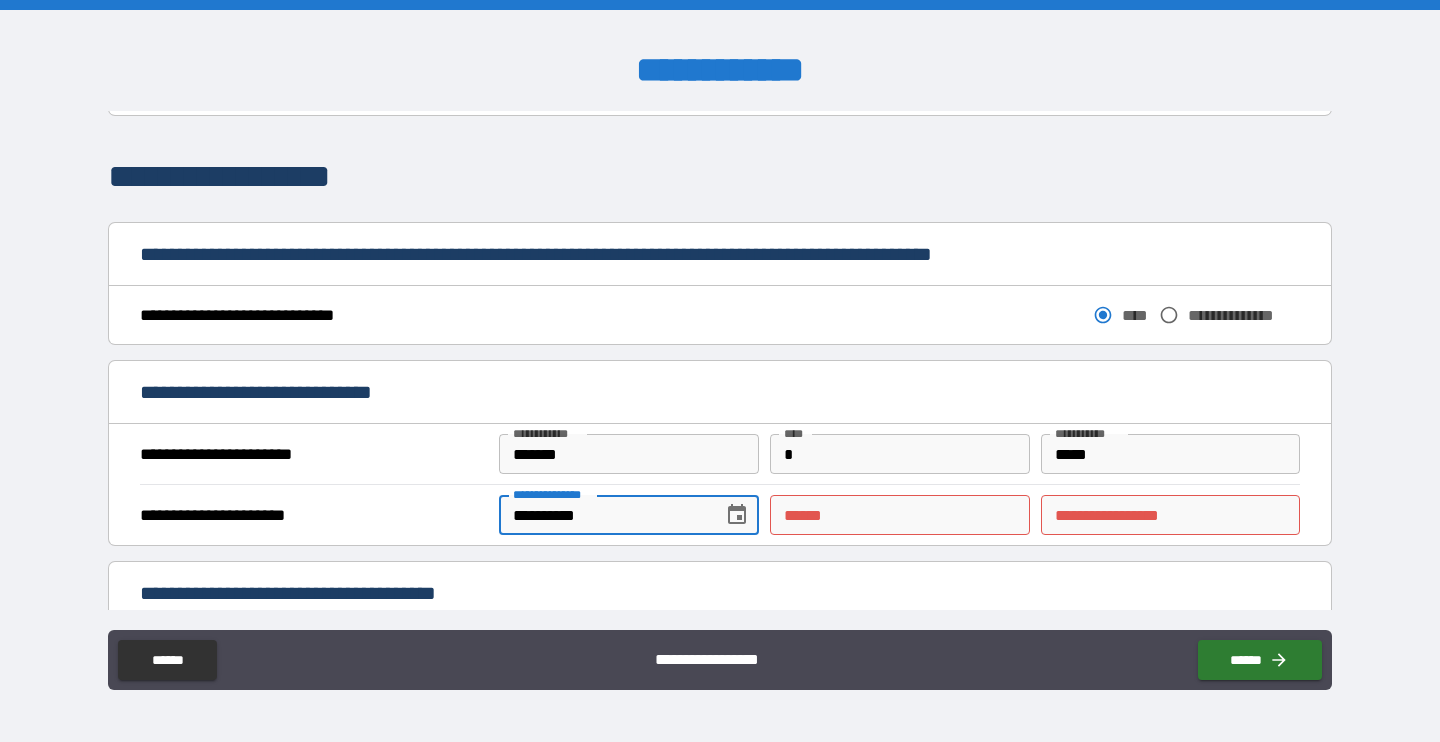 type 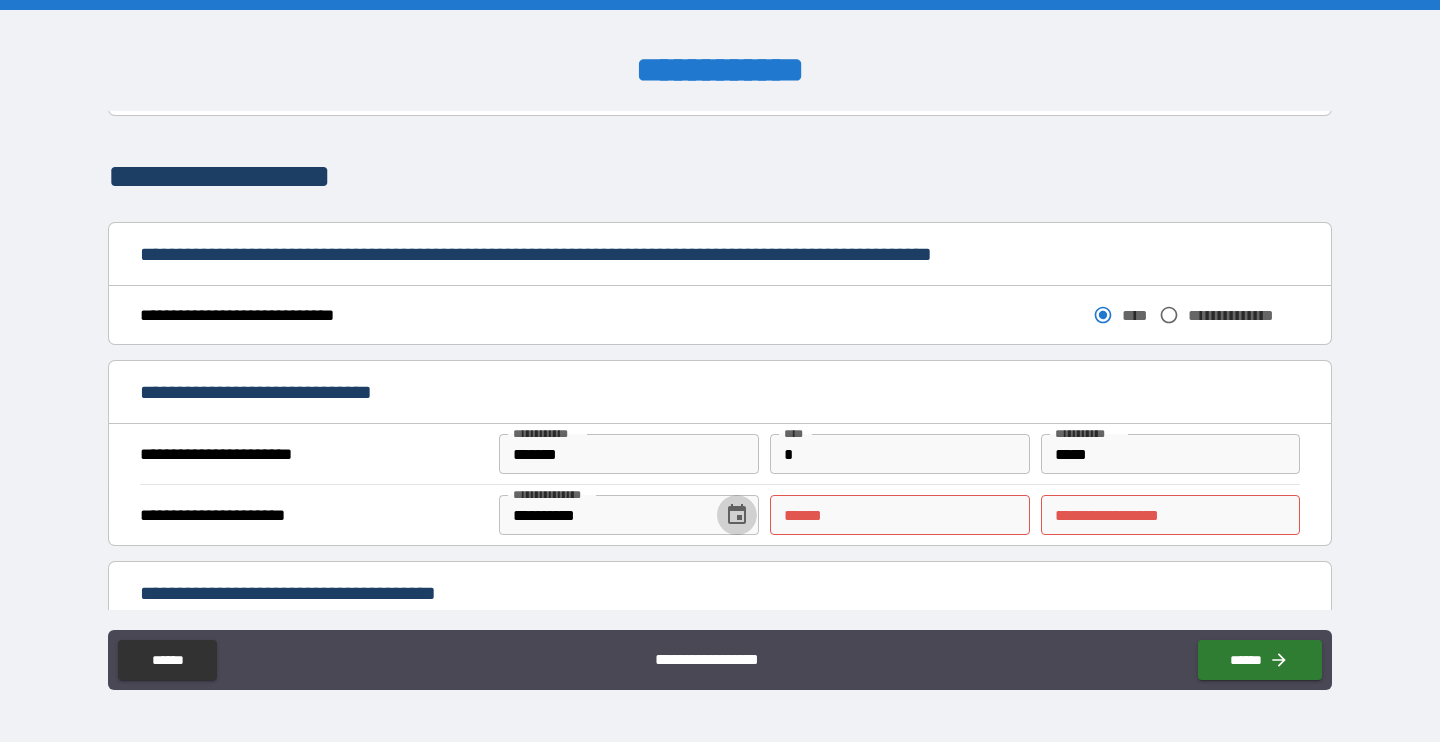 click on "****   *" at bounding box center [899, 515] 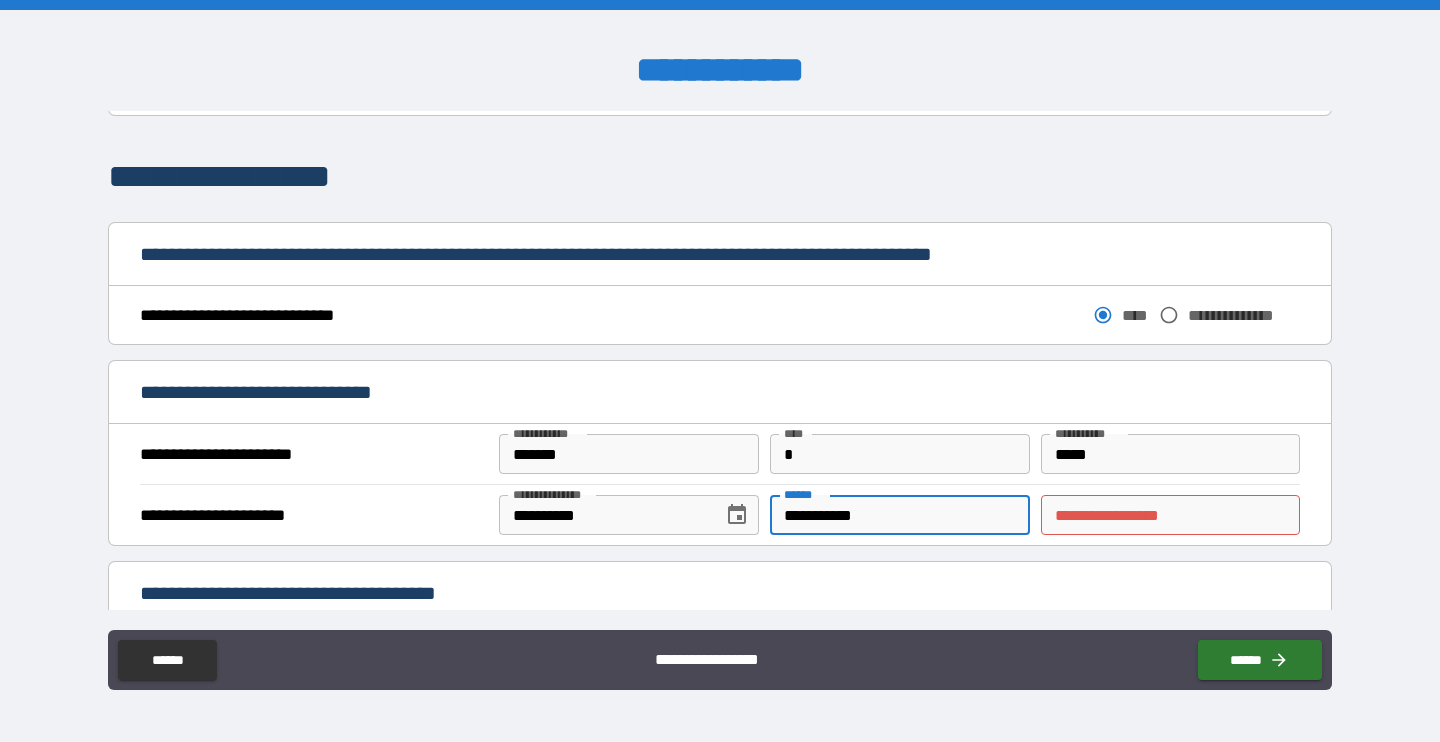 type on "**********" 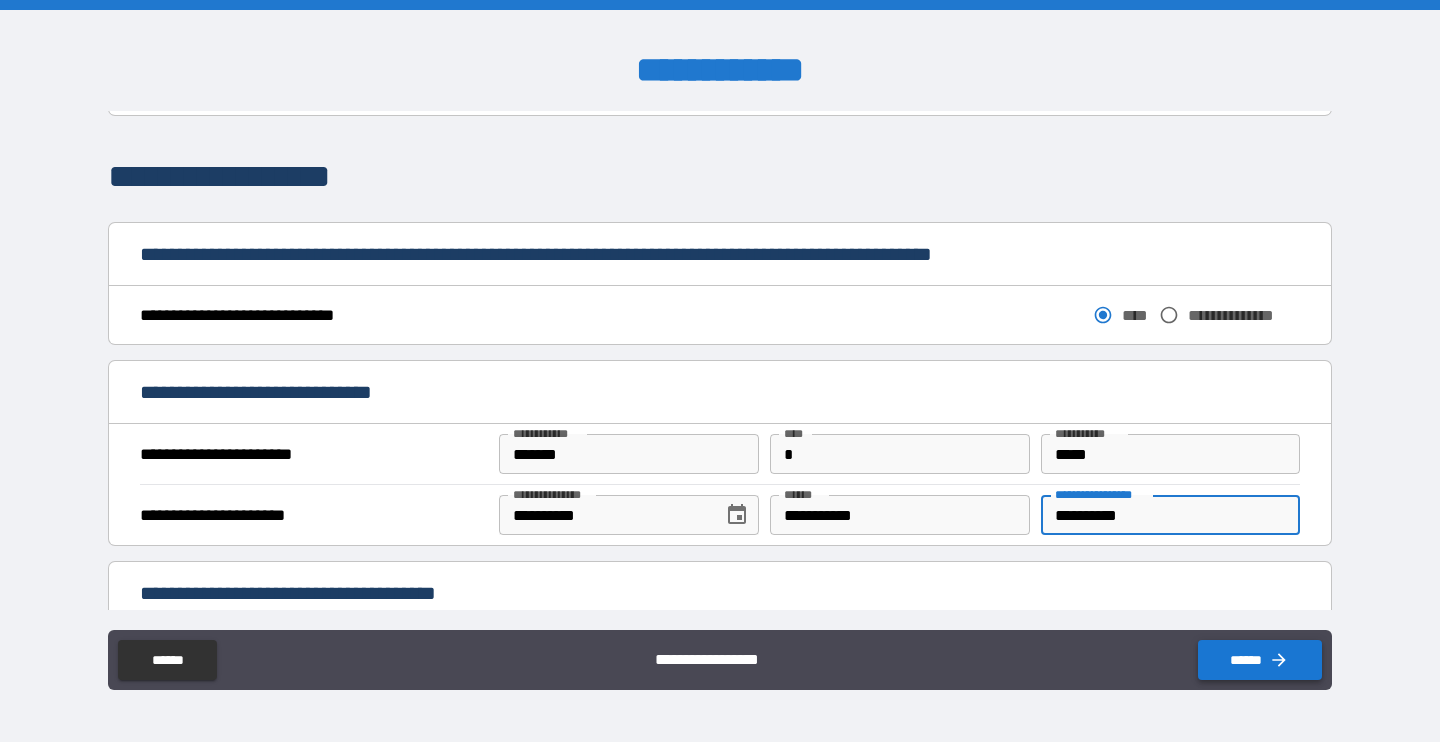 type on "**********" 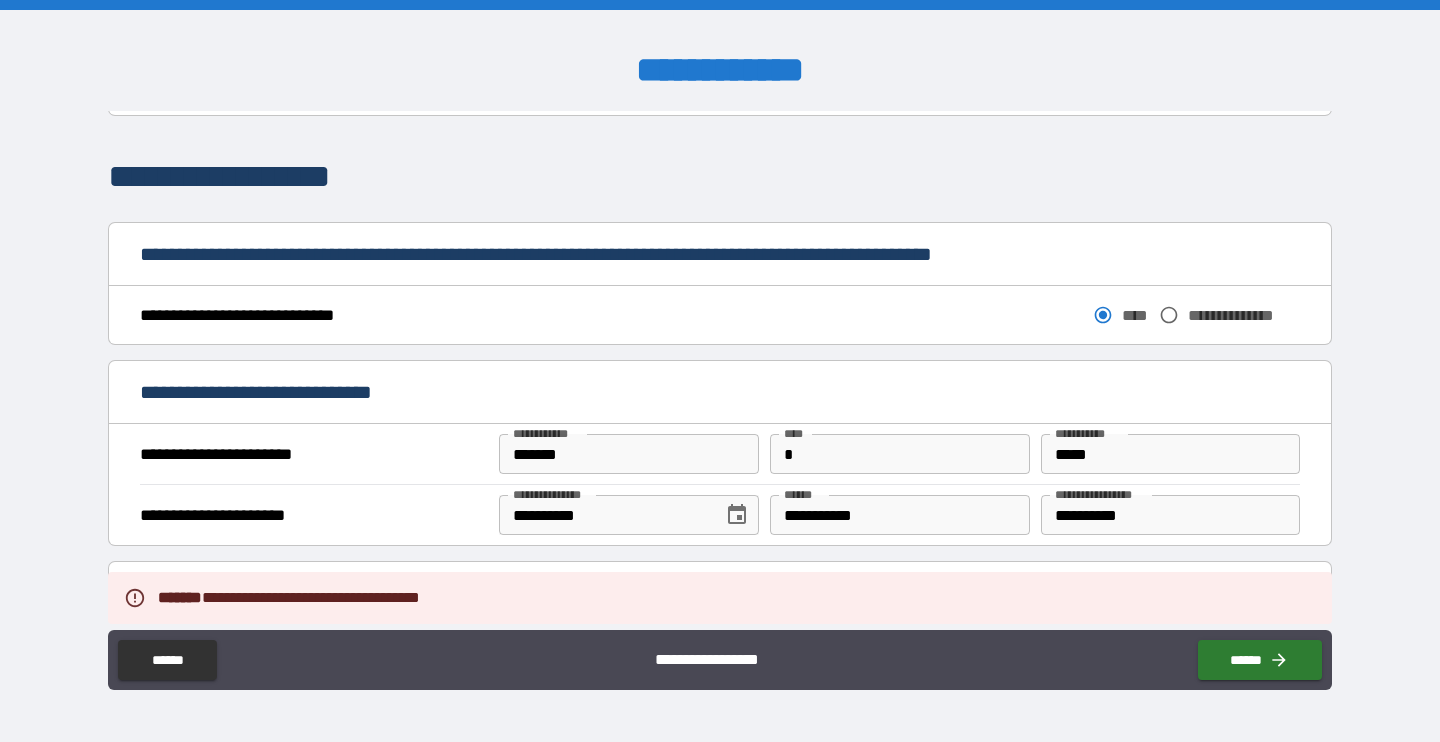 click on "**********" at bounding box center (1170, 515) 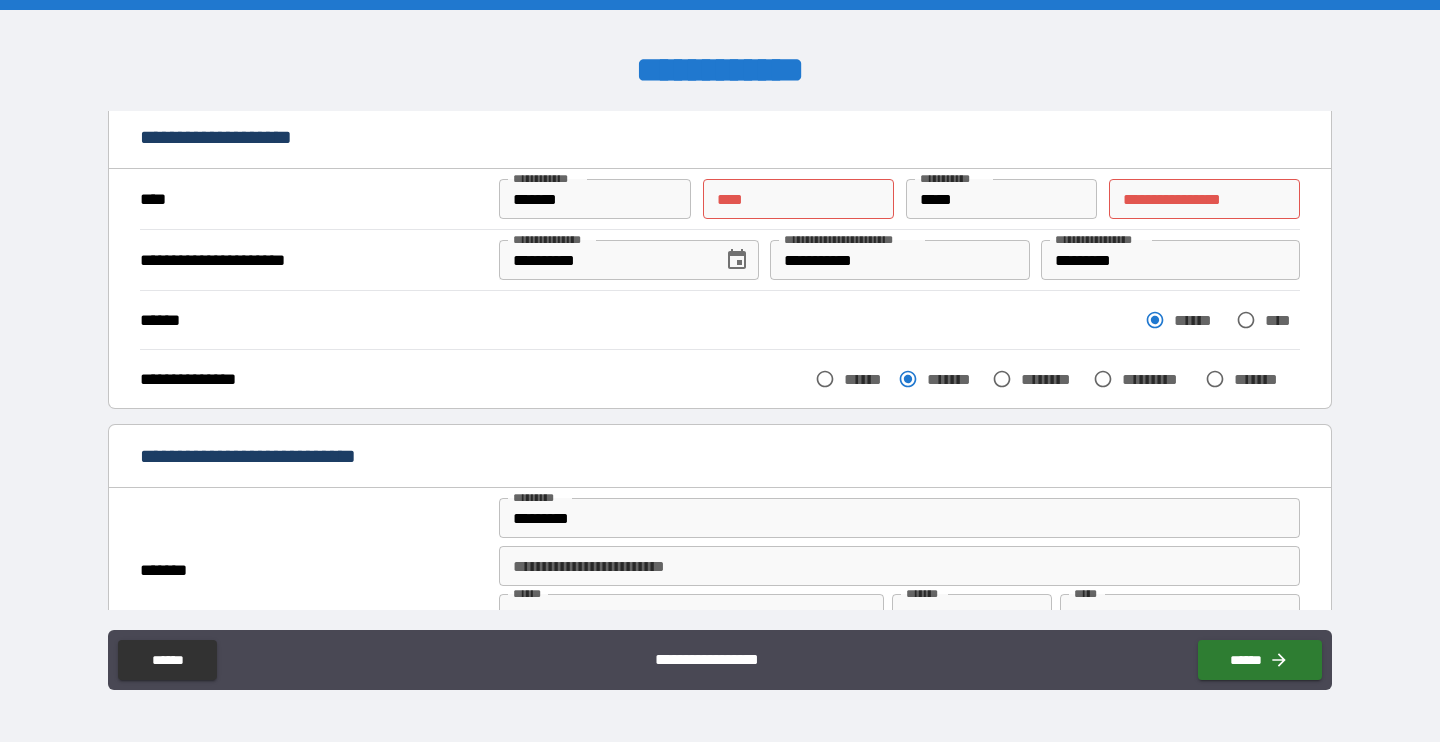 scroll, scrollTop: 0, scrollLeft: 0, axis: both 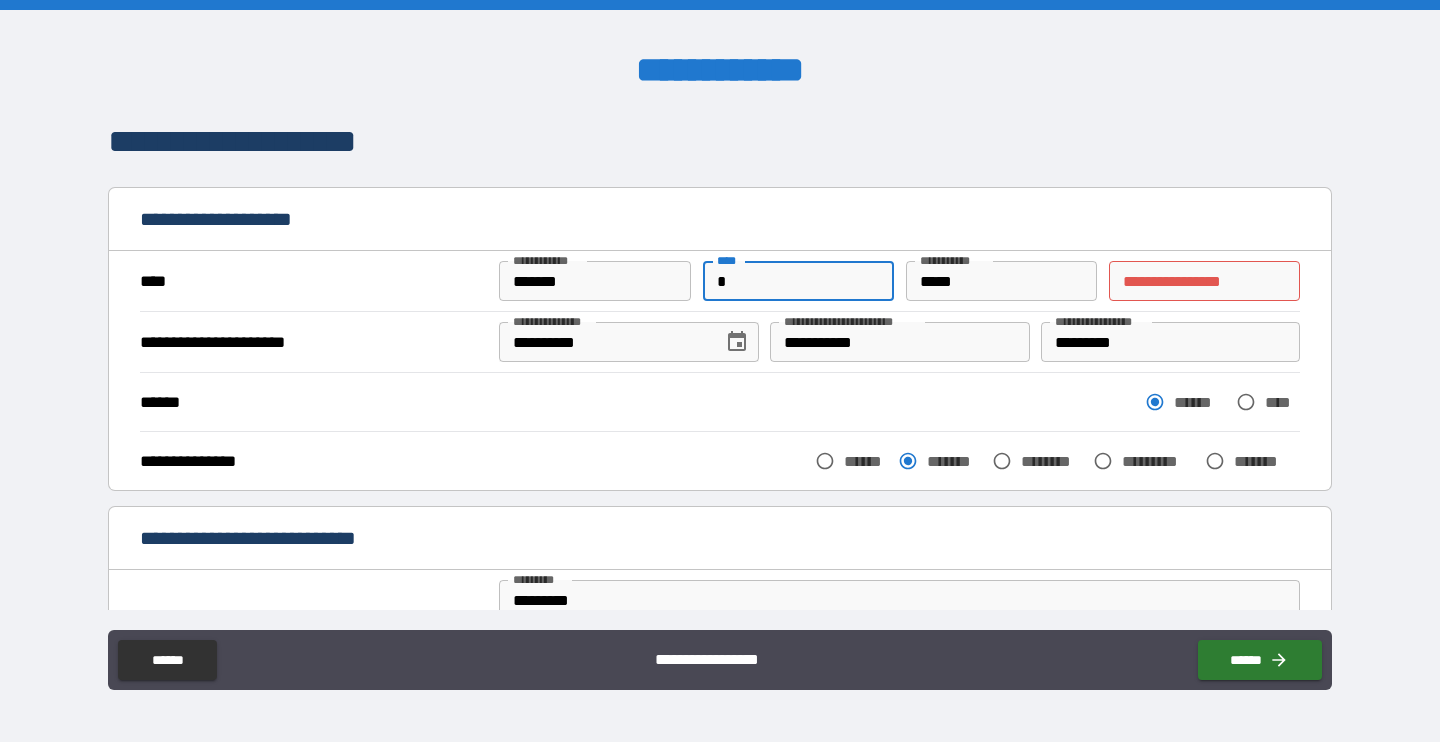 type on "*" 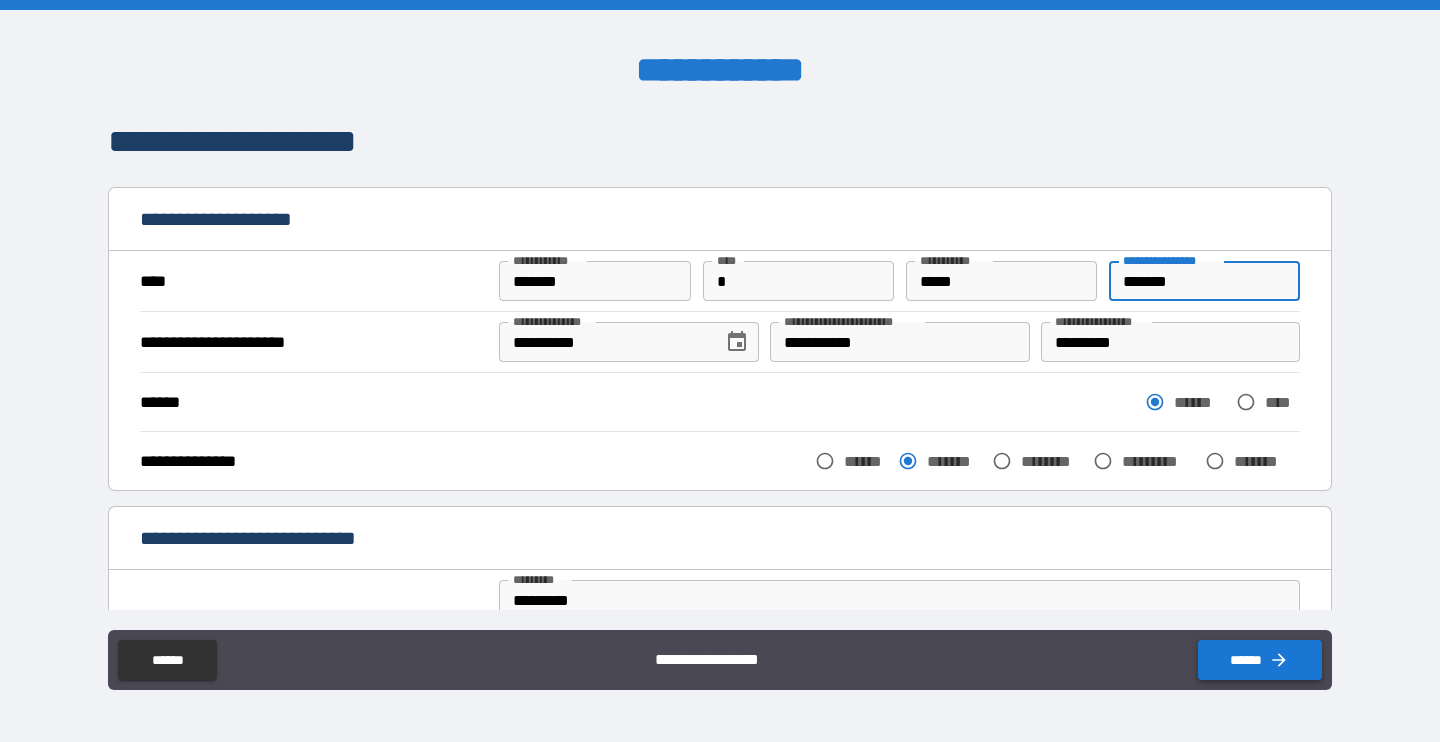type on "*******" 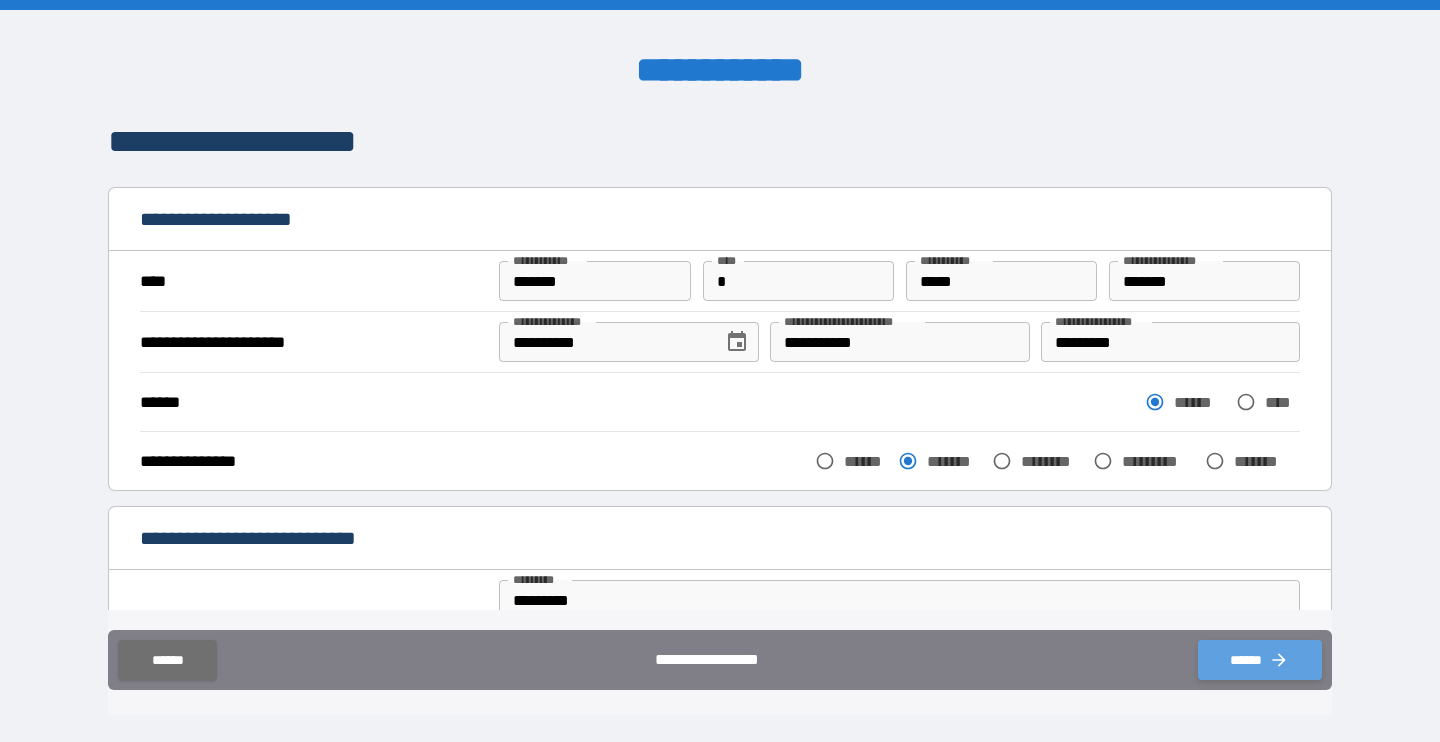 click on "******" at bounding box center (1260, 660) 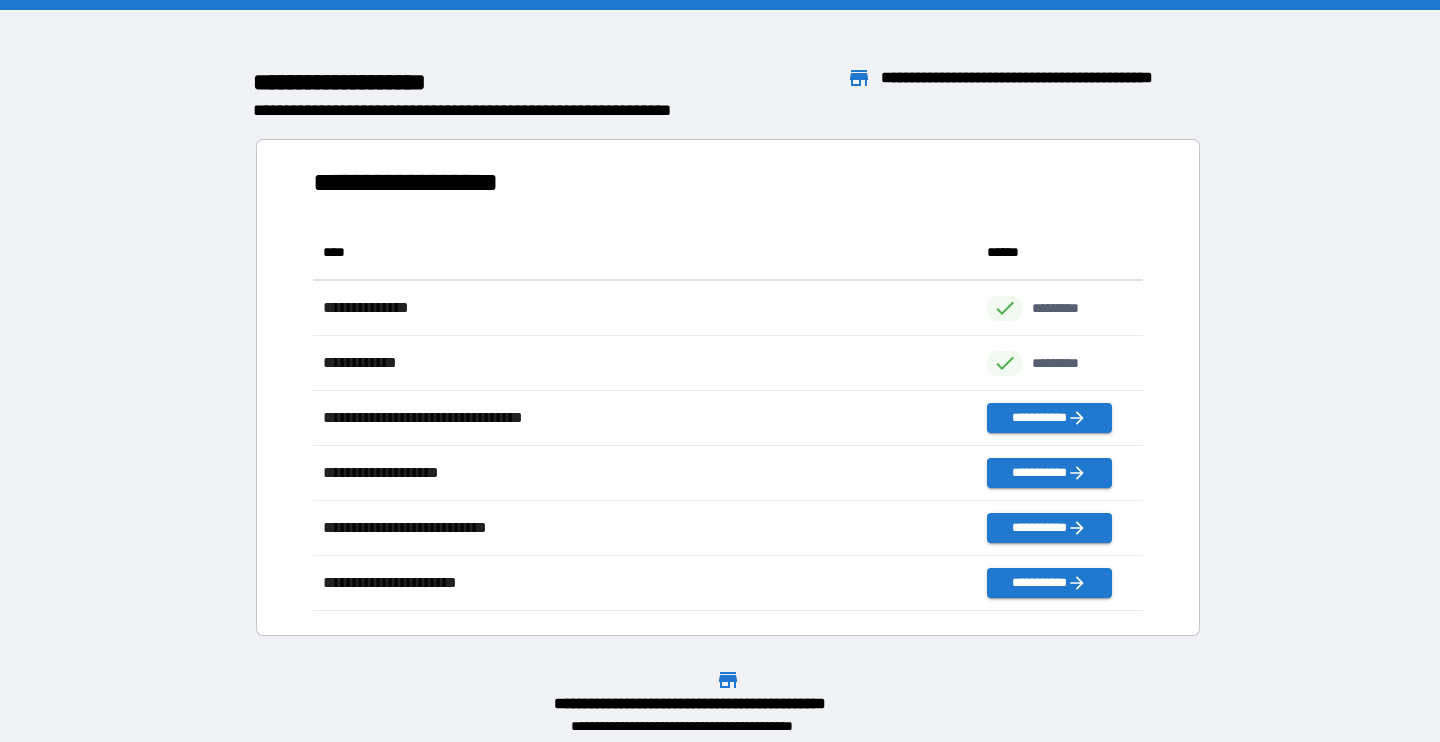 scroll, scrollTop: 1, scrollLeft: 1, axis: both 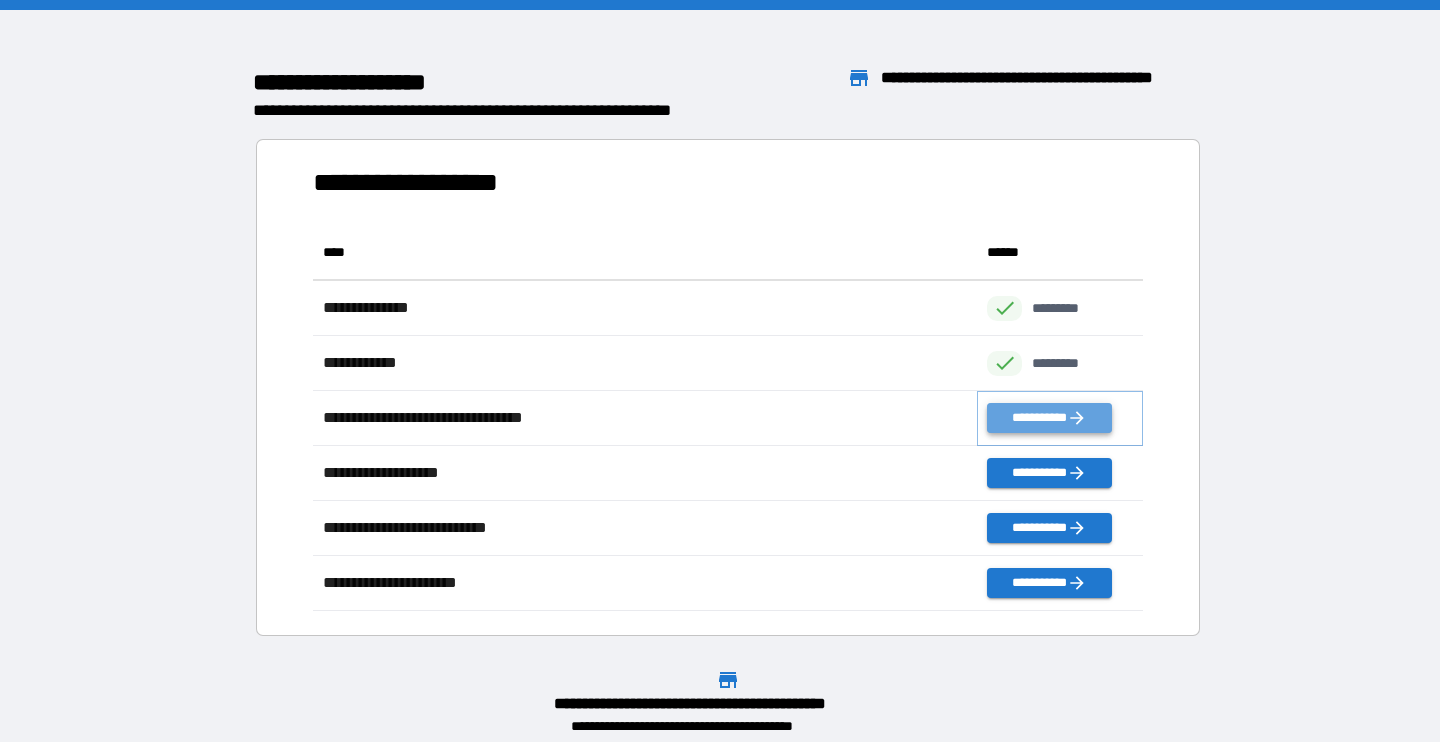 click on "**********" at bounding box center (1049, 418) 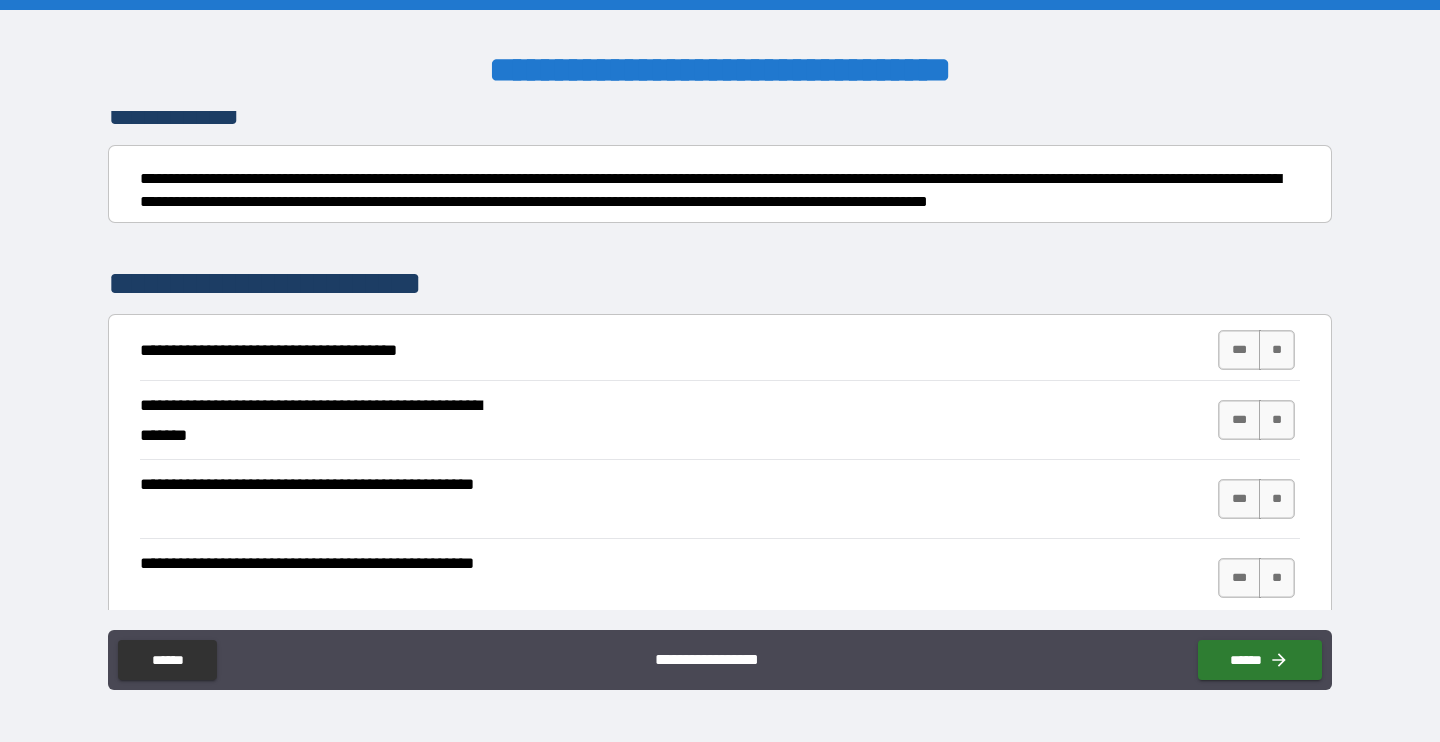 scroll, scrollTop: 241, scrollLeft: 0, axis: vertical 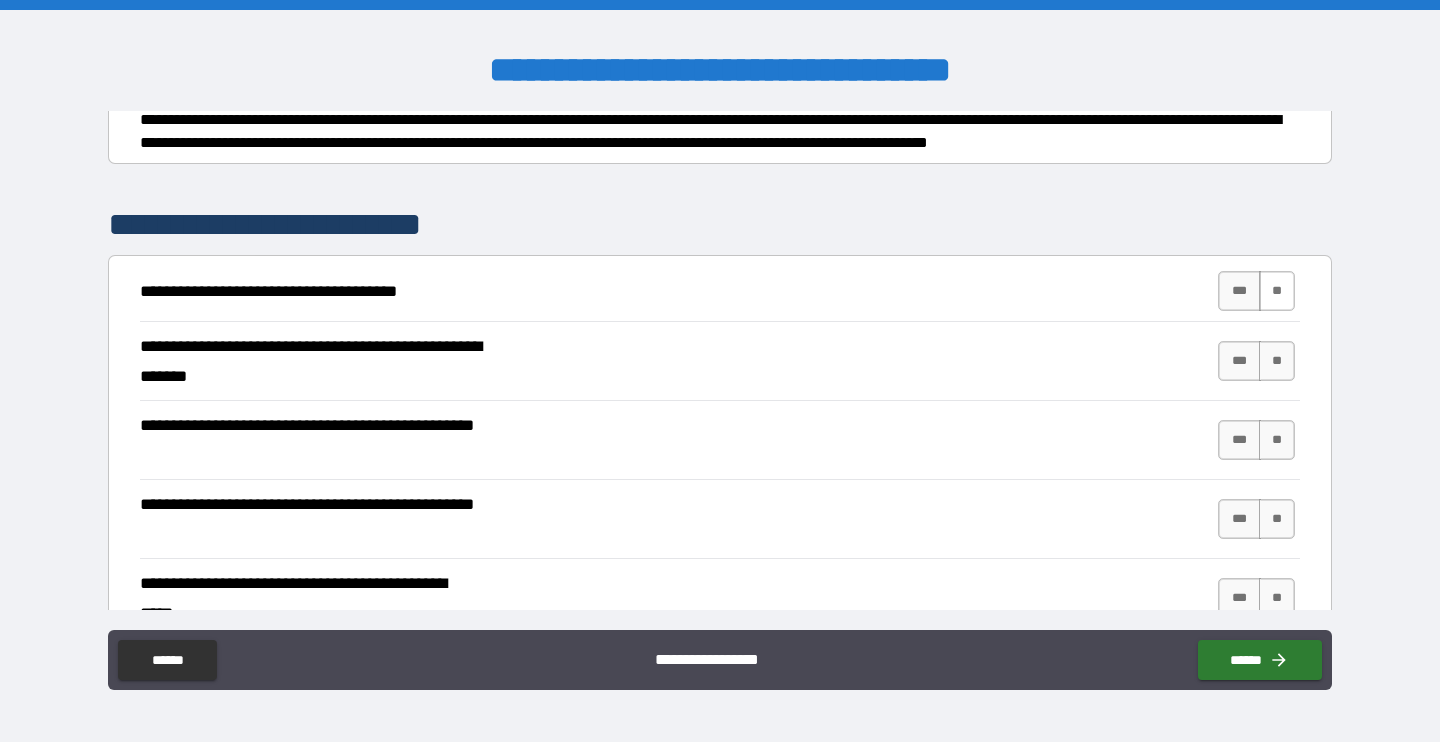 click on "**" at bounding box center [1277, 291] 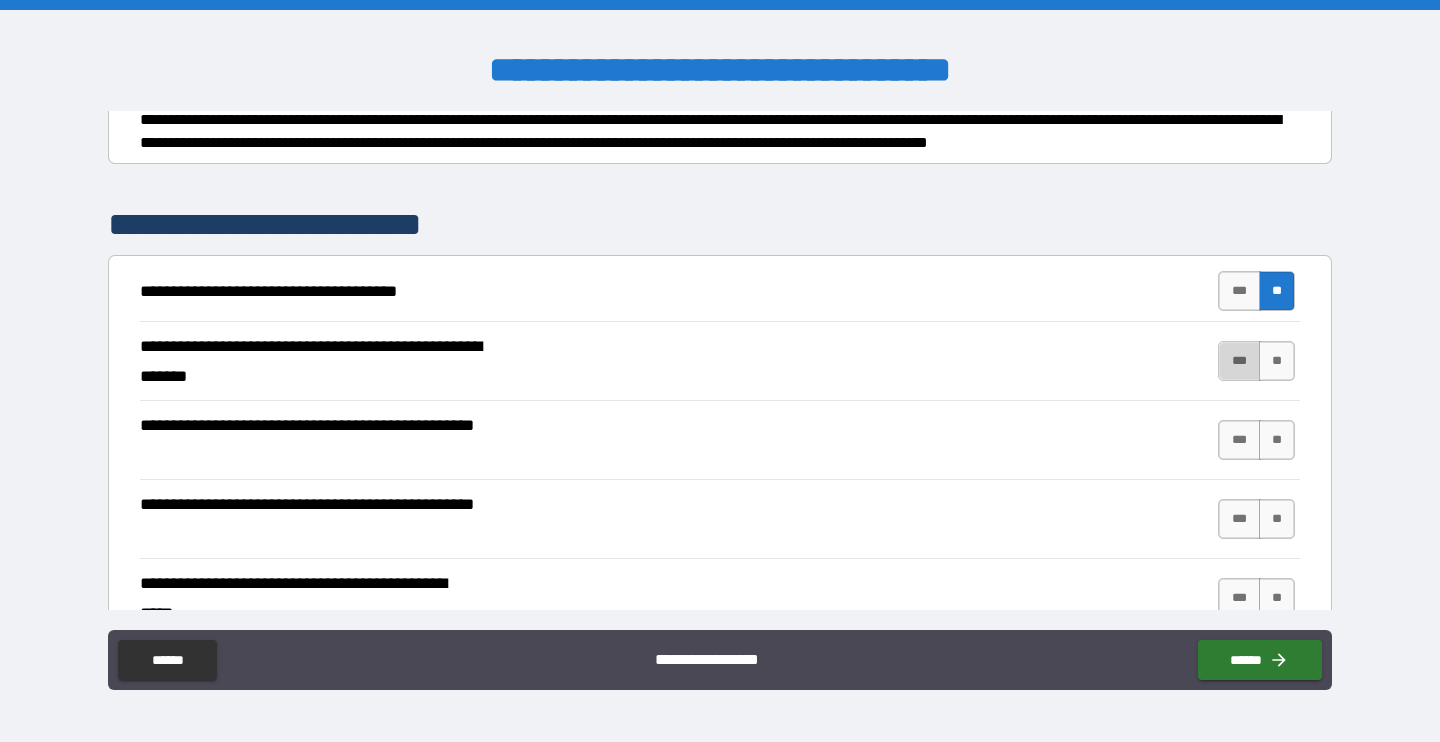 click on "***" at bounding box center [1239, 361] 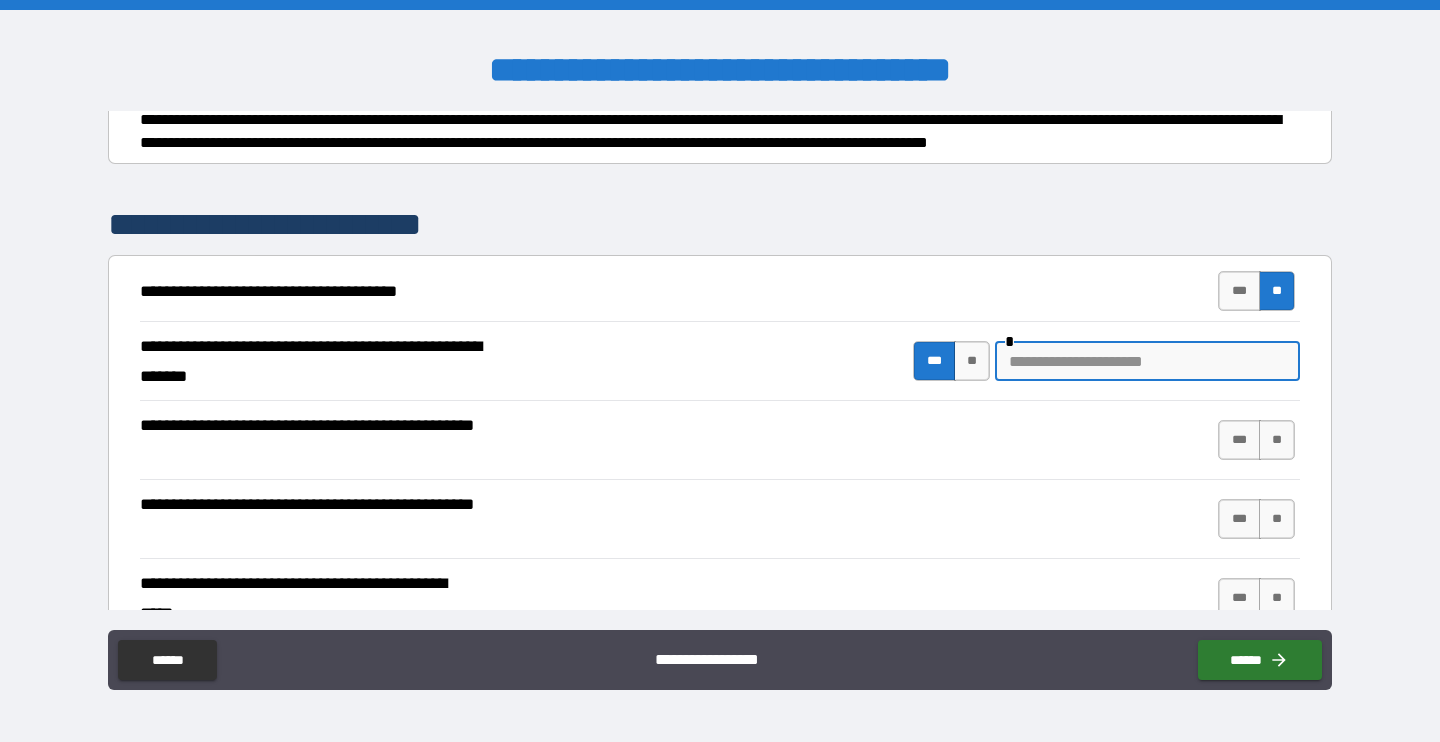 click at bounding box center (1147, 361) 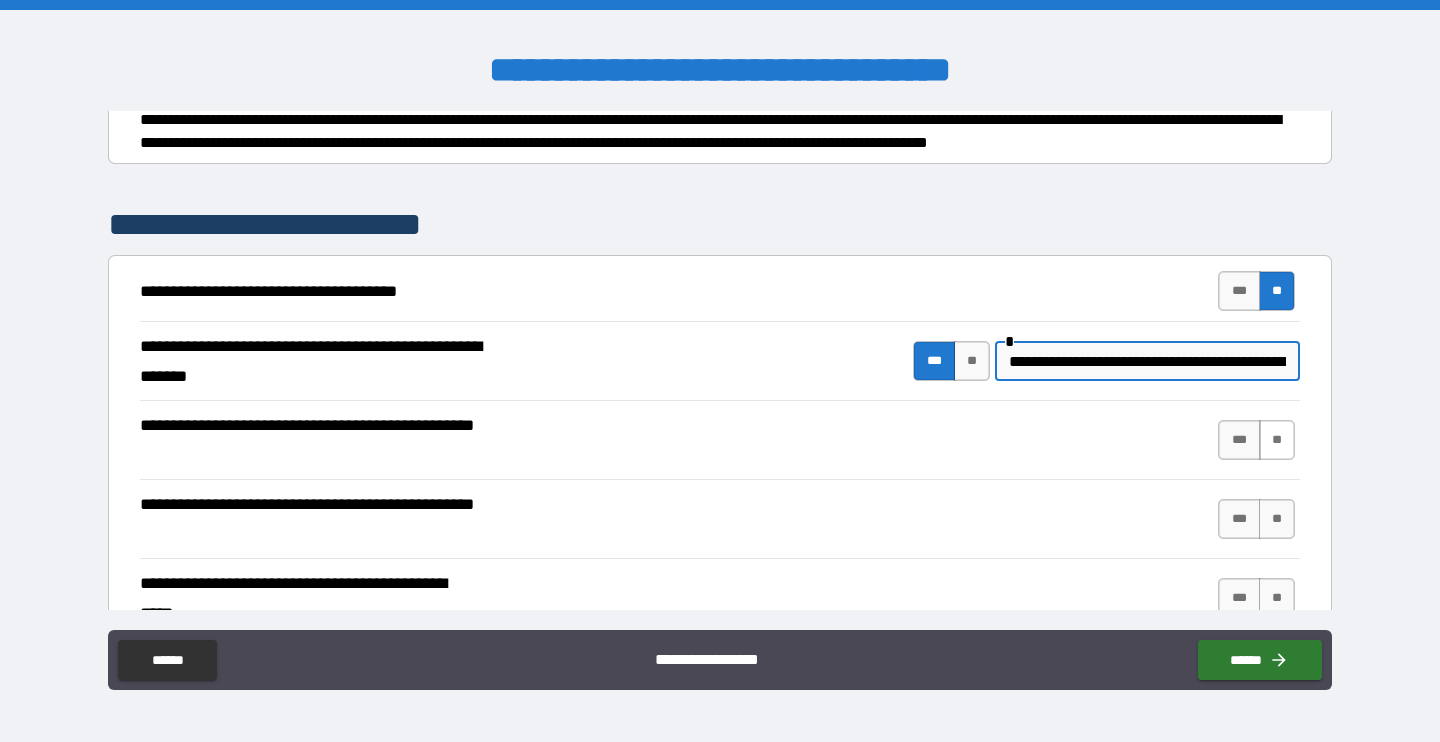type on "**********" 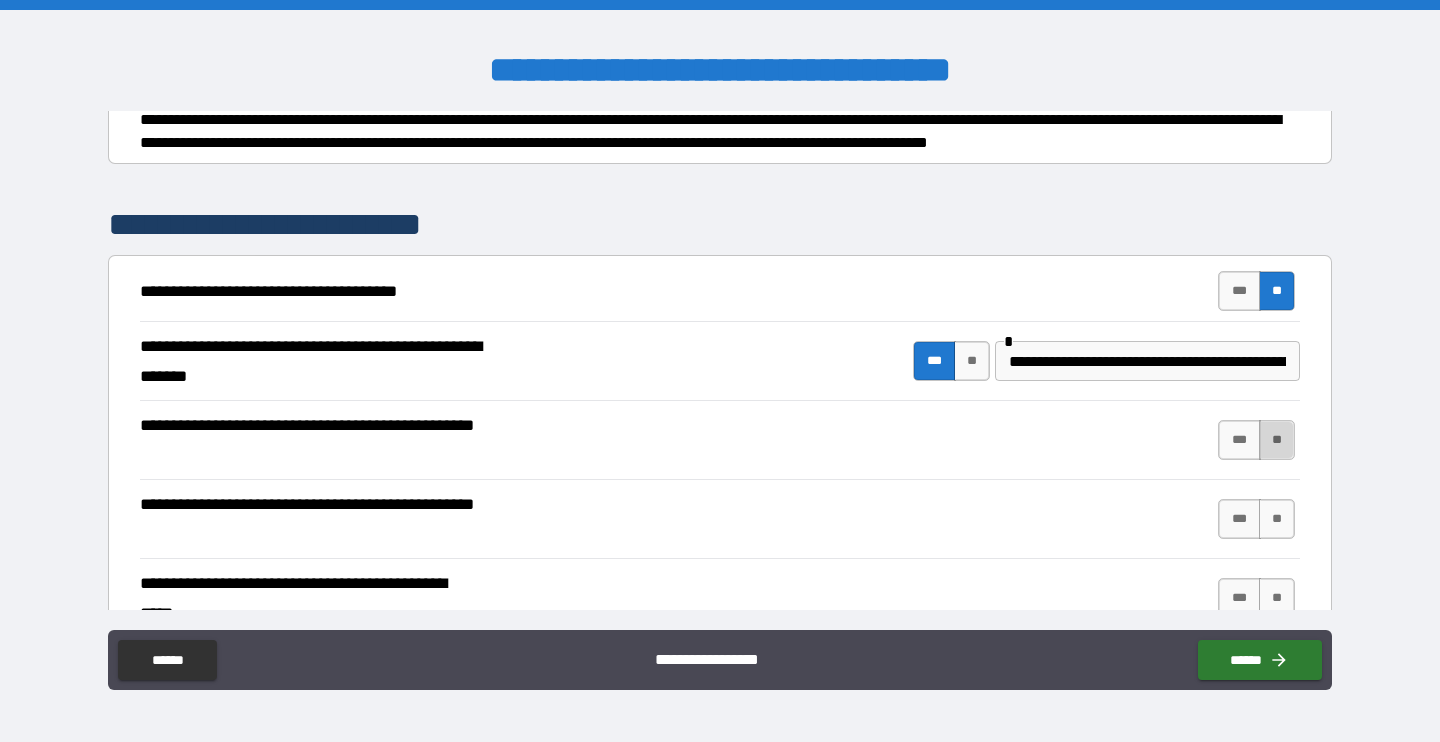click on "**" at bounding box center [1277, 440] 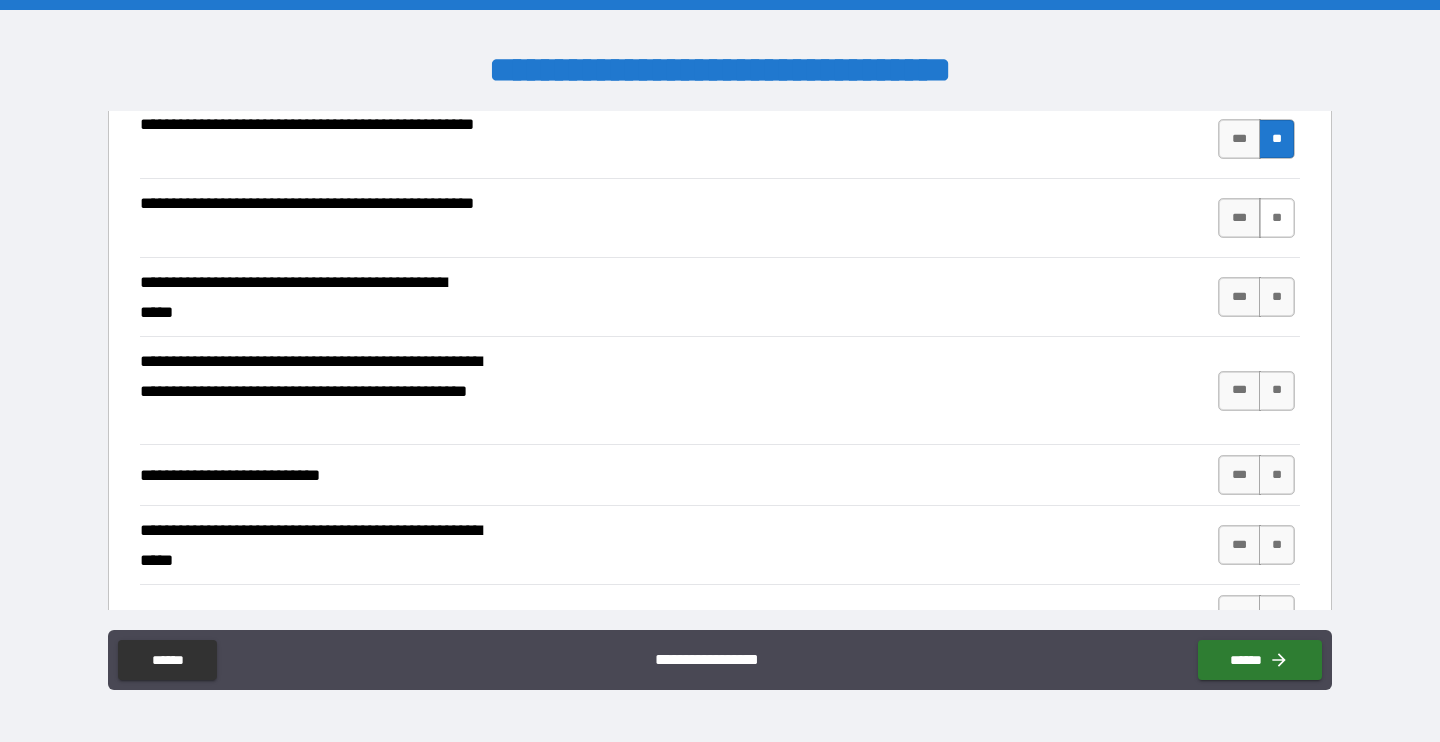 scroll, scrollTop: 579, scrollLeft: 0, axis: vertical 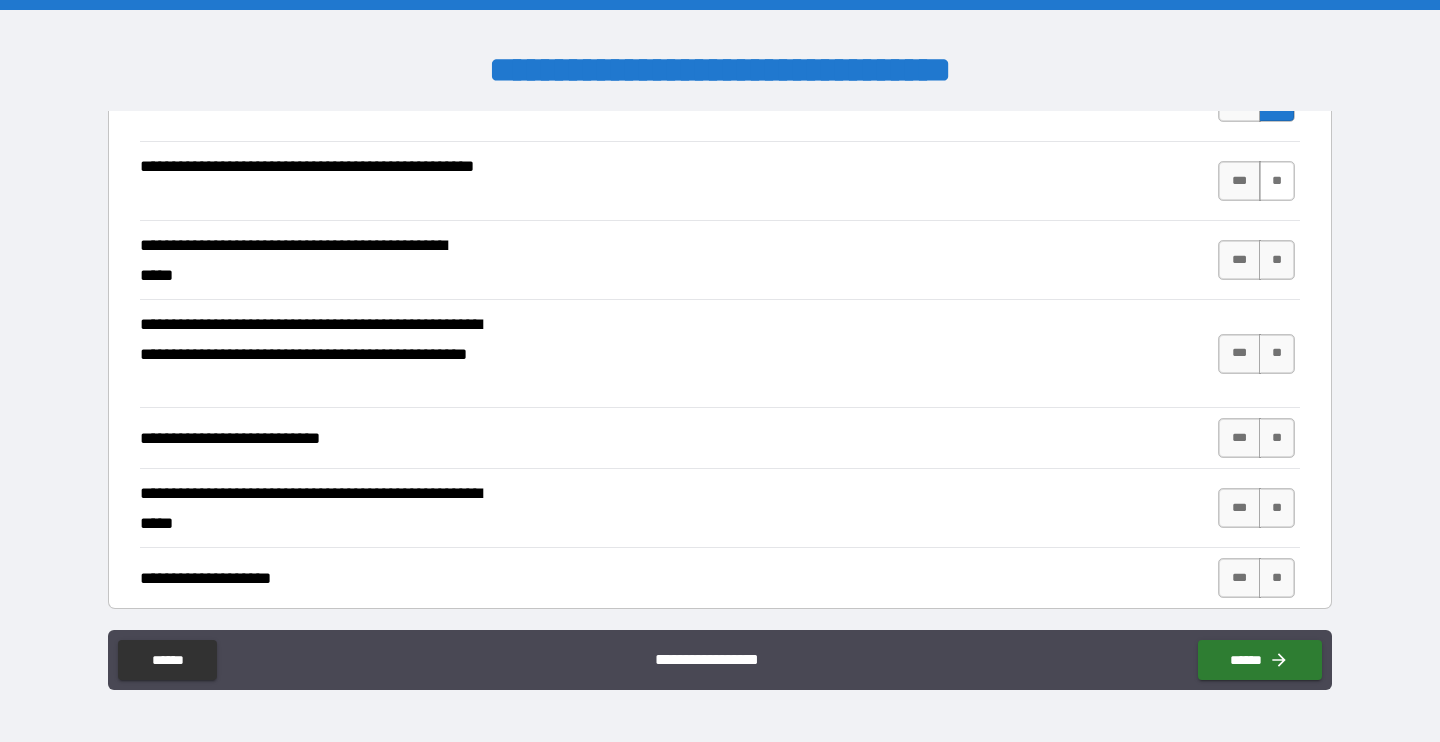 click on "**" at bounding box center [1277, 181] 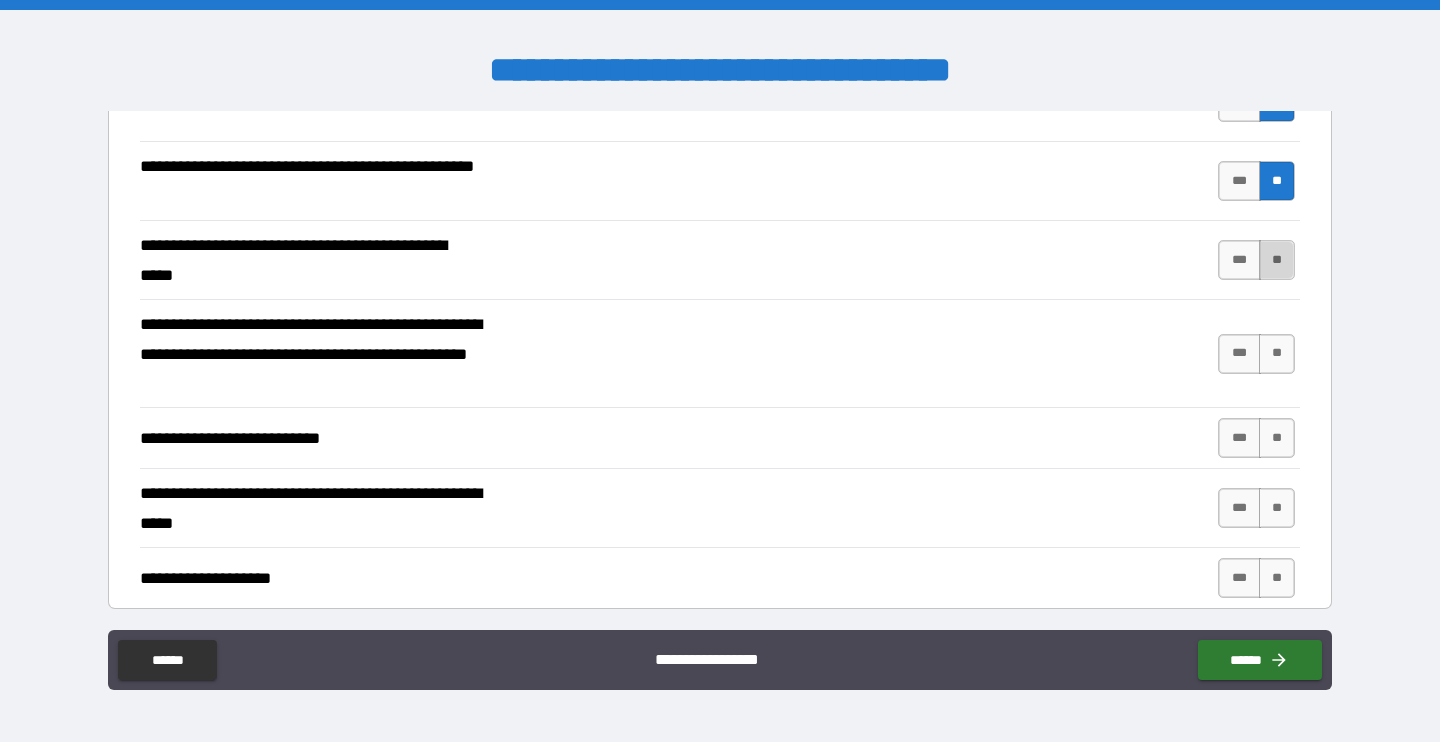 click on "**" at bounding box center [1277, 260] 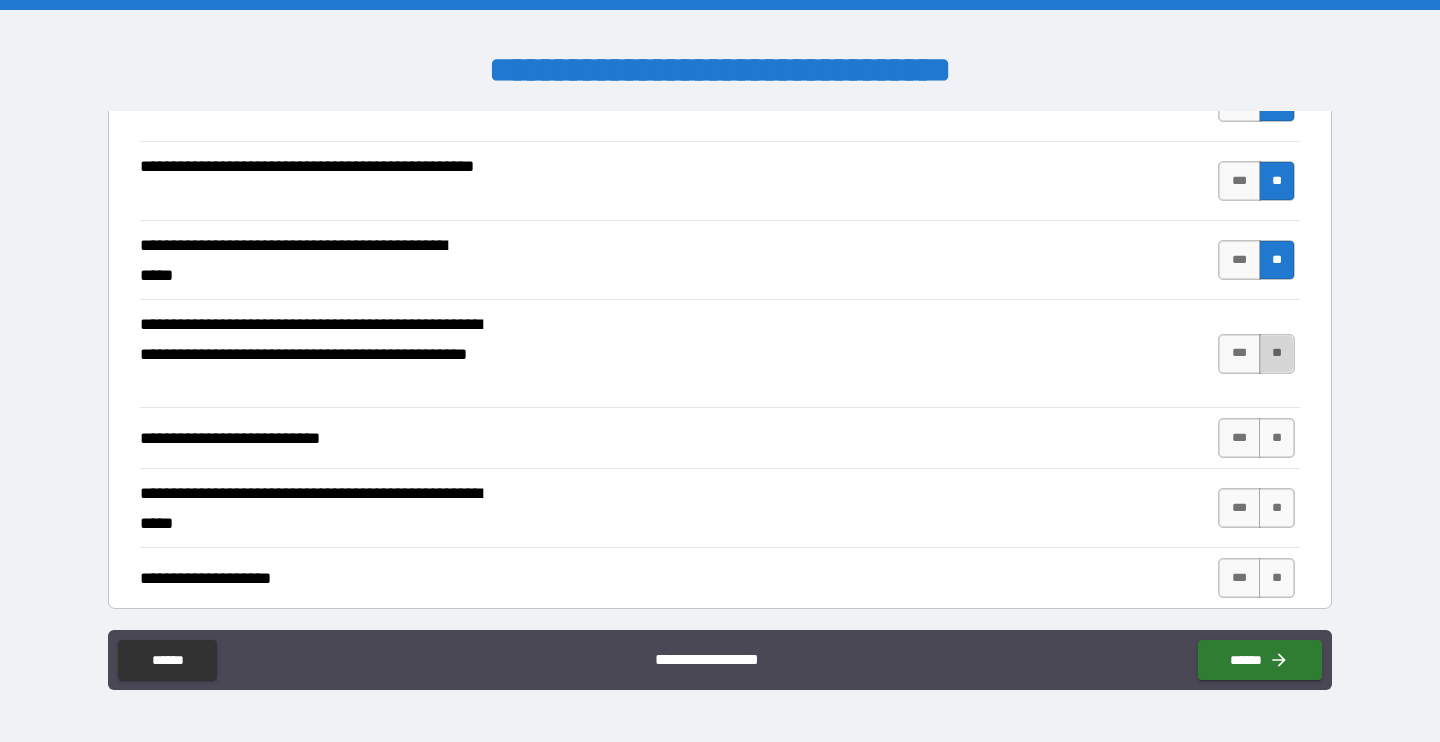click on "**" at bounding box center [1277, 354] 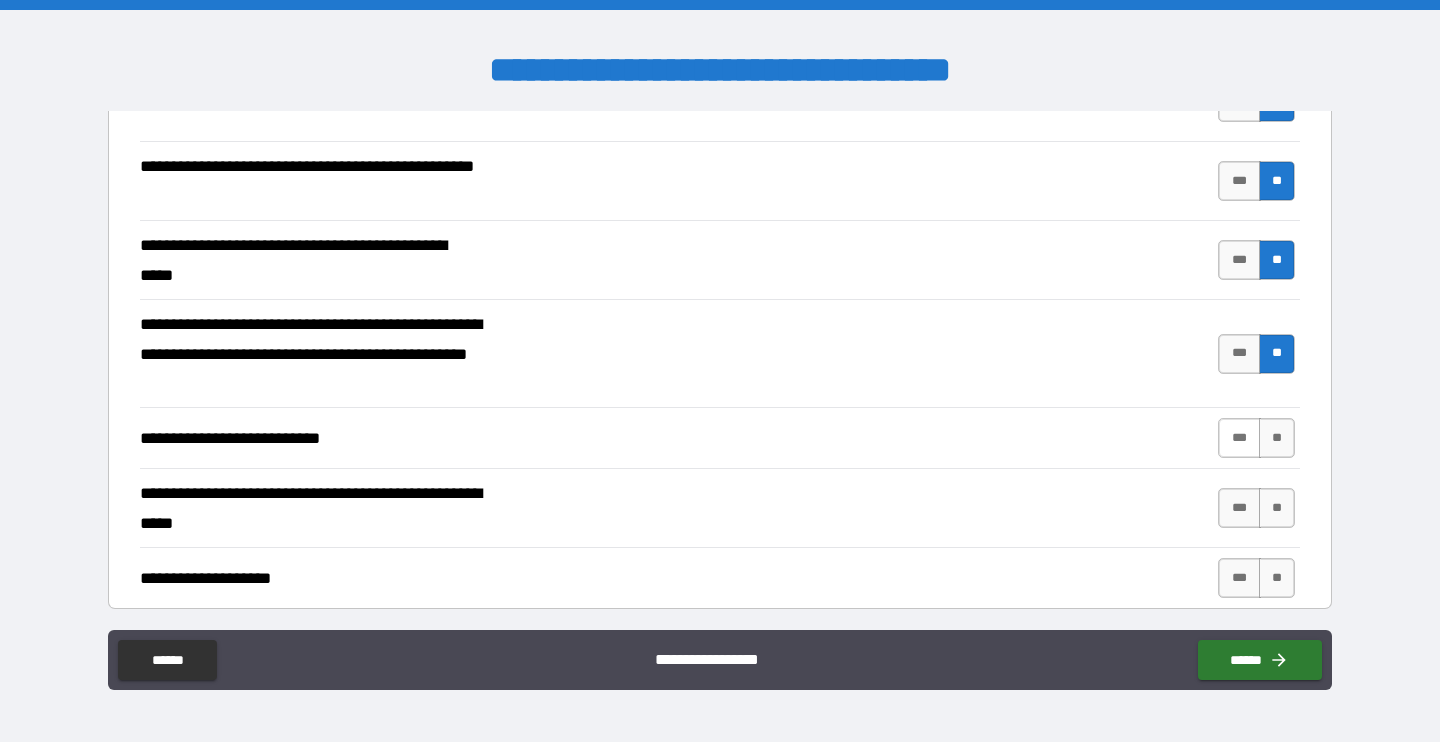 click on "***" at bounding box center (1239, 438) 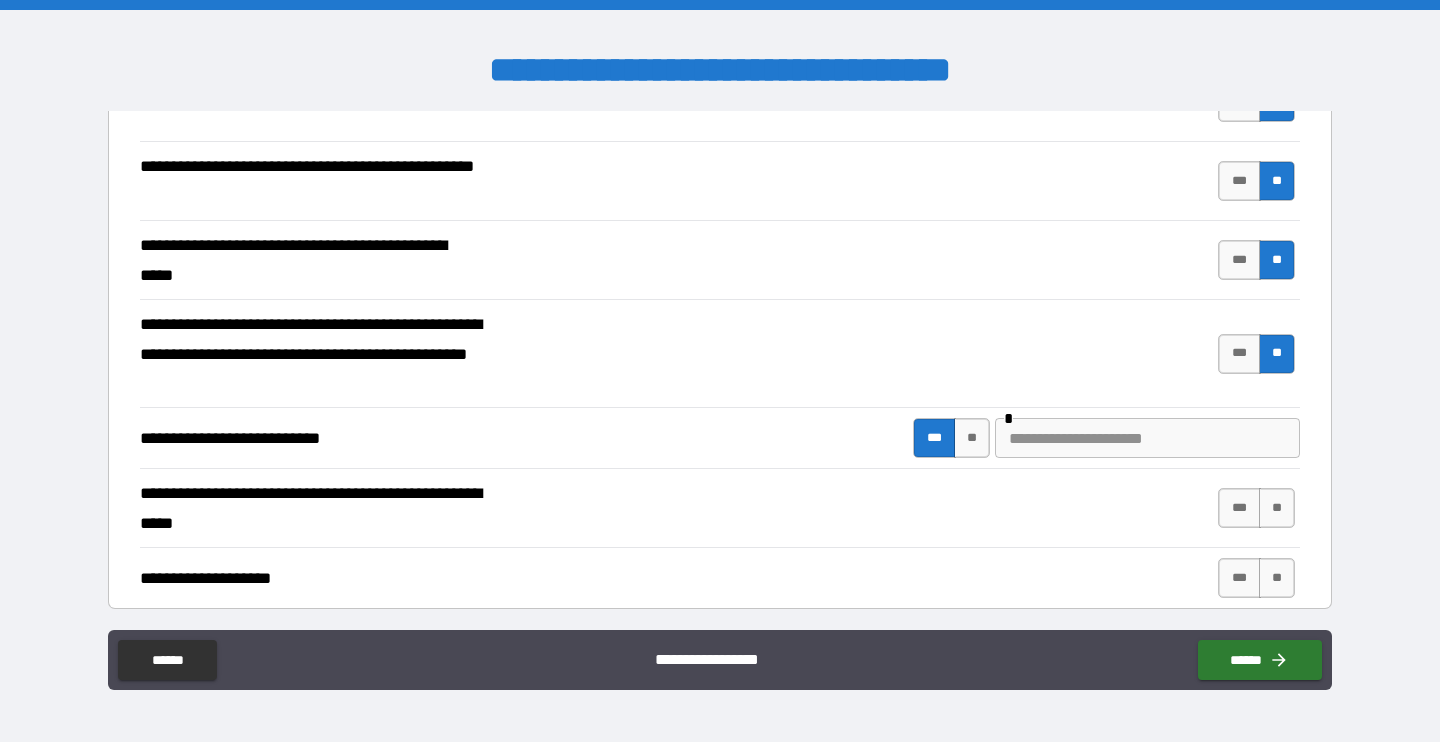 click at bounding box center (1147, 438) 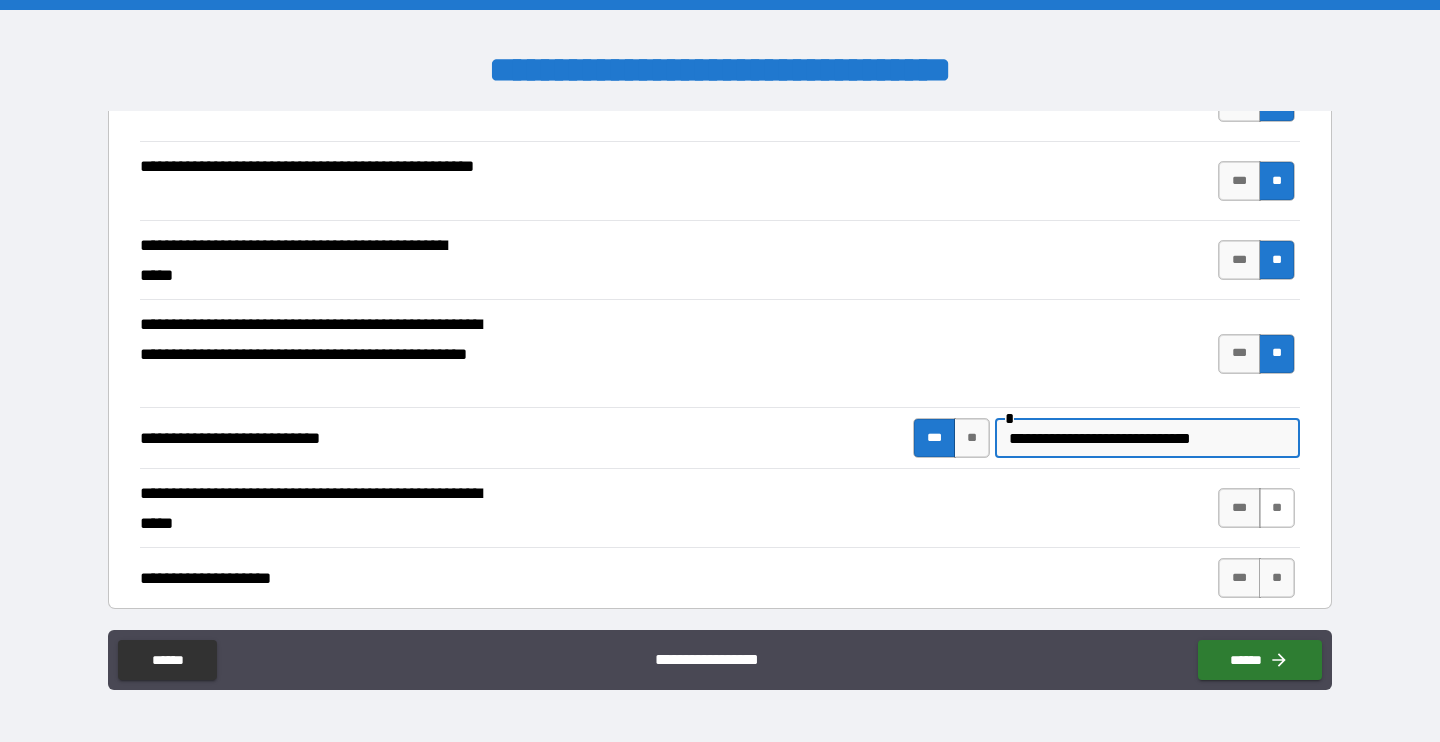 type on "**********" 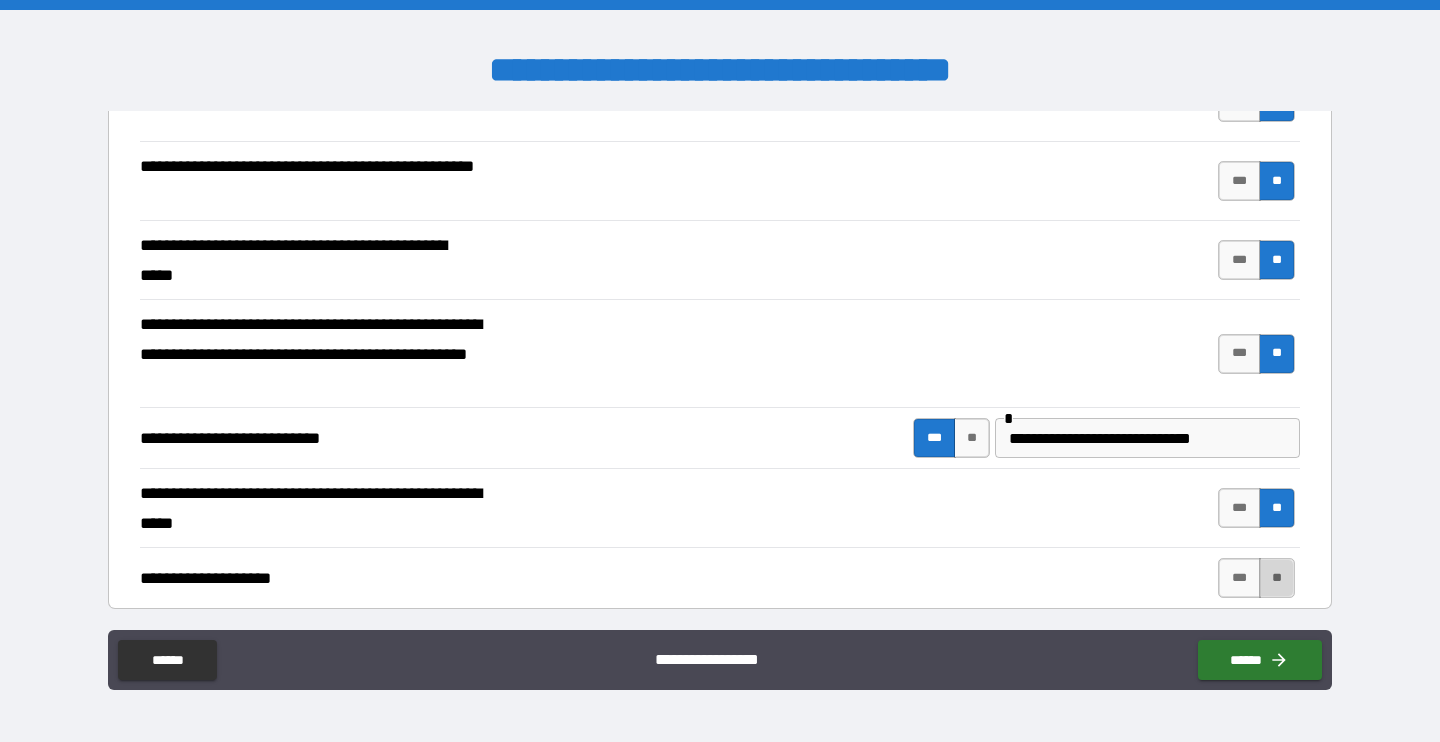 click on "**" at bounding box center (1277, 578) 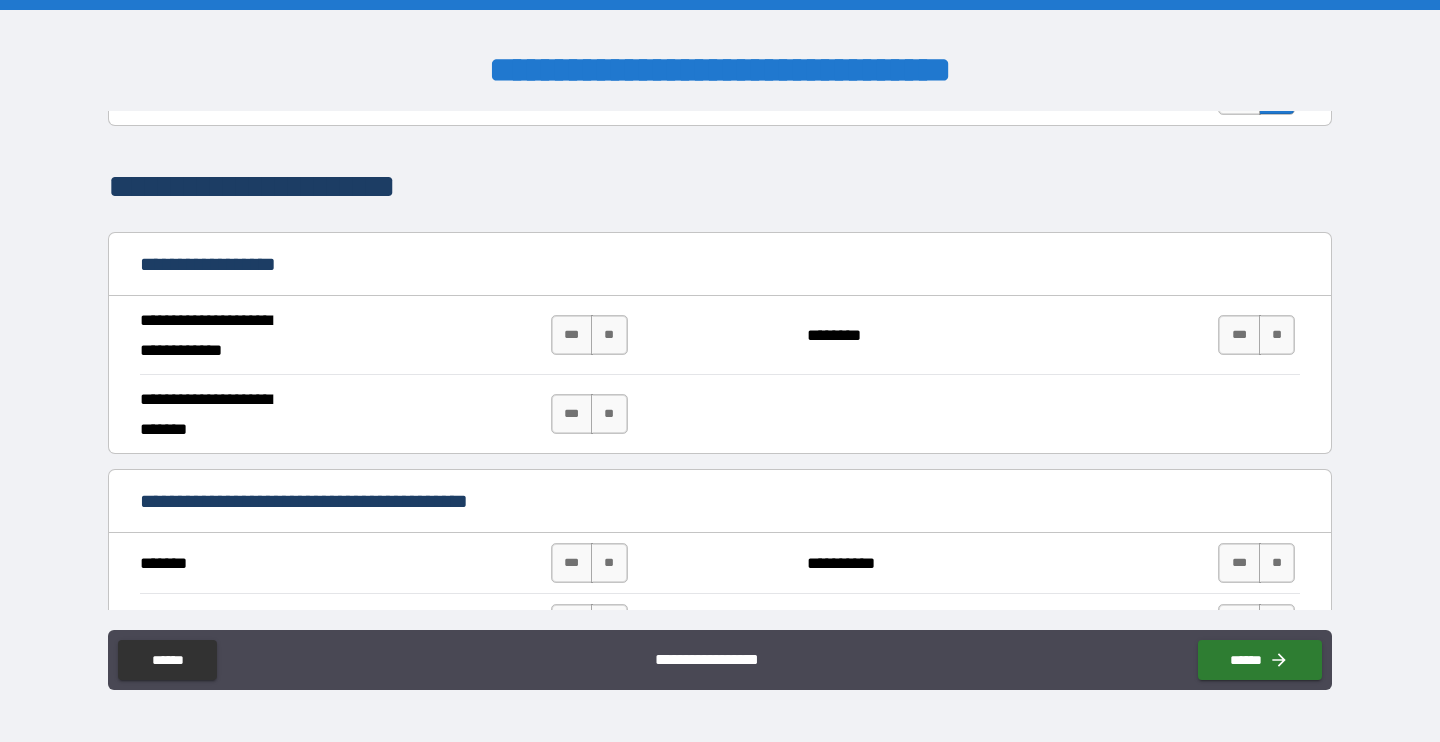 scroll, scrollTop: 1103, scrollLeft: 0, axis: vertical 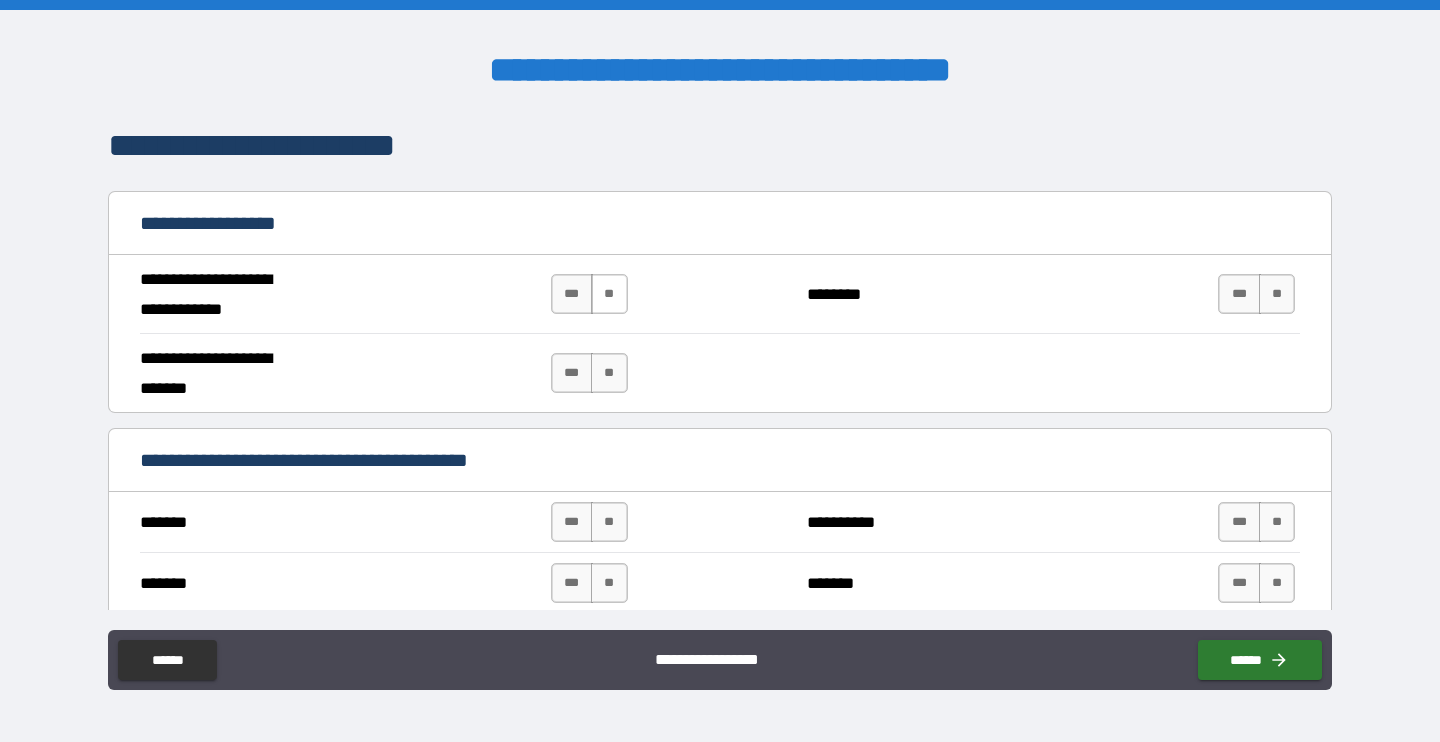 click on "**" at bounding box center [609, 294] 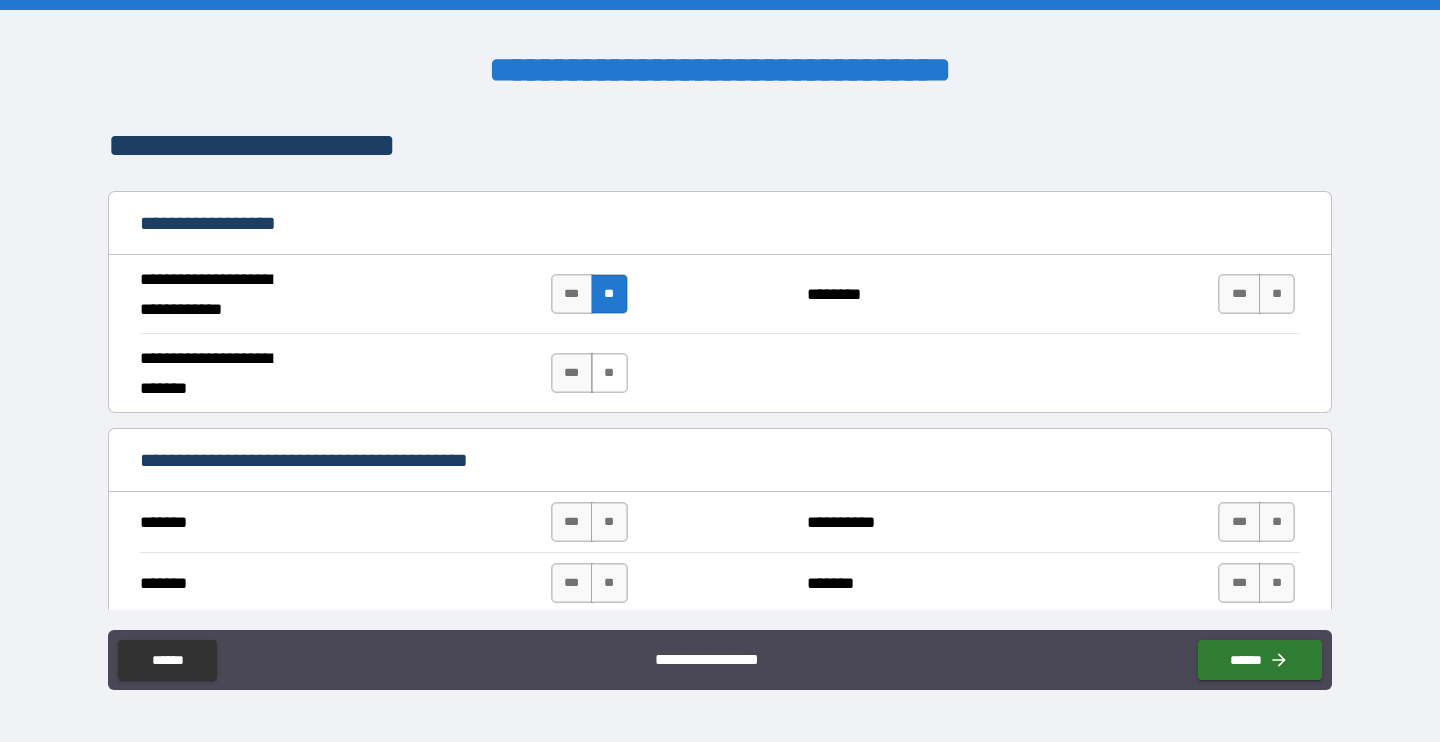 click on "**" at bounding box center (609, 373) 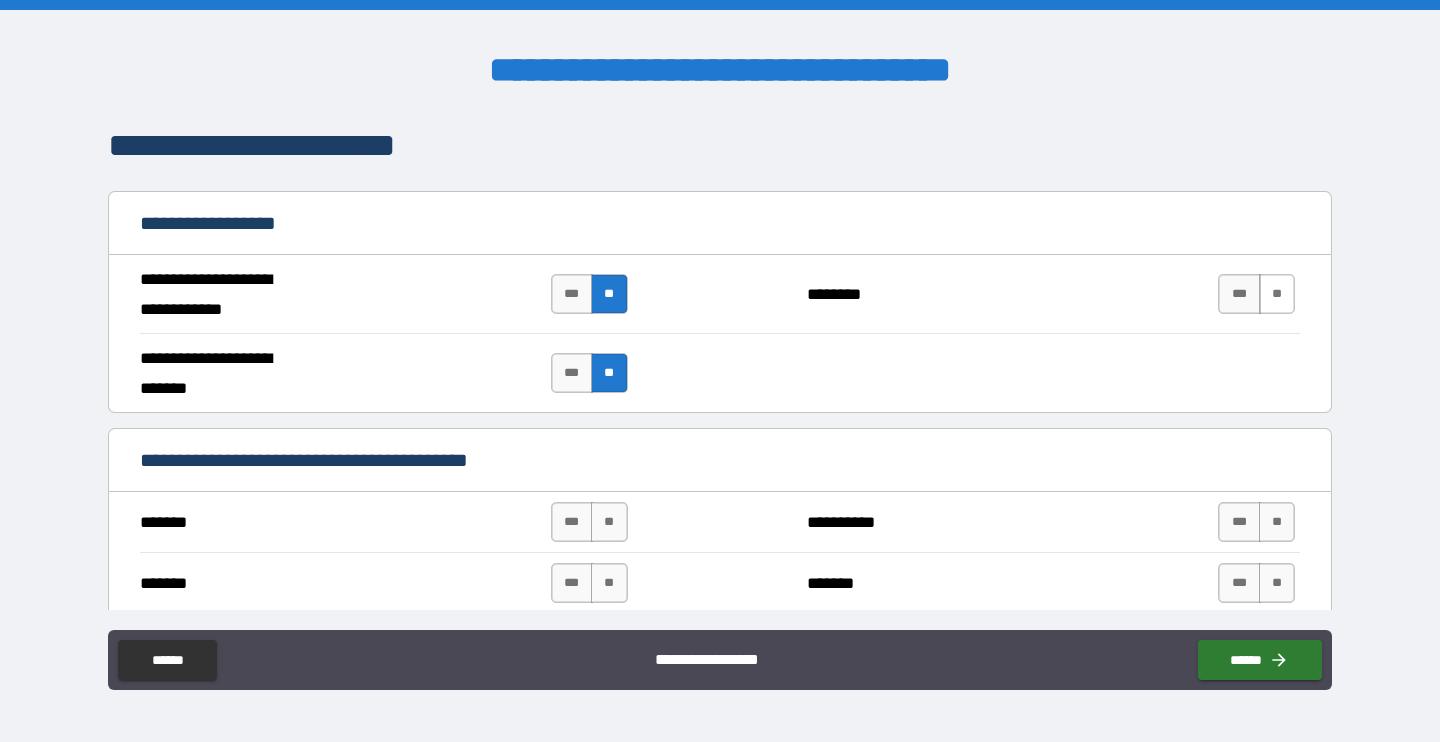 click on "**" at bounding box center [1277, 294] 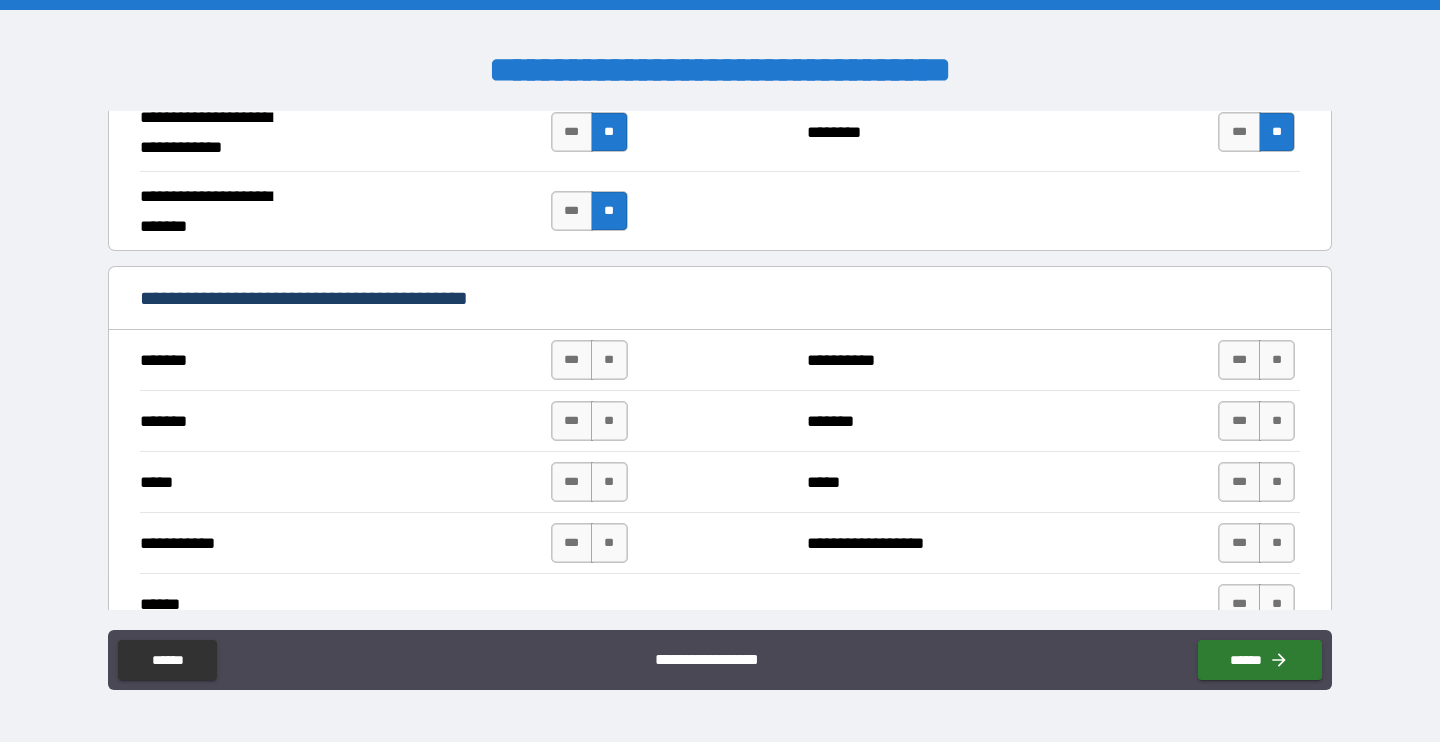 scroll, scrollTop: 1314, scrollLeft: 0, axis: vertical 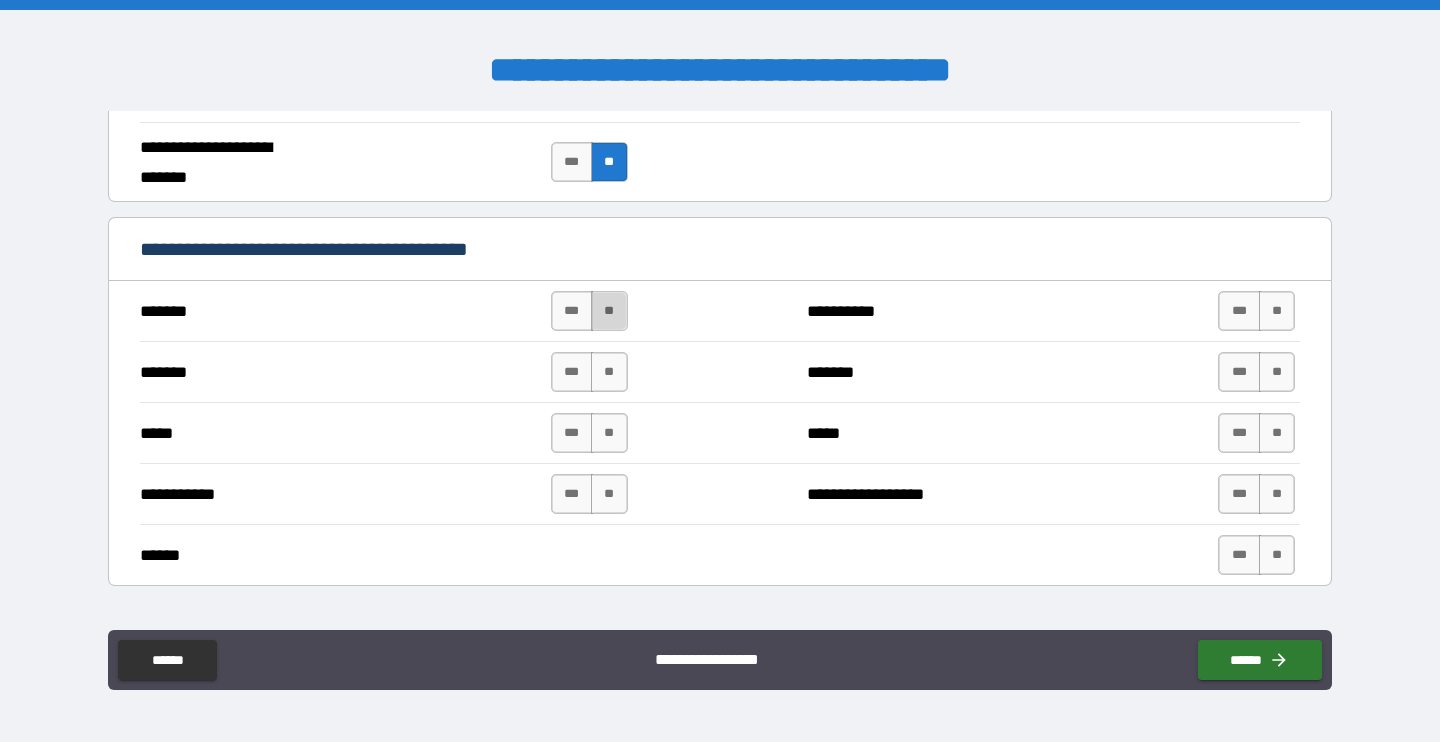 click on "**" at bounding box center [609, 311] 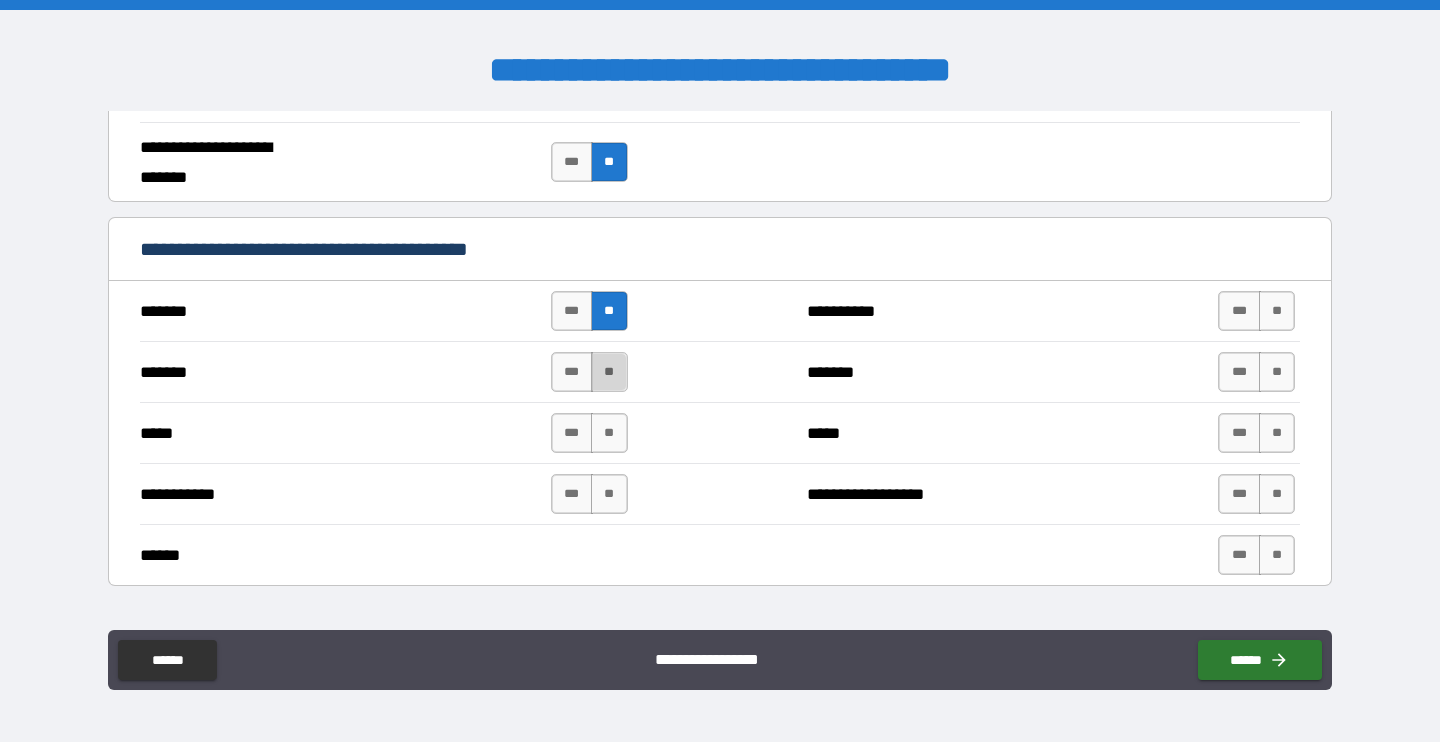 click on "**" at bounding box center [609, 372] 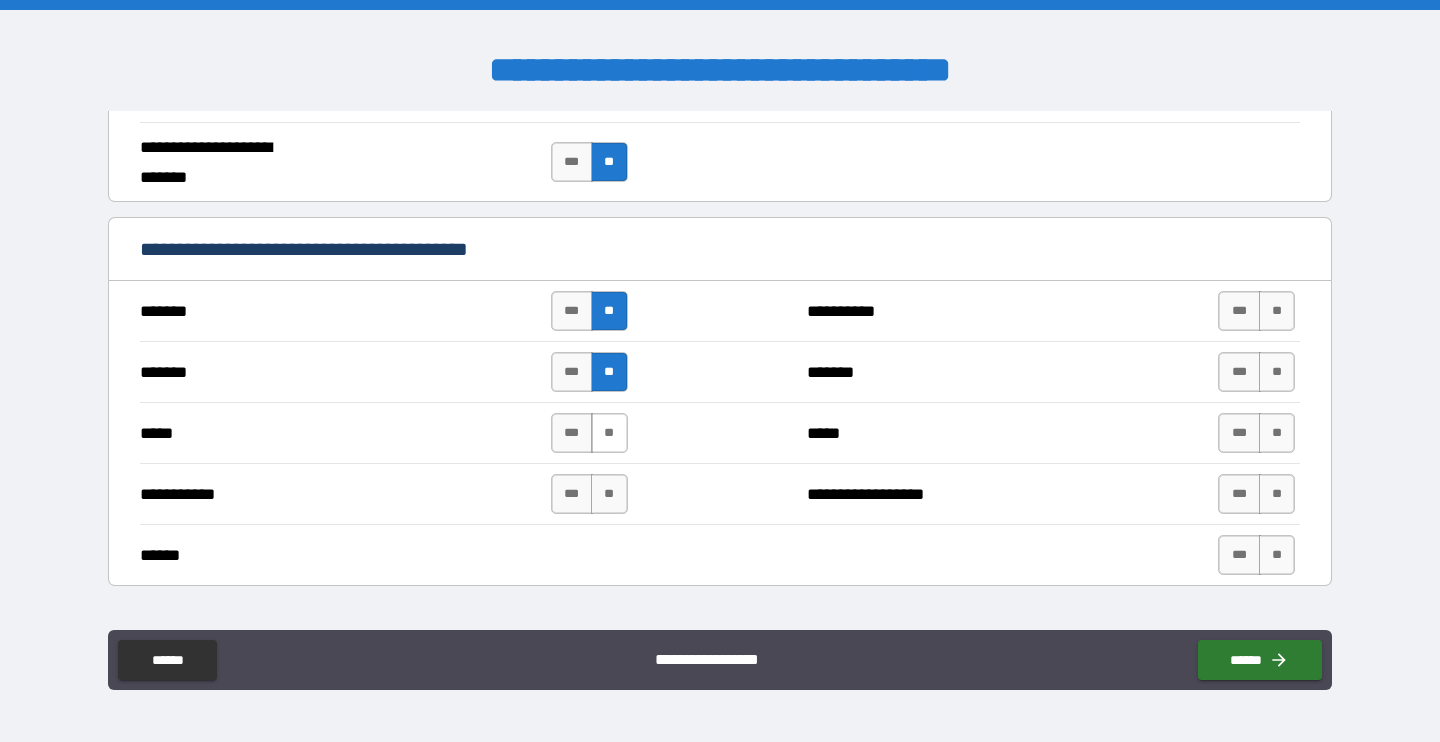 click on "**" at bounding box center (609, 433) 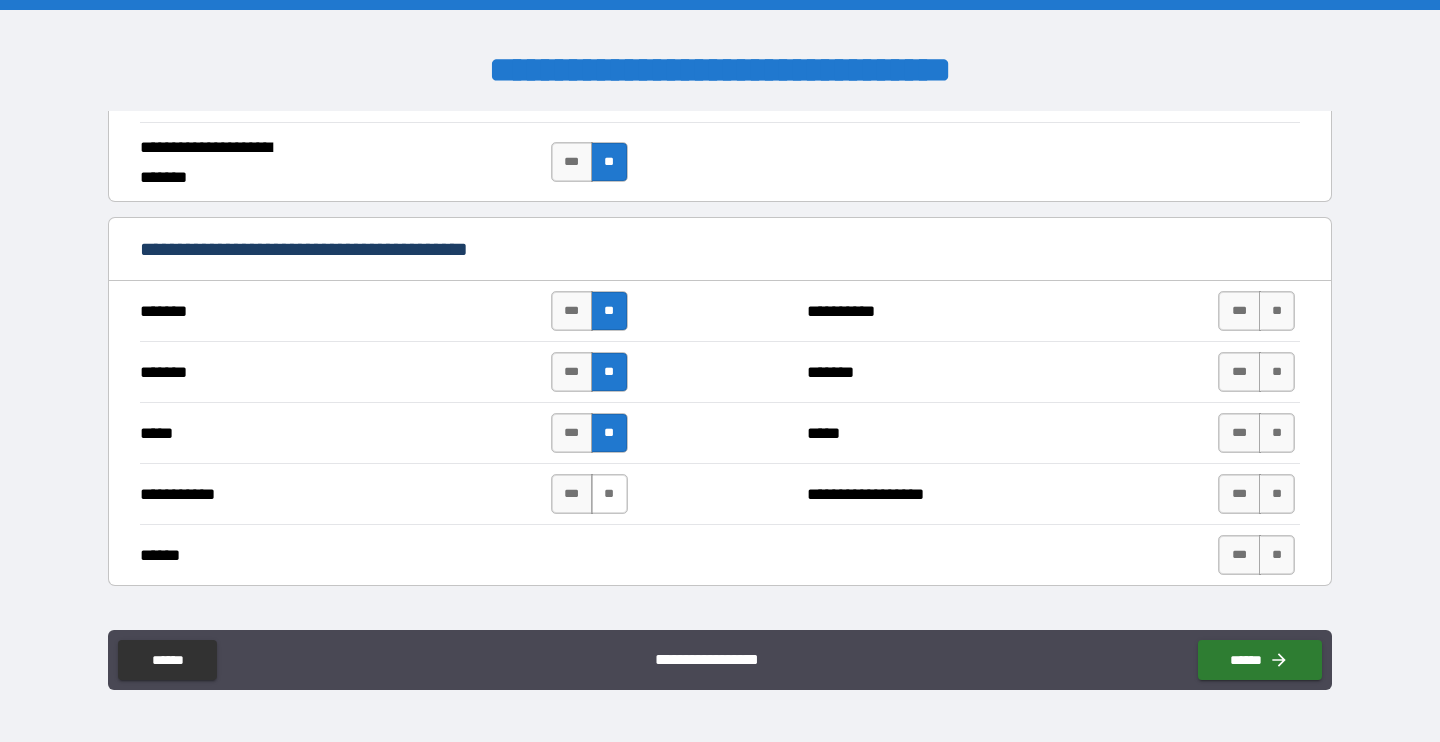 click on "**" at bounding box center [609, 494] 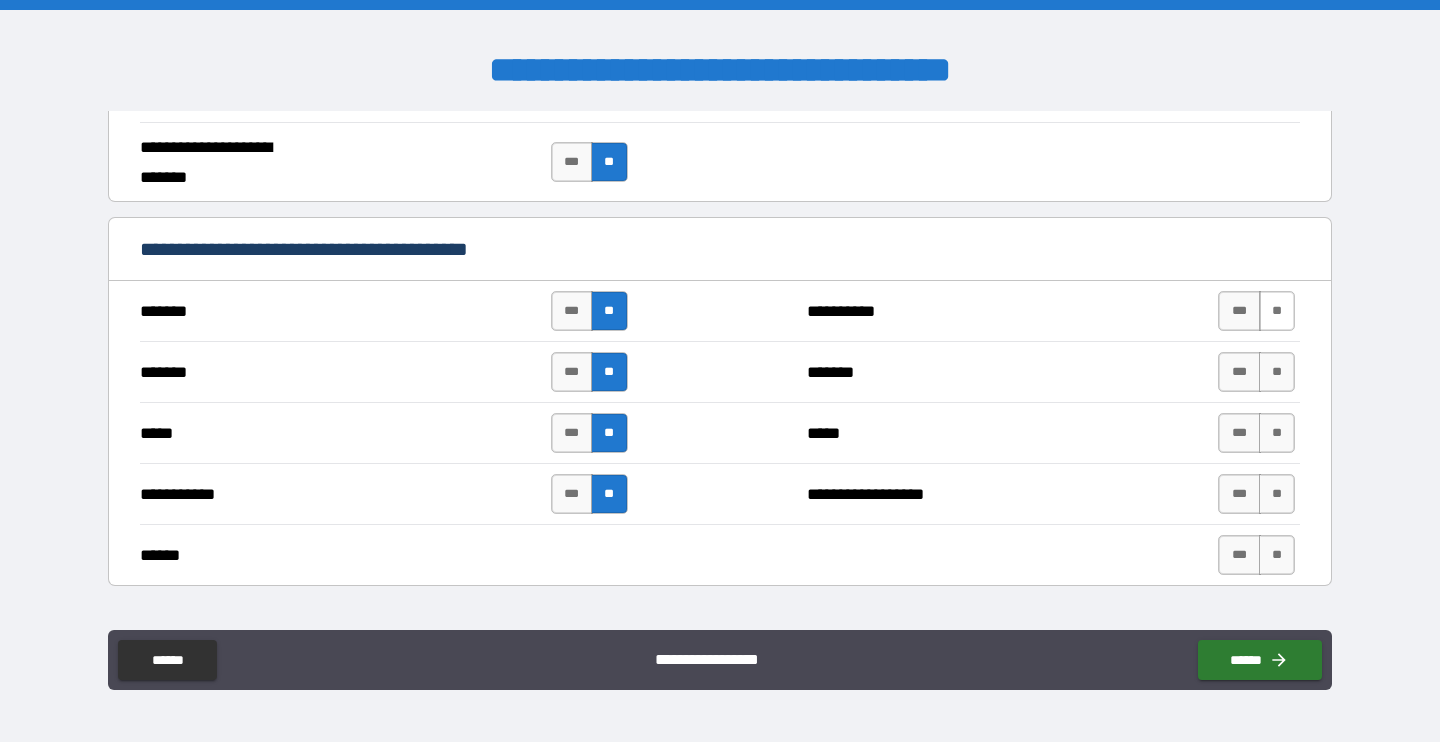 click on "**" at bounding box center [1277, 311] 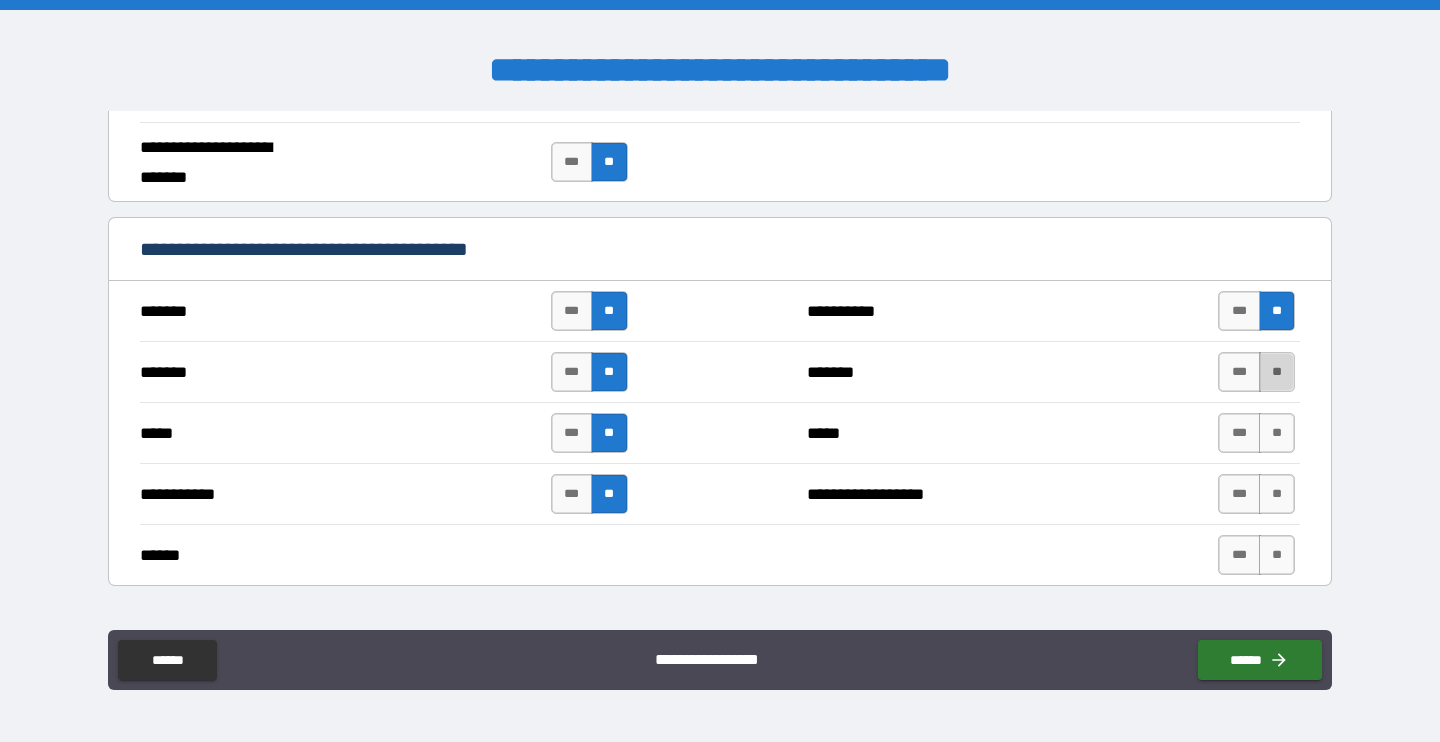 click on "**" at bounding box center [1277, 372] 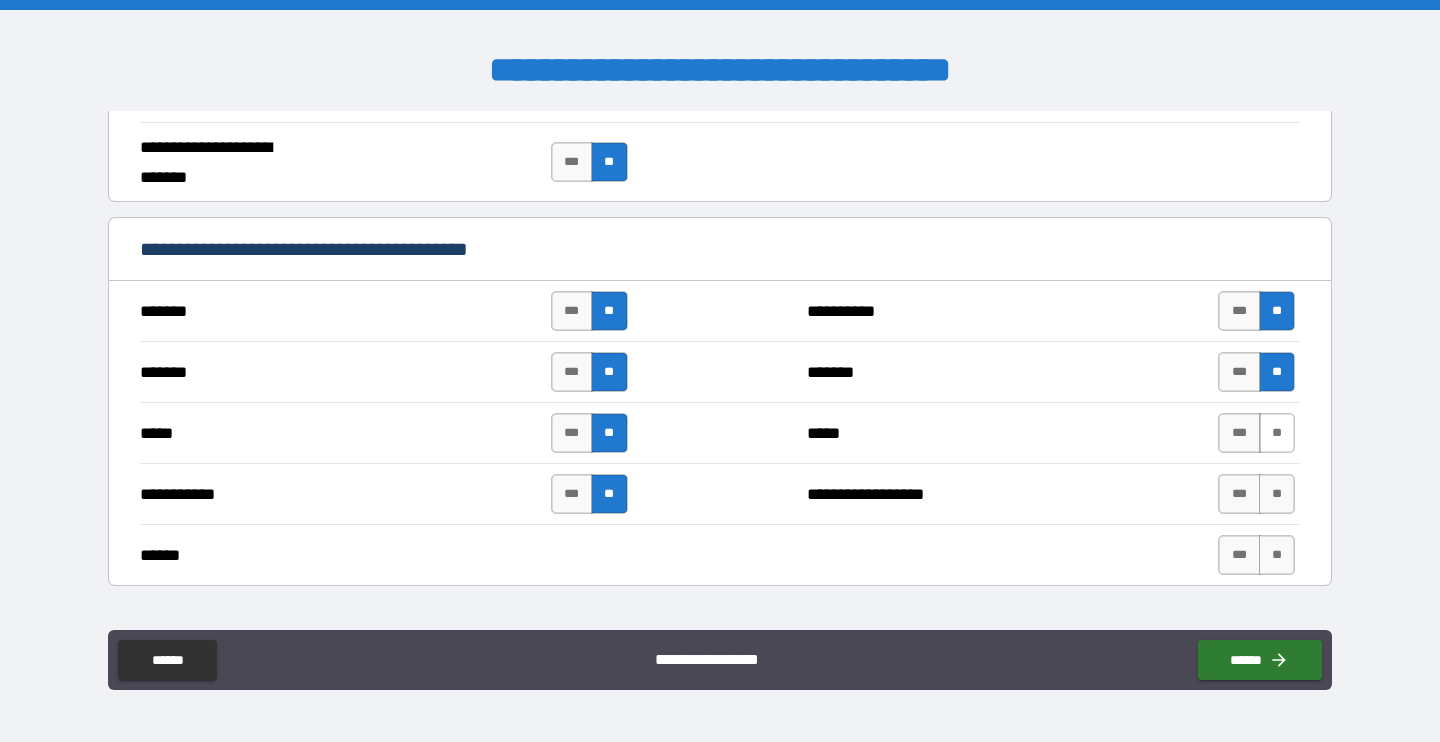 click on "**" at bounding box center [1277, 433] 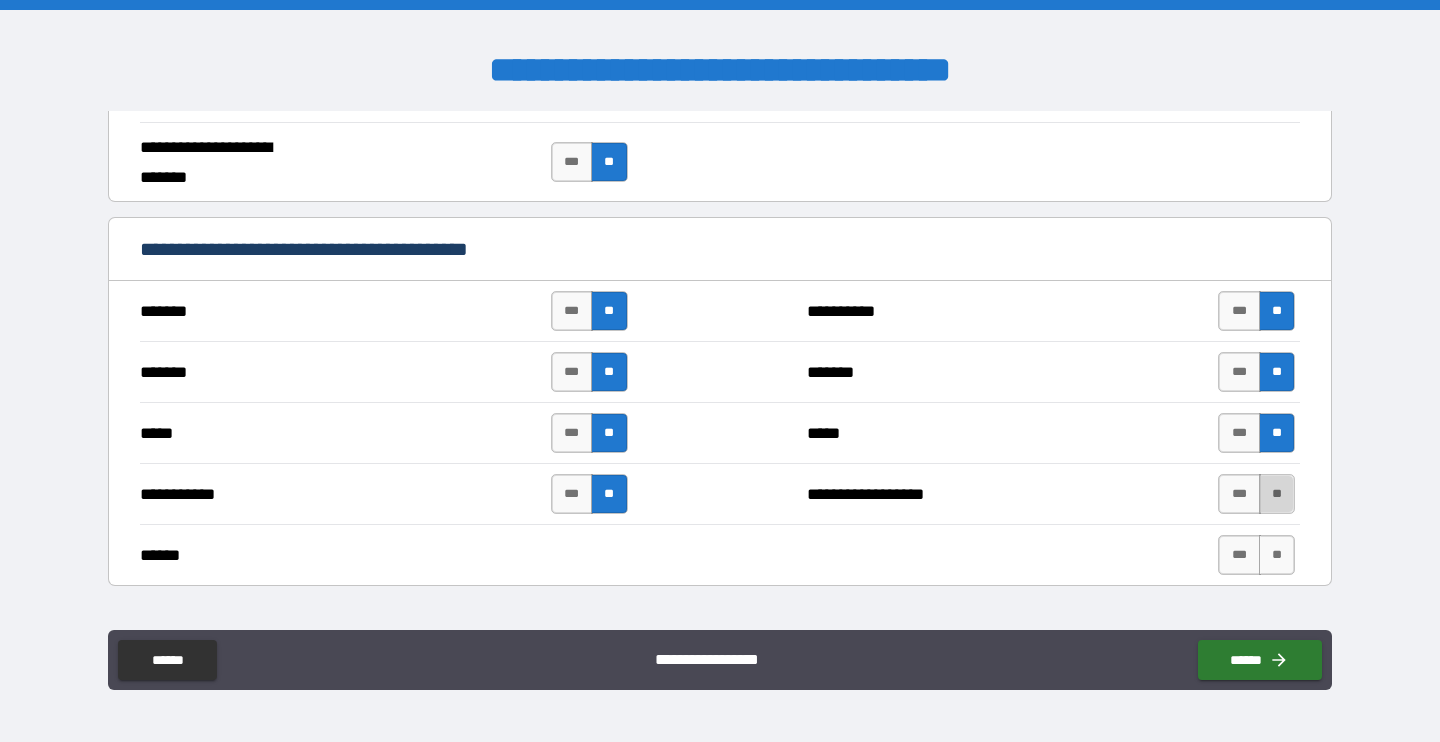 click on "**" at bounding box center [1277, 494] 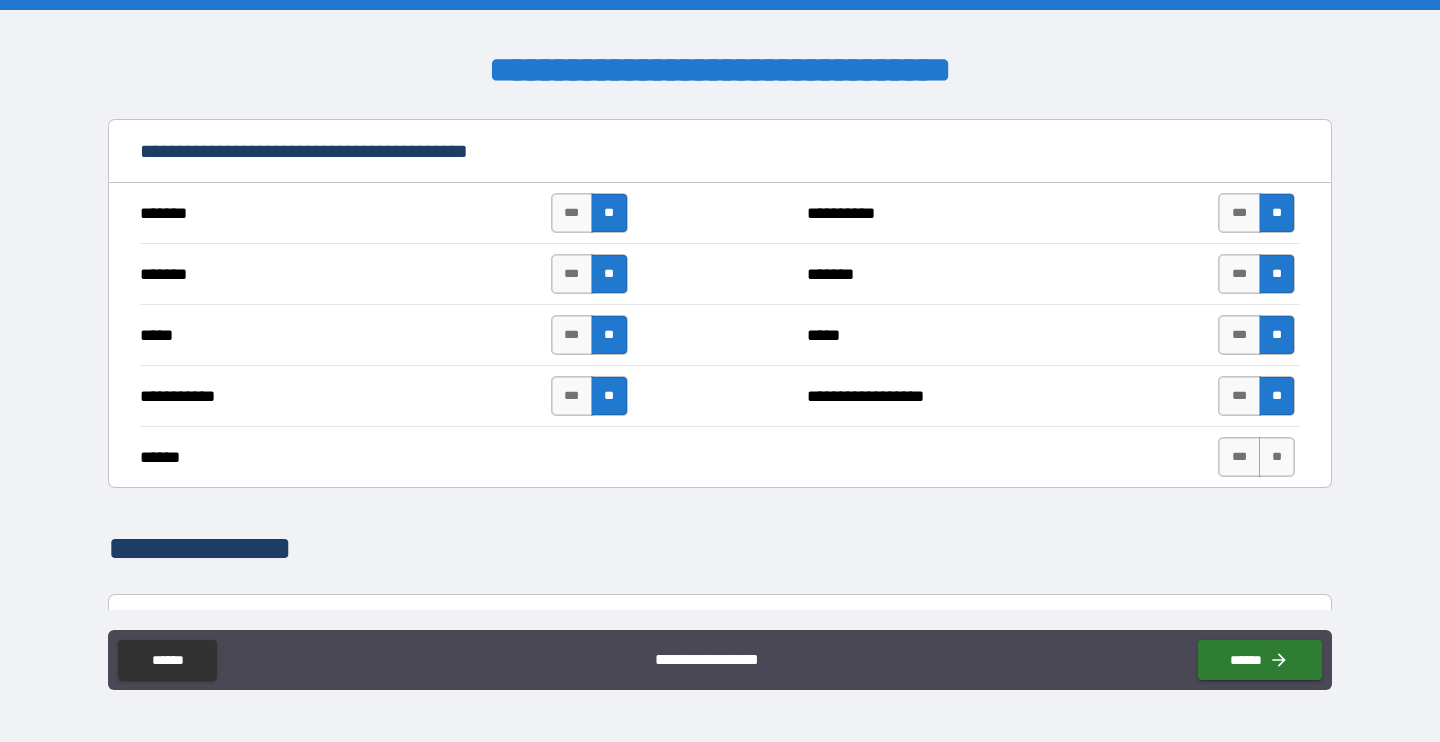 scroll, scrollTop: 1438, scrollLeft: 0, axis: vertical 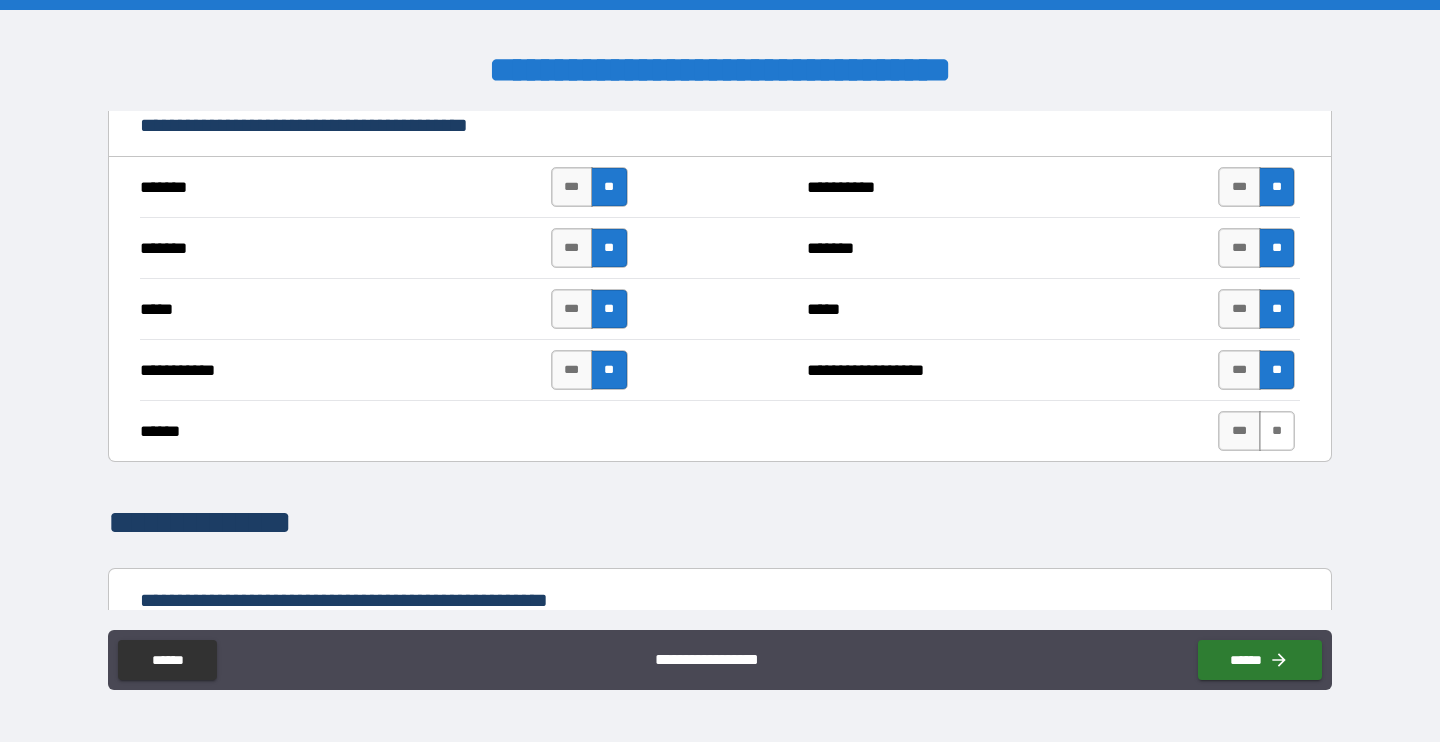 click on "**" at bounding box center (1277, 431) 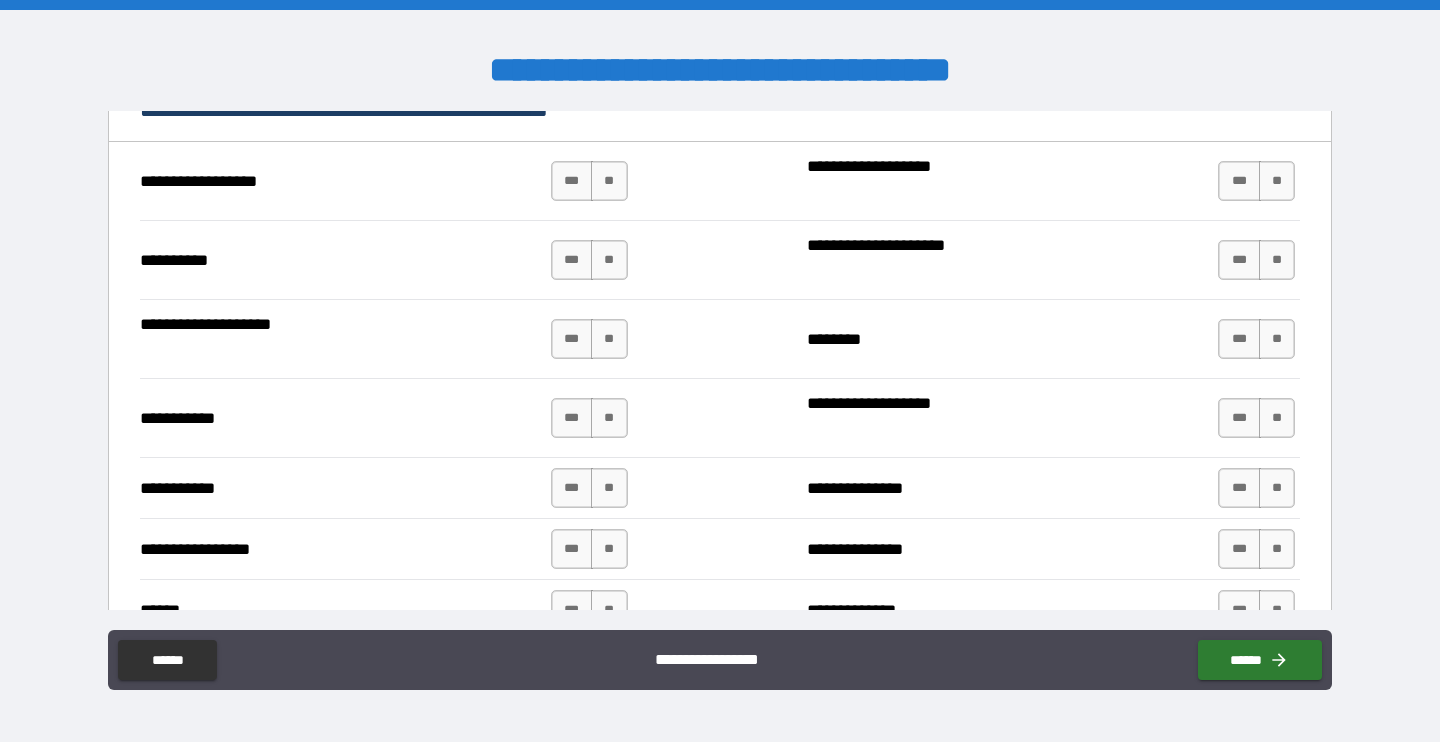 scroll, scrollTop: 1926, scrollLeft: 0, axis: vertical 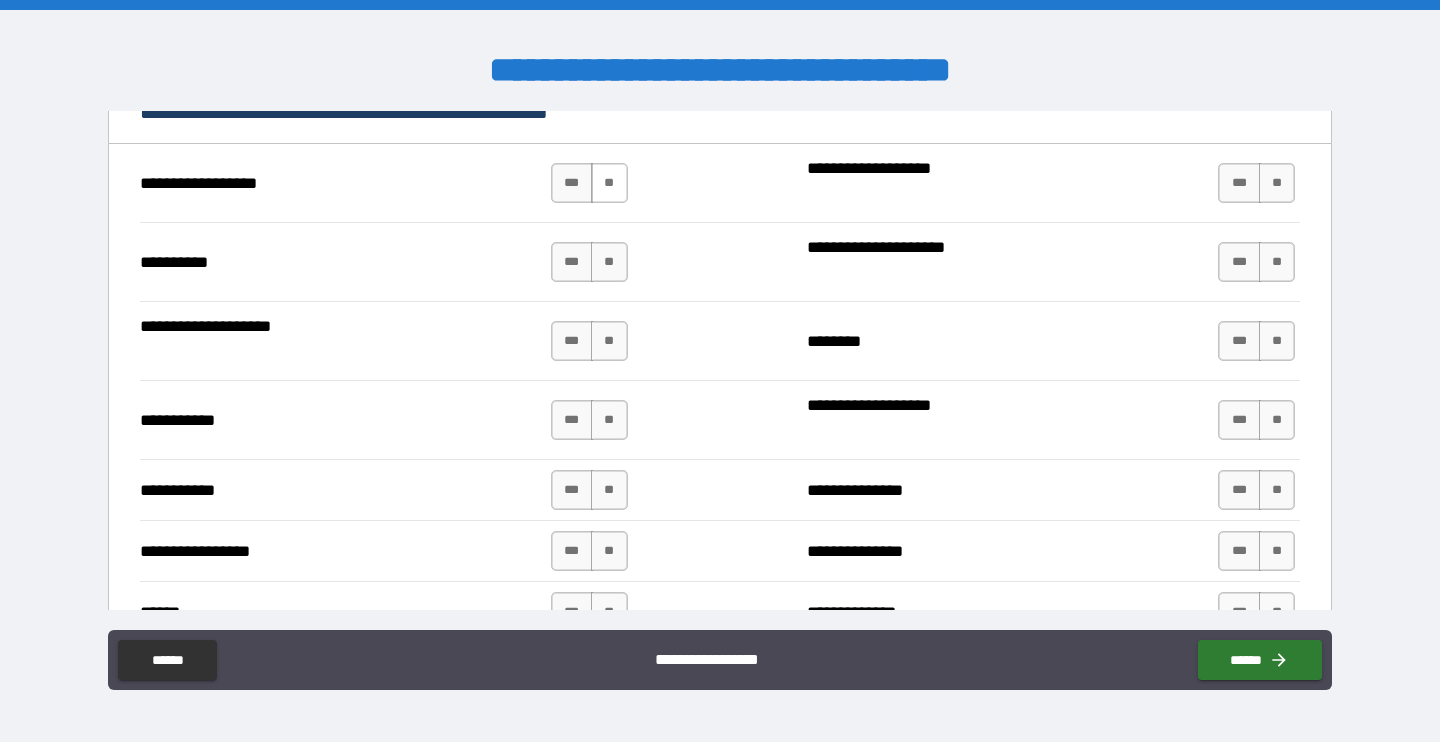 click on "**" at bounding box center [609, 183] 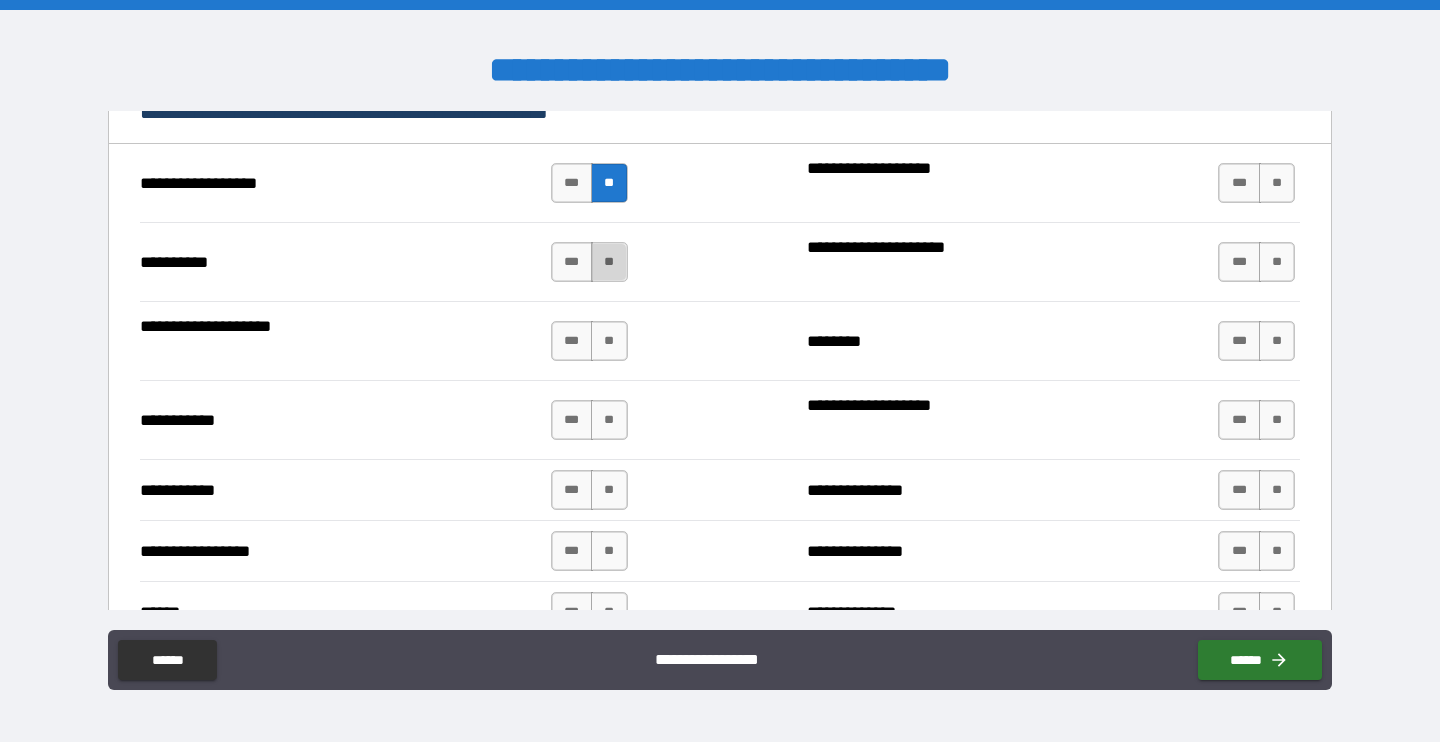 click on "**" at bounding box center (609, 262) 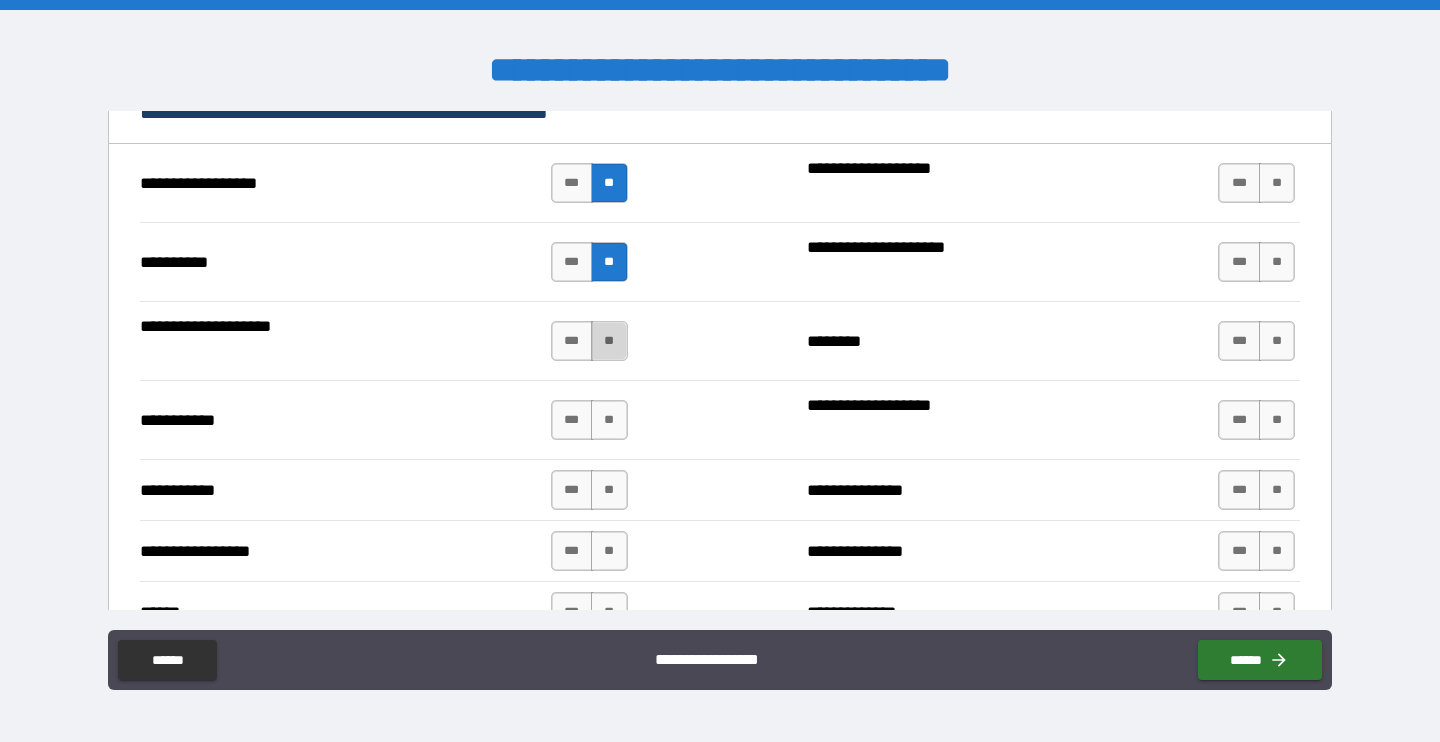 click on "**" at bounding box center [609, 341] 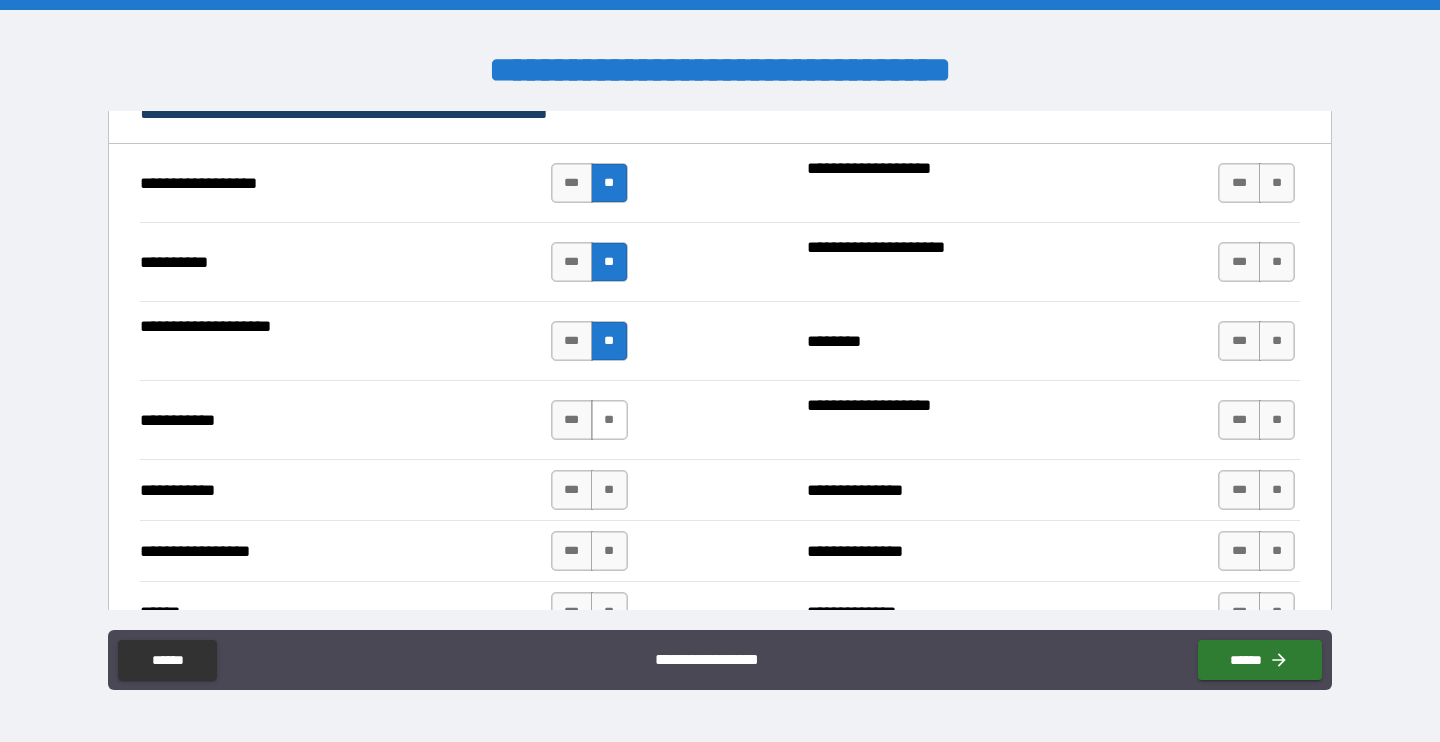 click on "**" at bounding box center [609, 420] 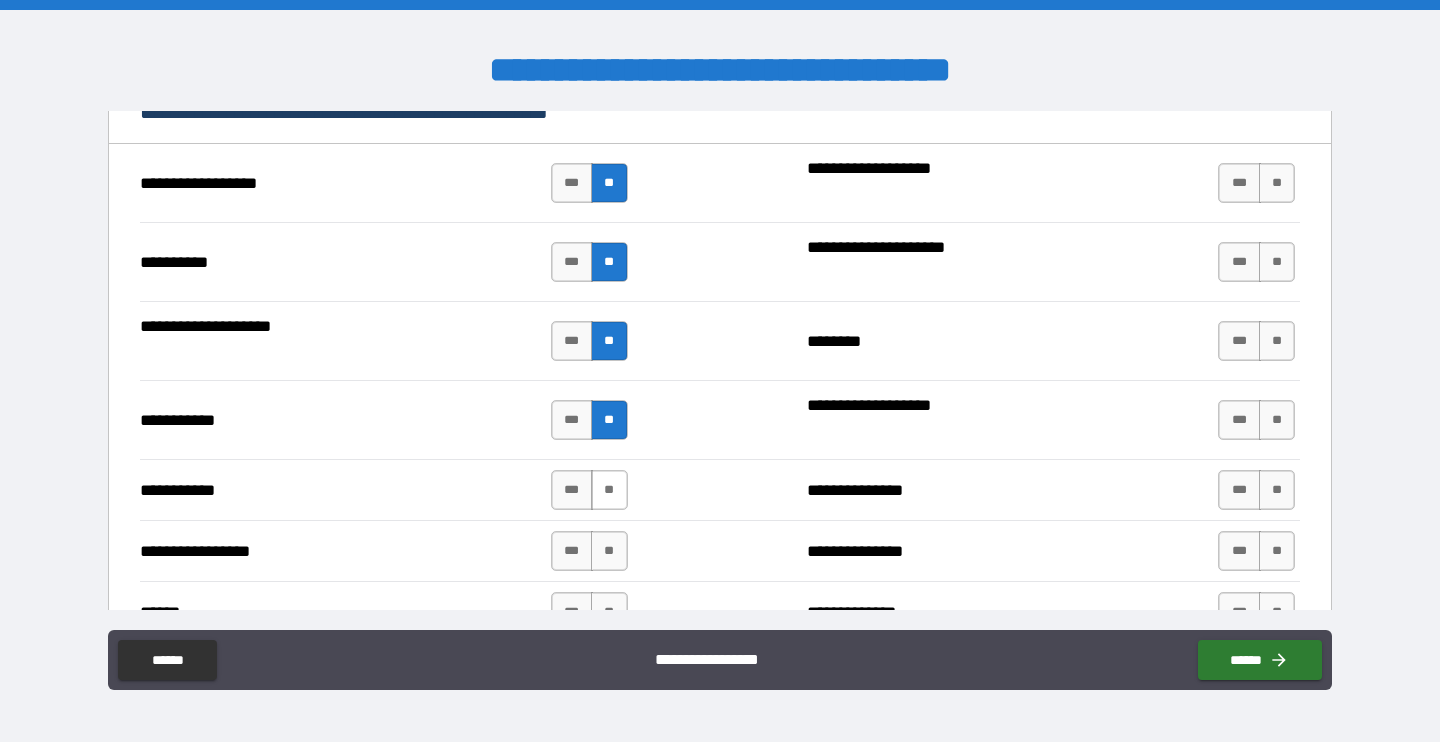 click on "**" at bounding box center [609, 490] 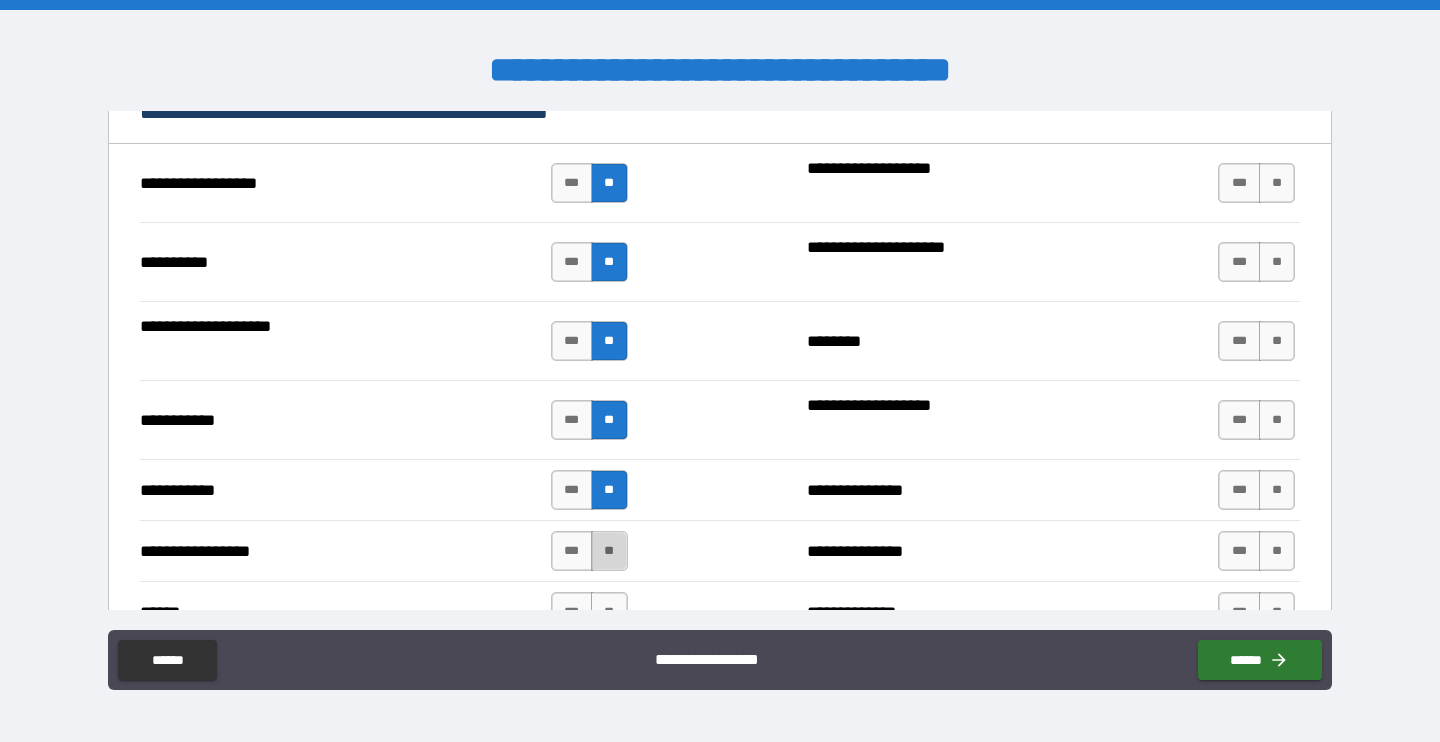 click on "**" at bounding box center (609, 551) 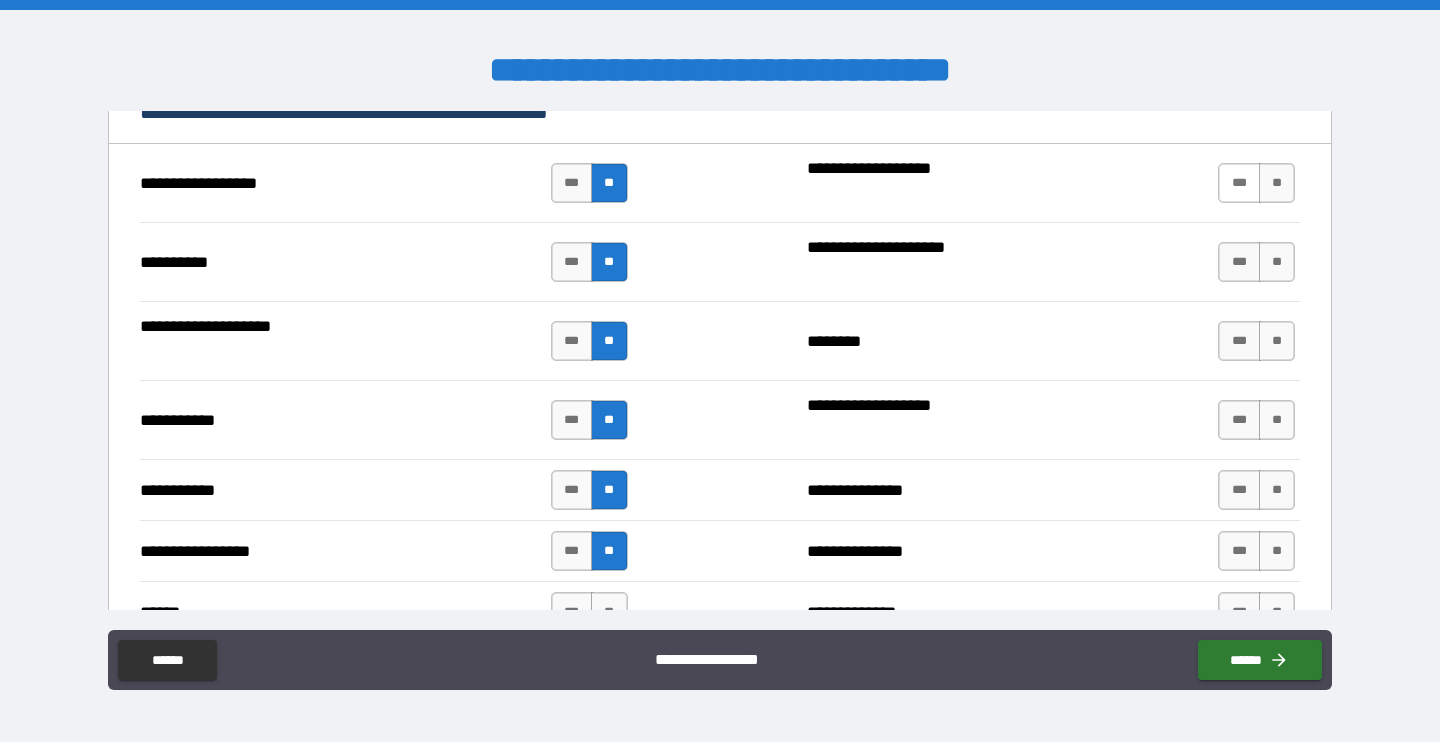 click on "***" at bounding box center [1239, 183] 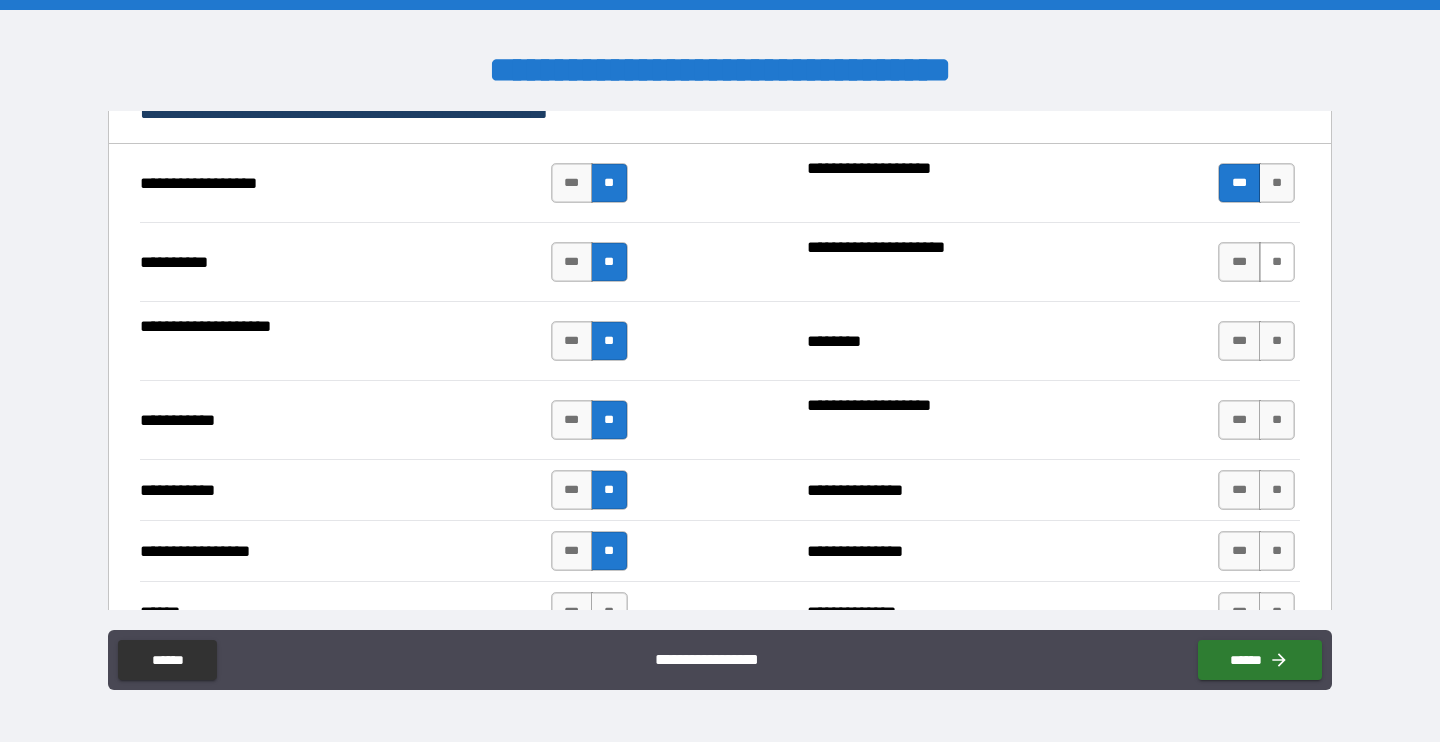 click on "**" at bounding box center (1277, 262) 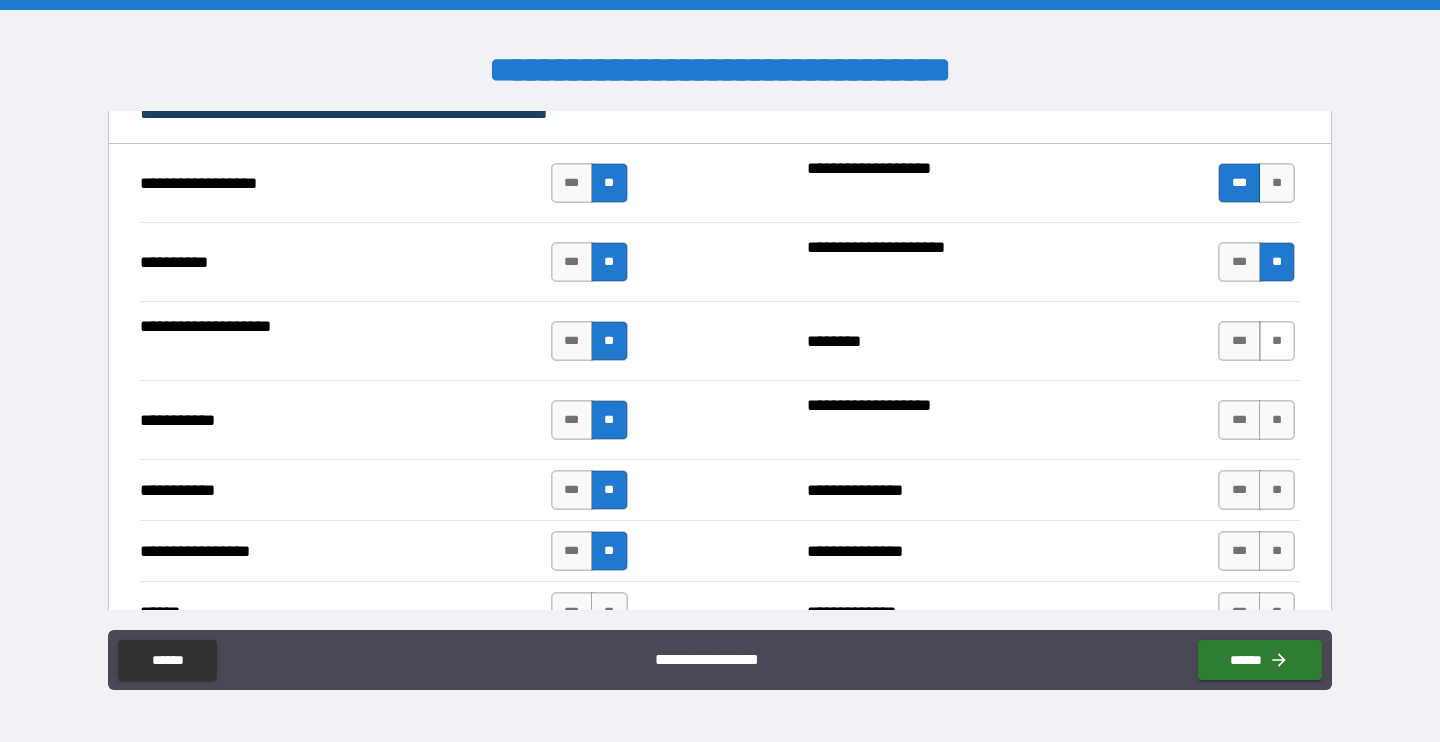 click on "**" at bounding box center [1277, 341] 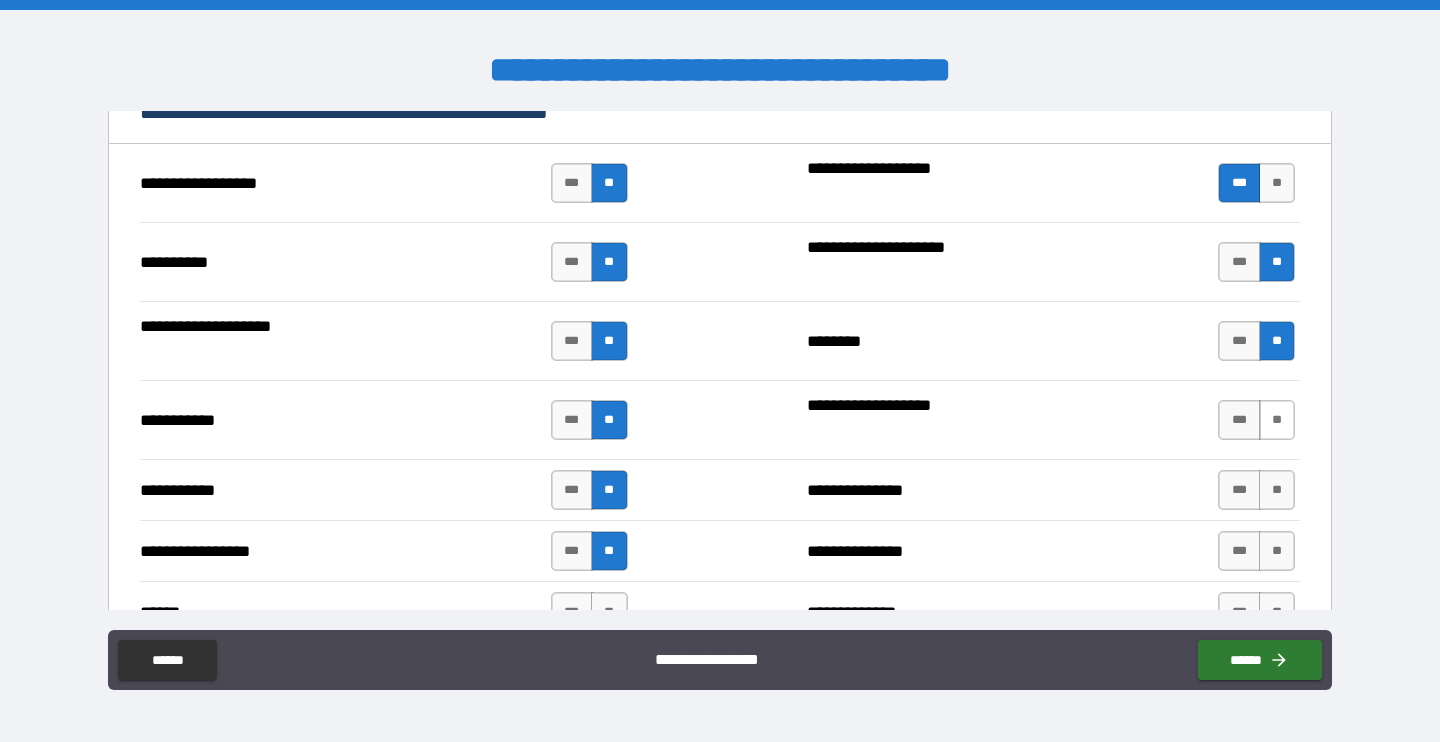 click on "**" at bounding box center [1277, 420] 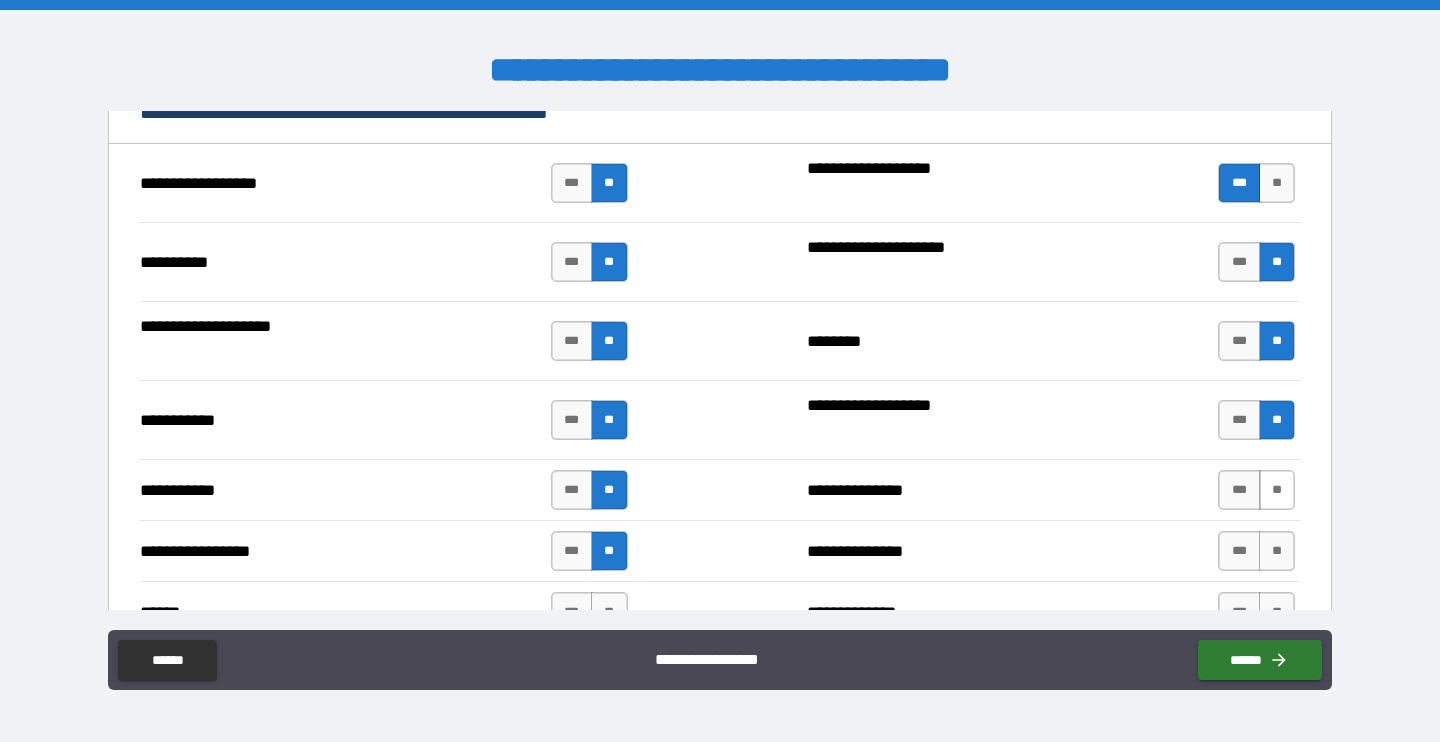 click on "**" at bounding box center [1277, 490] 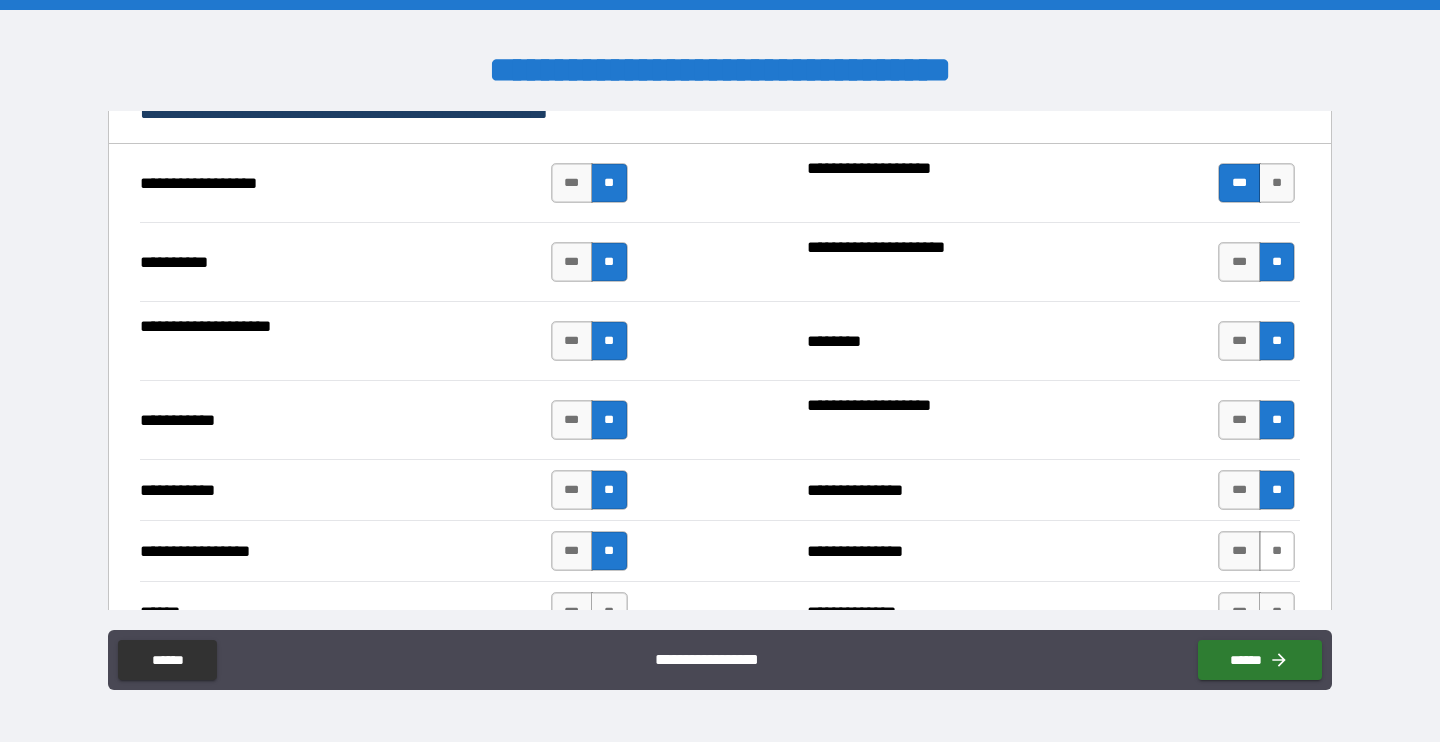 click on "**" at bounding box center (1277, 551) 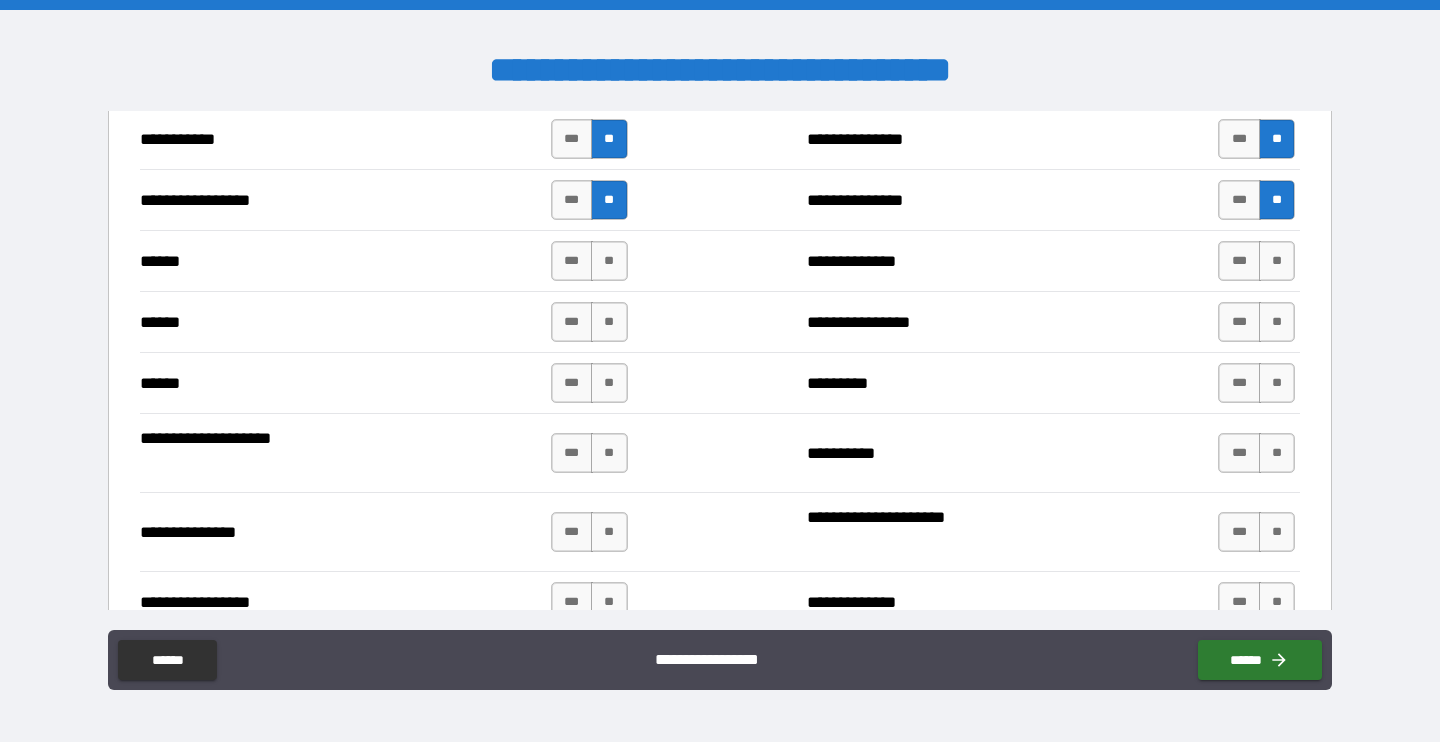 scroll, scrollTop: 2292, scrollLeft: 0, axis: vertical 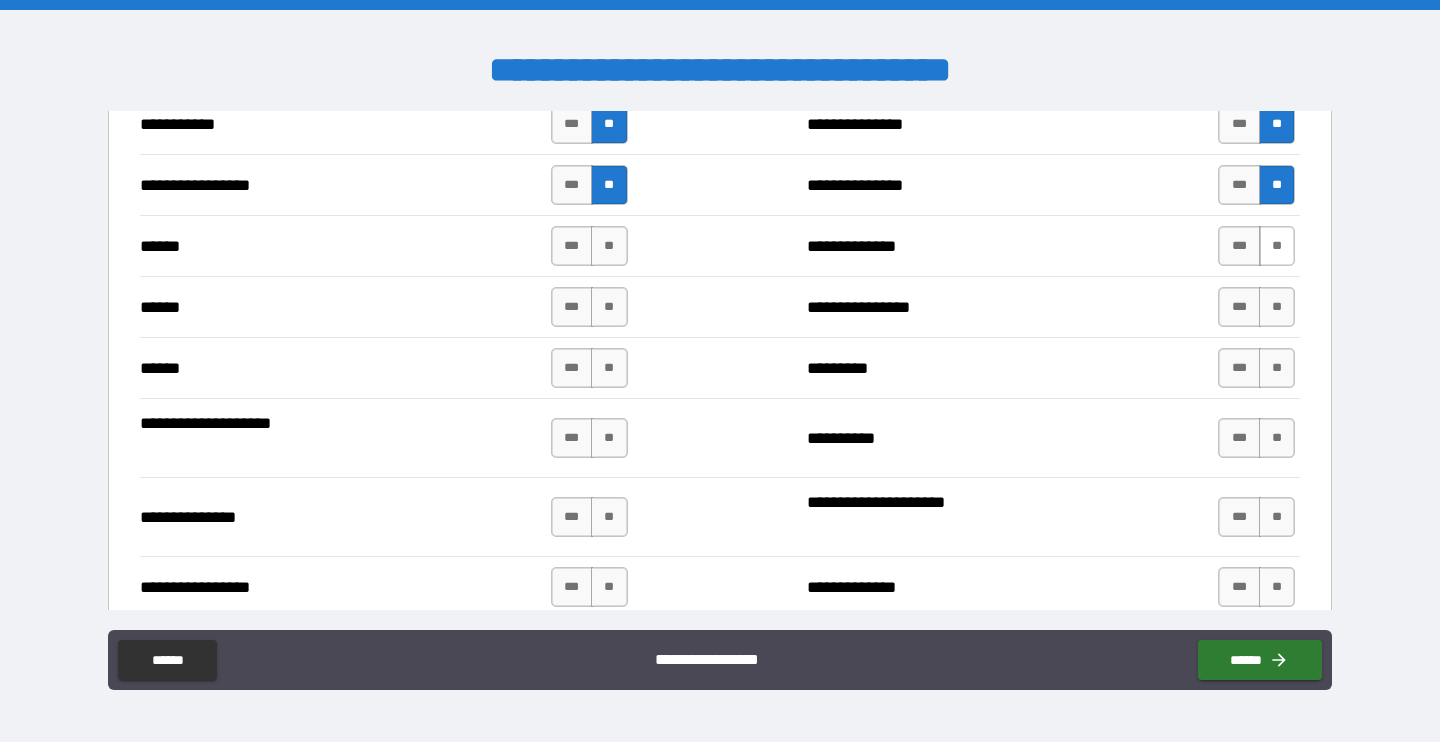 click on "**" at bounding box center [1277, 246] 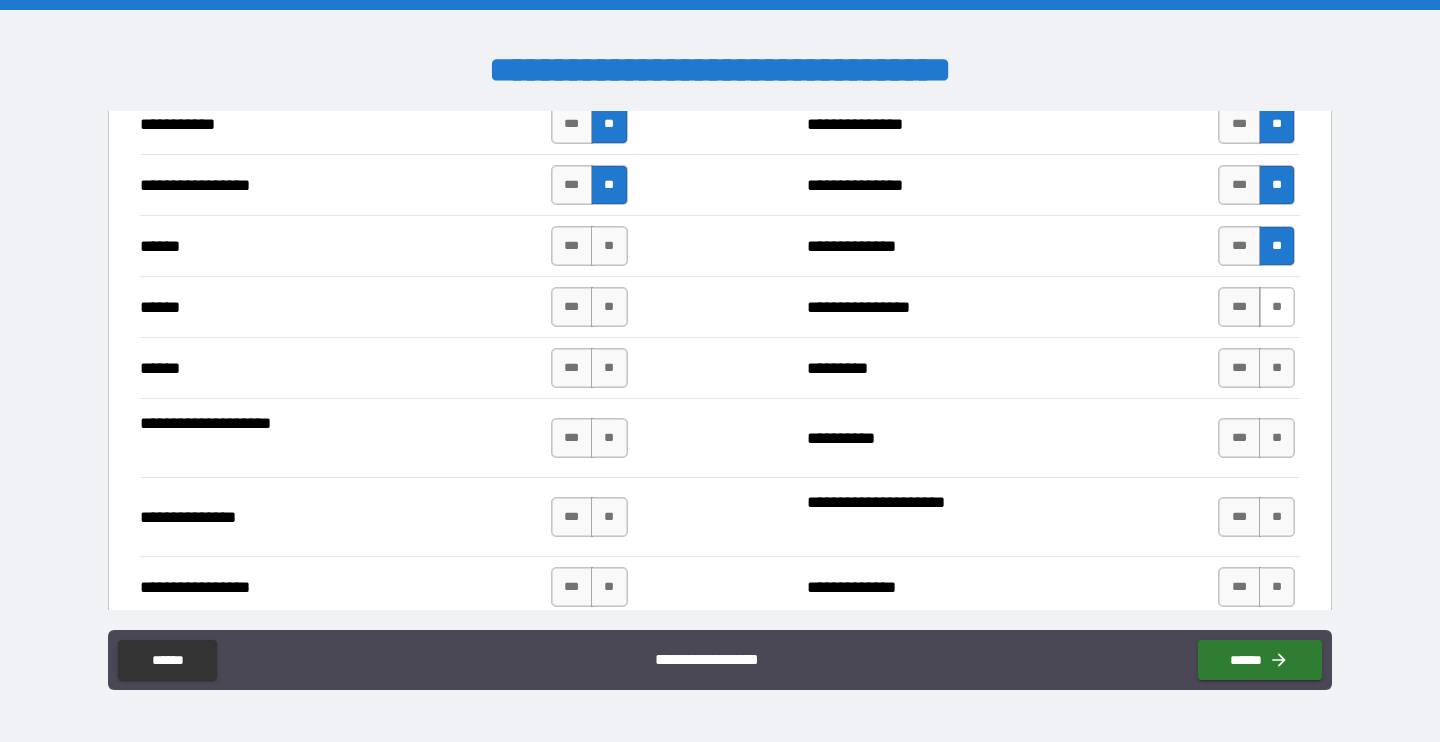 click on "**" at bounding box center (1277, 307) 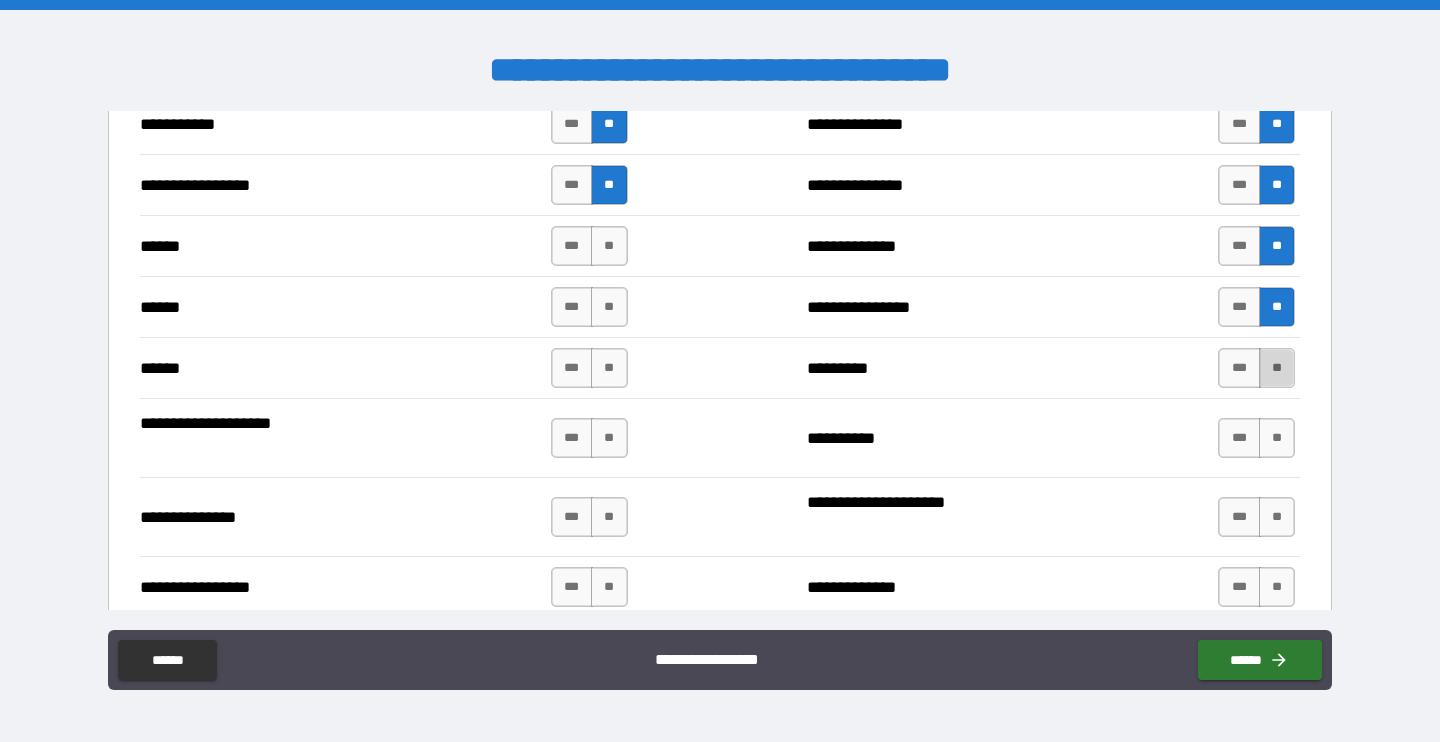 click on "**" at bounding box center [1277, 368] 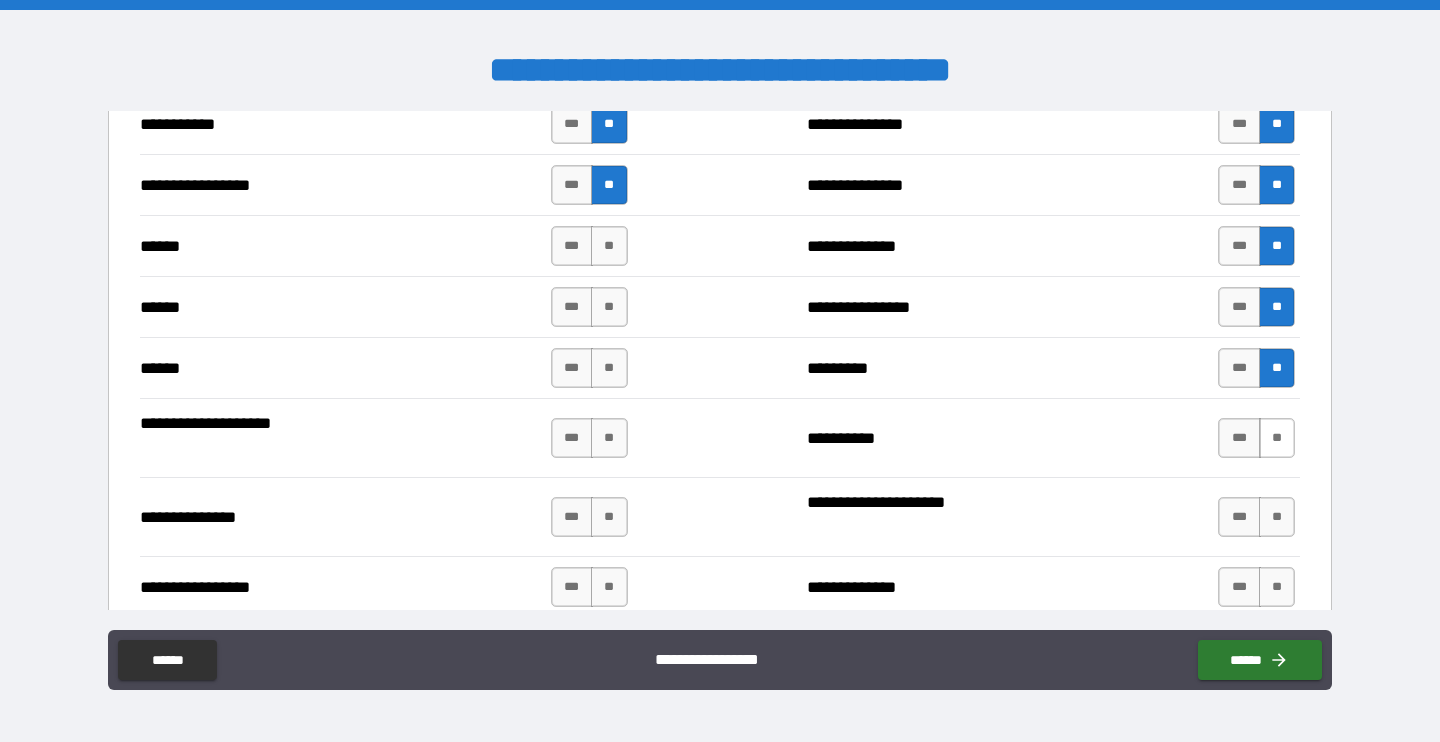 click on "**" at bounding box center (1277, 438) 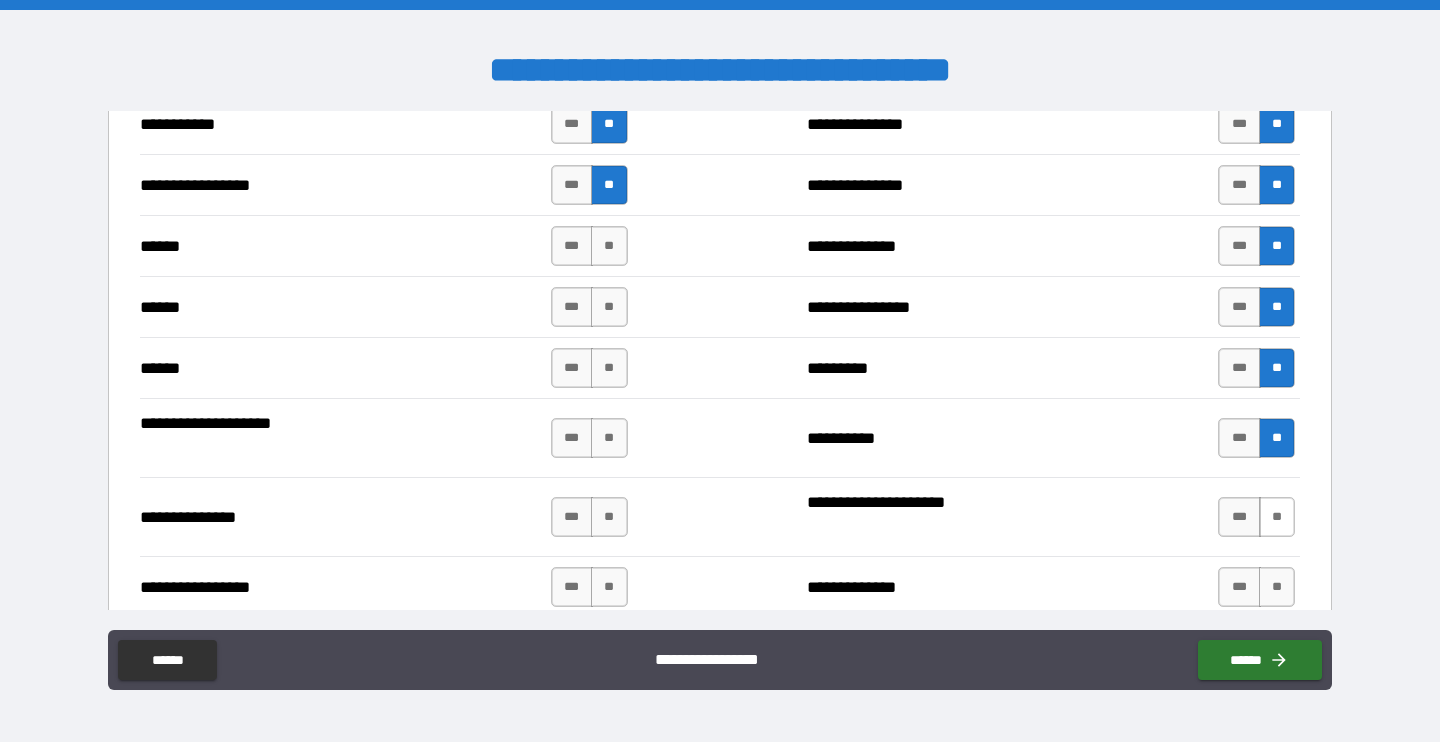 click on "**" at bounding box center [1277, 517] 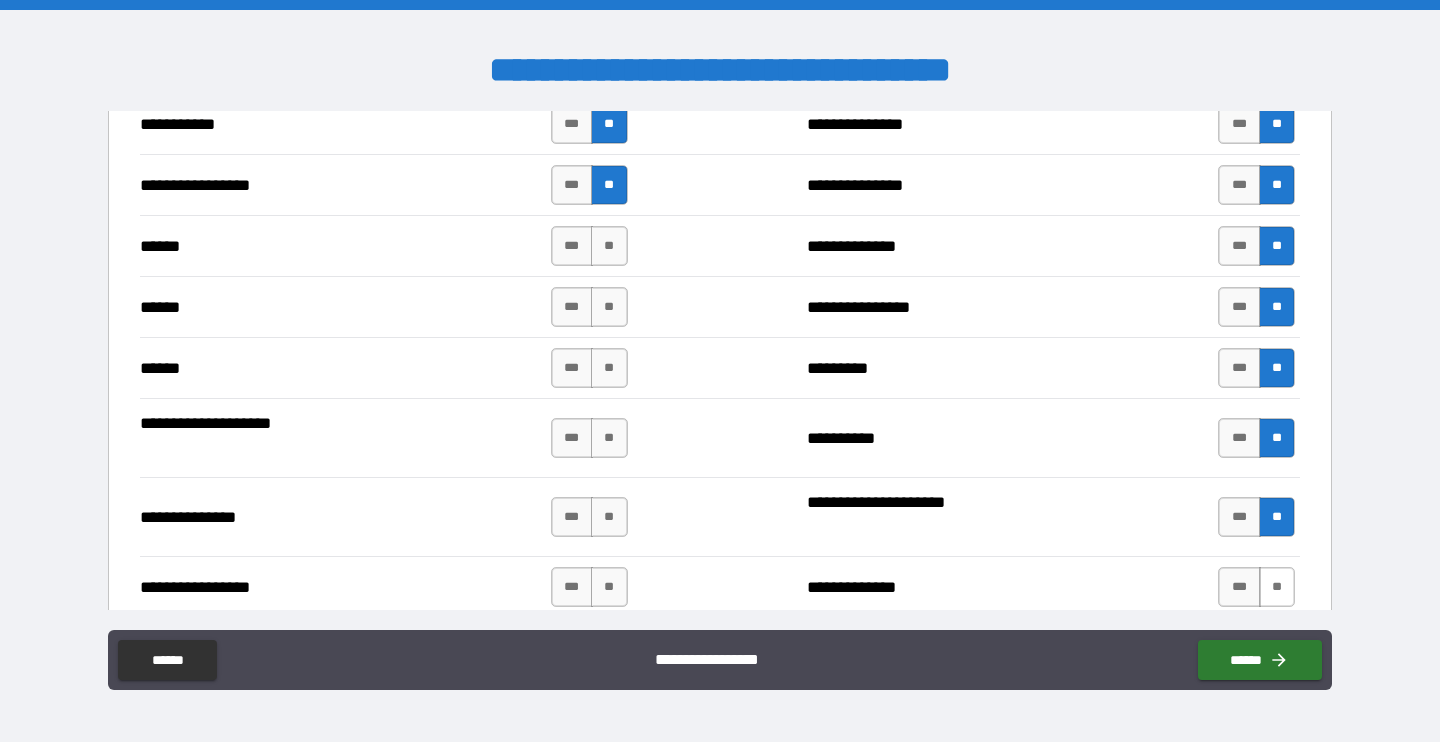 click on "**" at bounding box center (1277, 587) 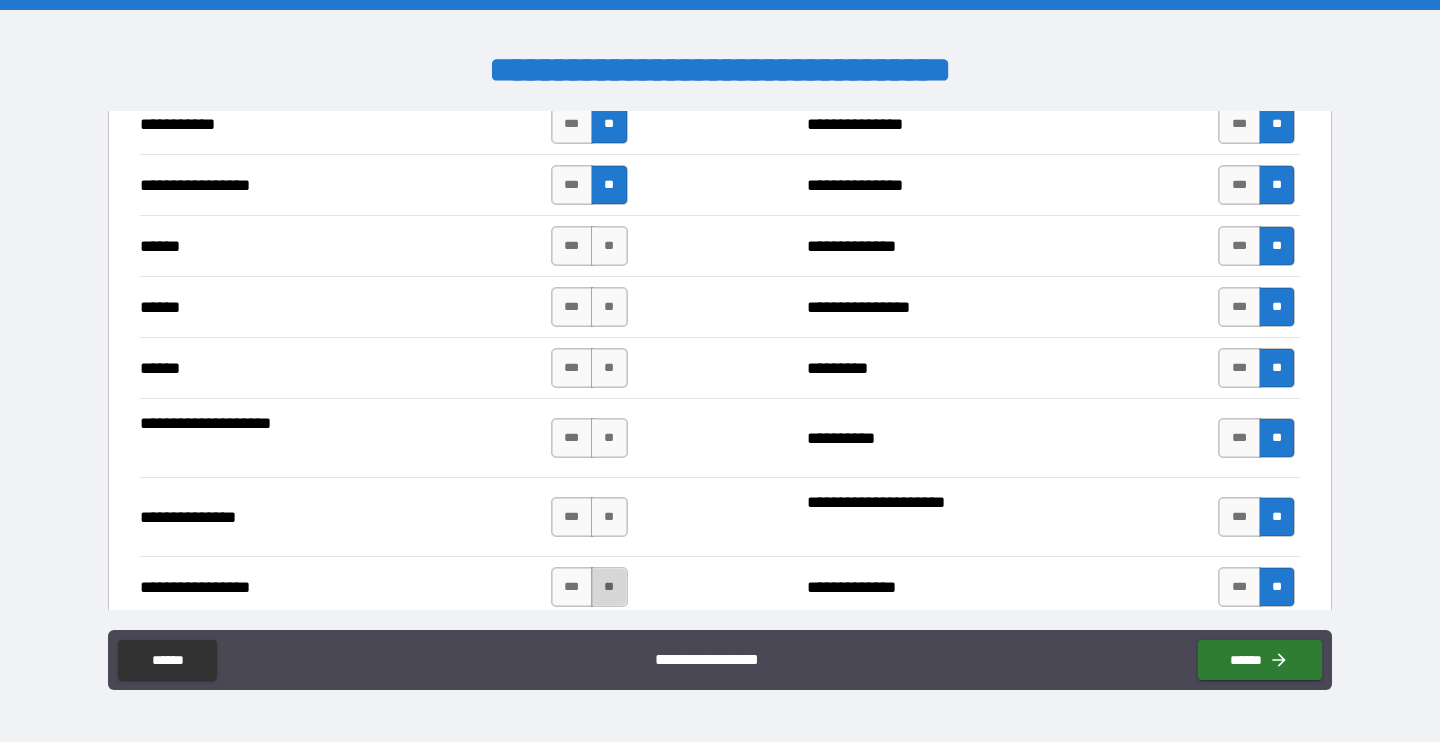click on "**" at bounding box center [609, 587] 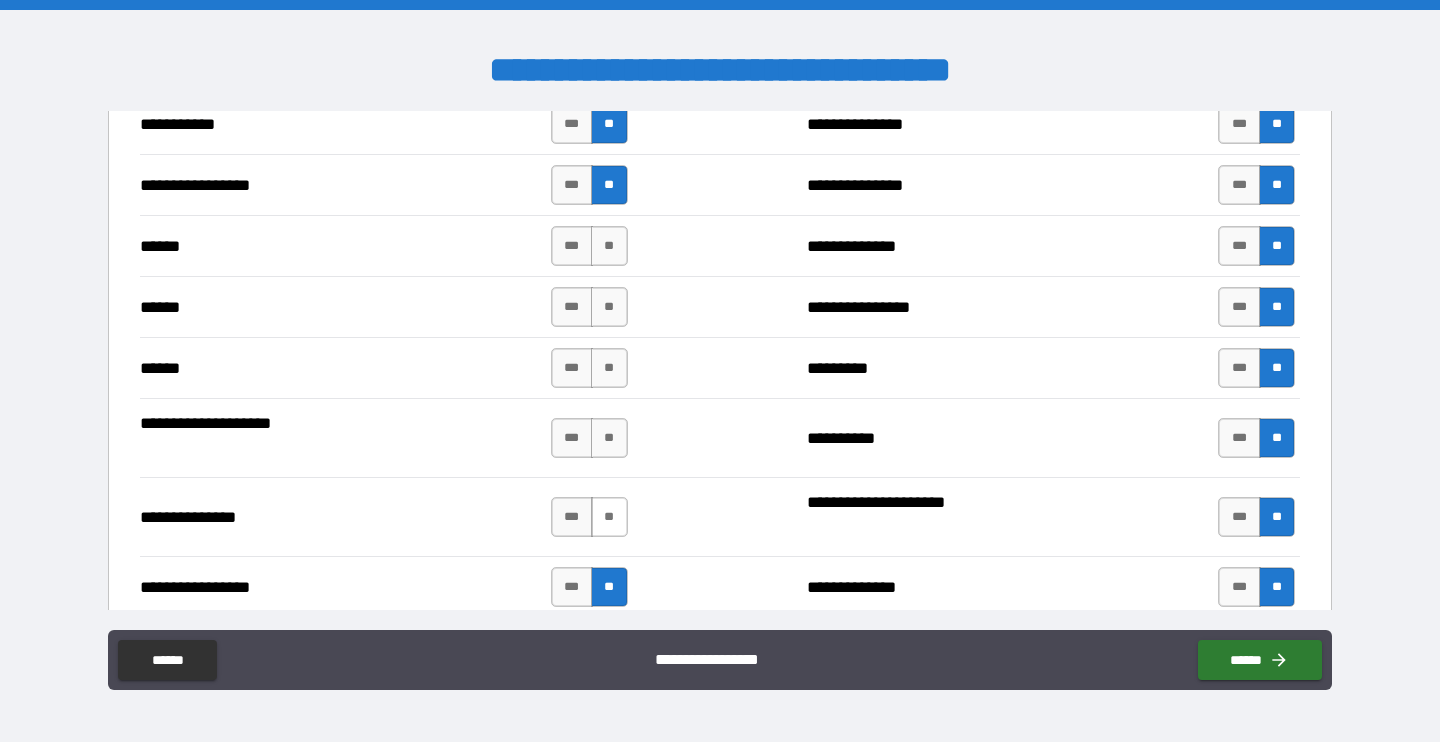 click on "**" at bounding box center [609, 517] 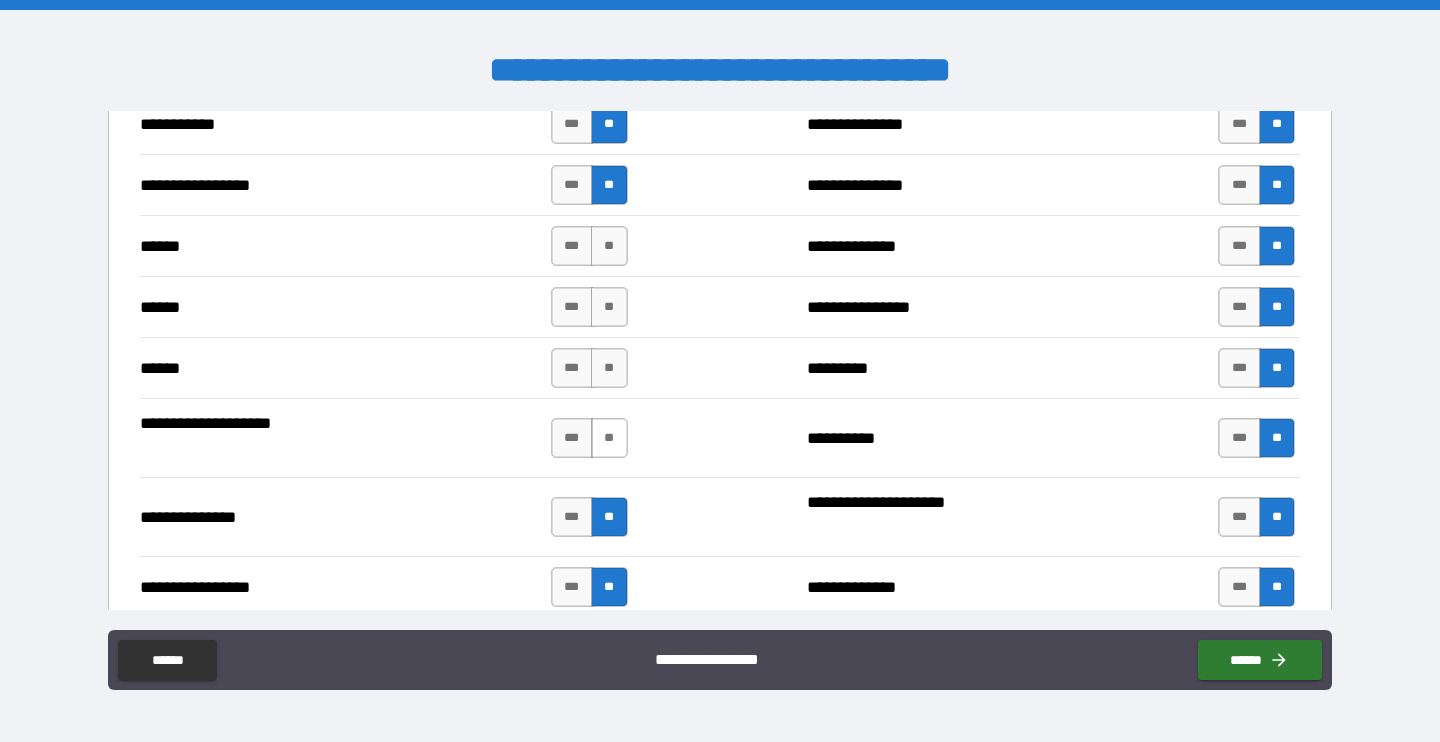 click on "**" at bounding box center (609, 438) 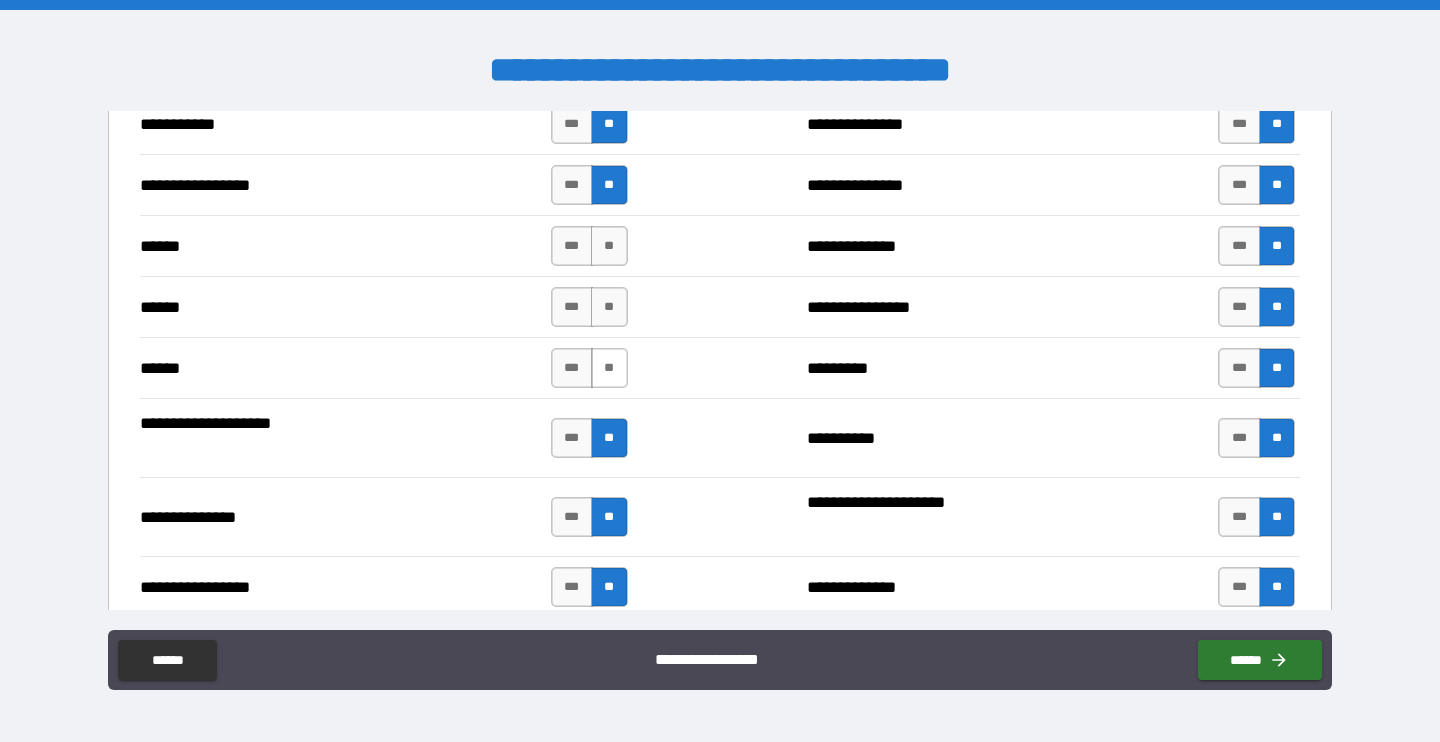 click on "**" at bounding box center (609, 368) 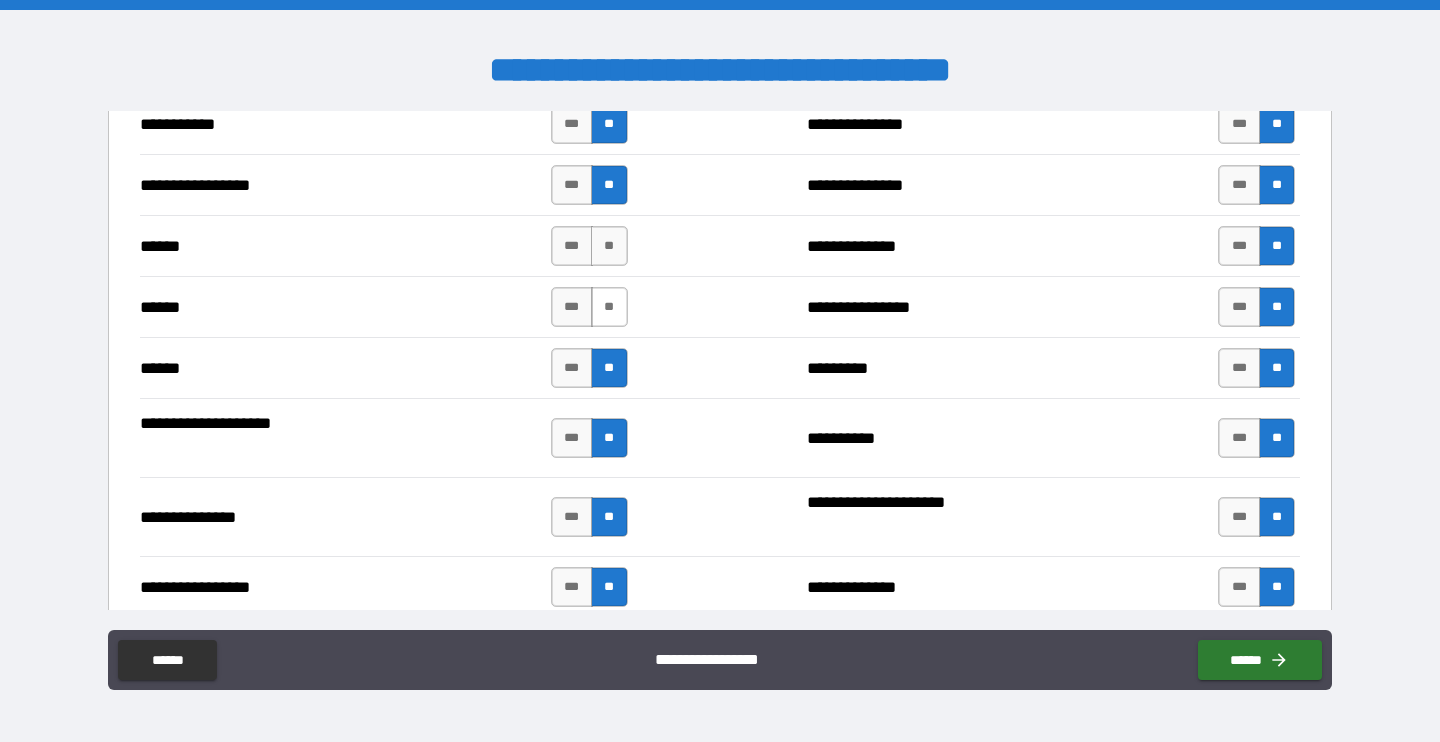 click on "**" at bounding box center (609, 307) 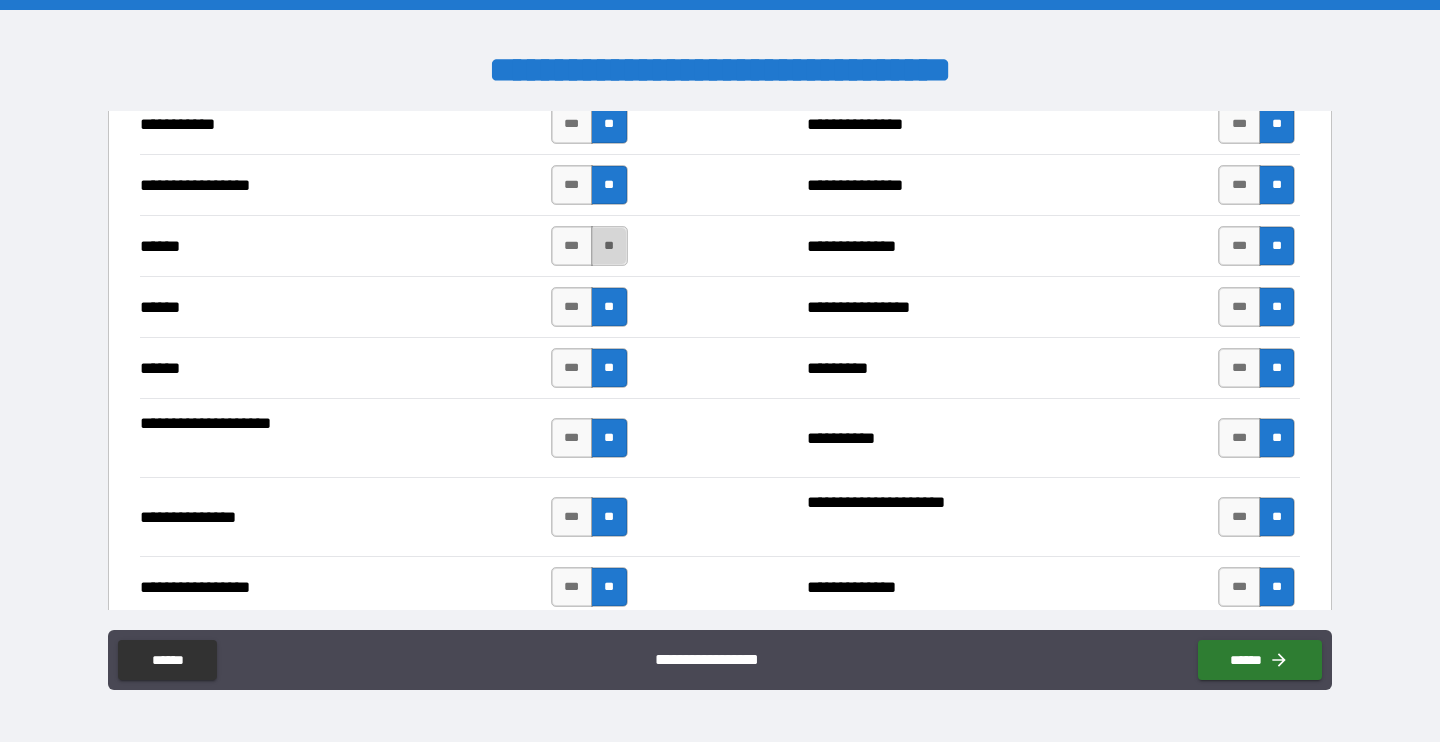 click on "**" at bounding box center (609, 246) 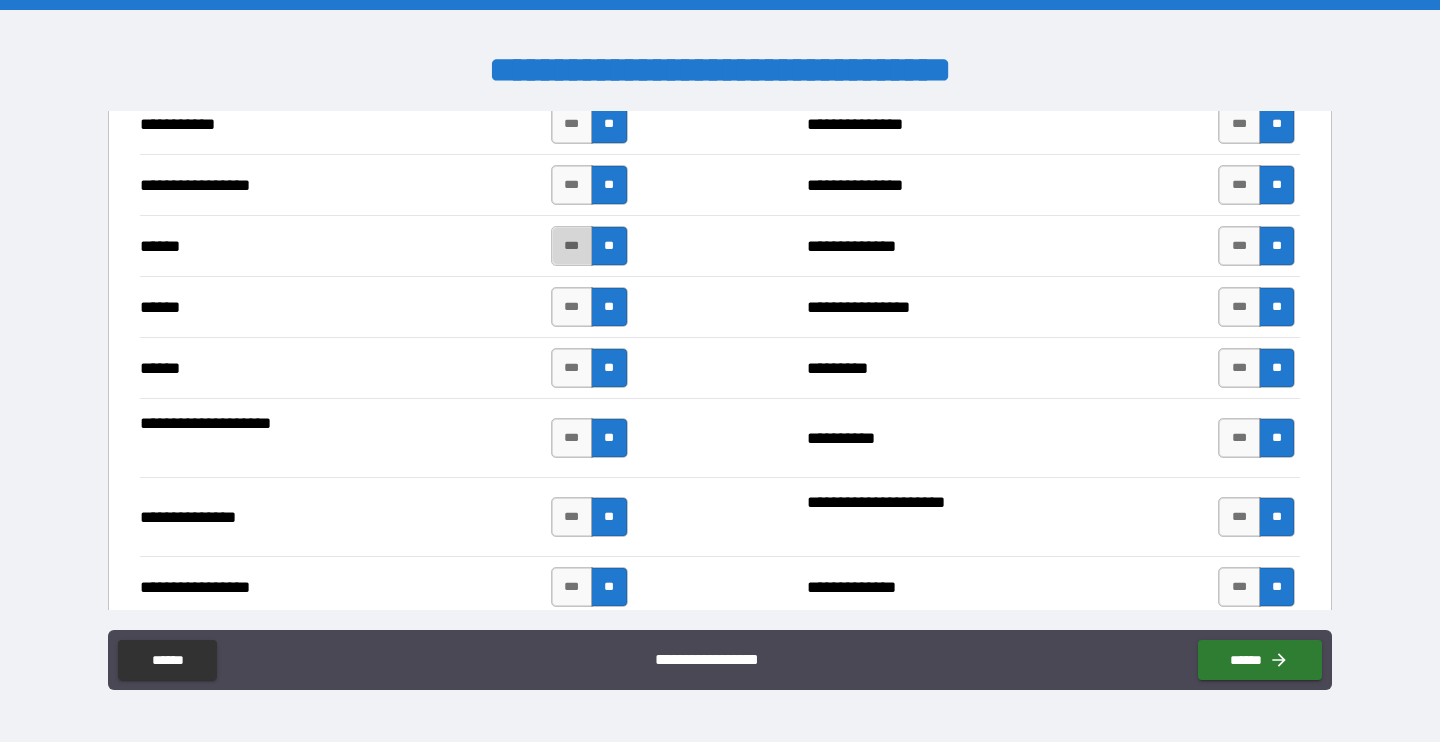 click on "***" at bounding box center [572, 246] 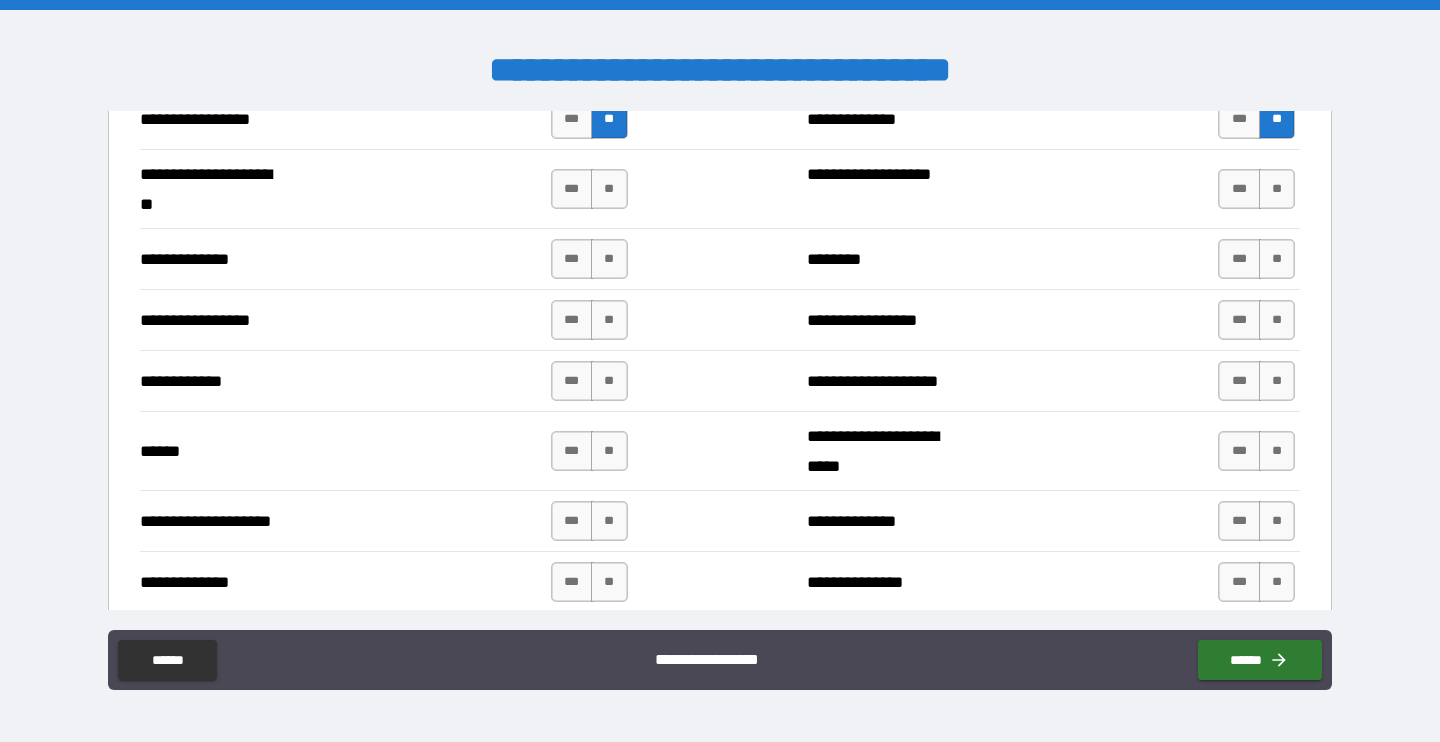 scroll, scrollTop: 2766, scrollLeft: 0, axis: vertical 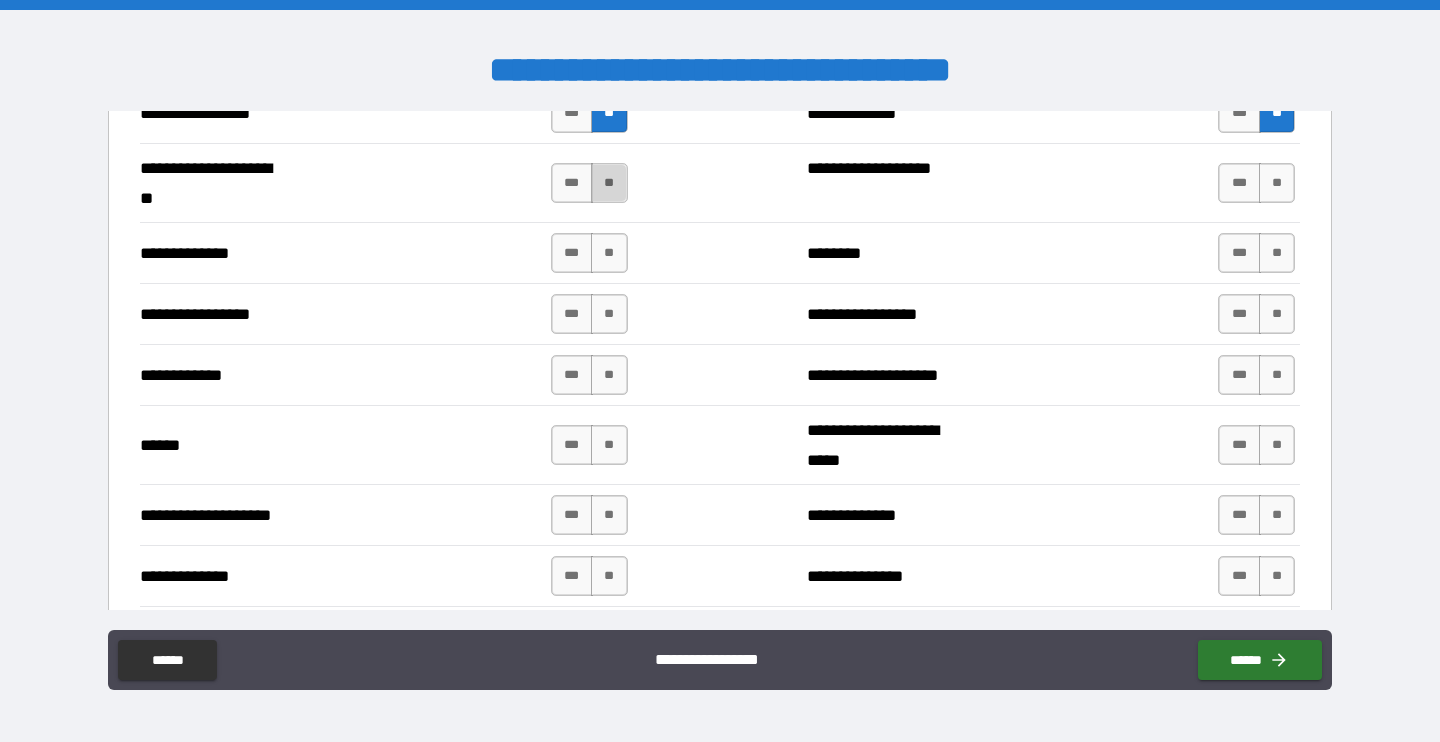 click on "**" at bounding box center [609, 183] 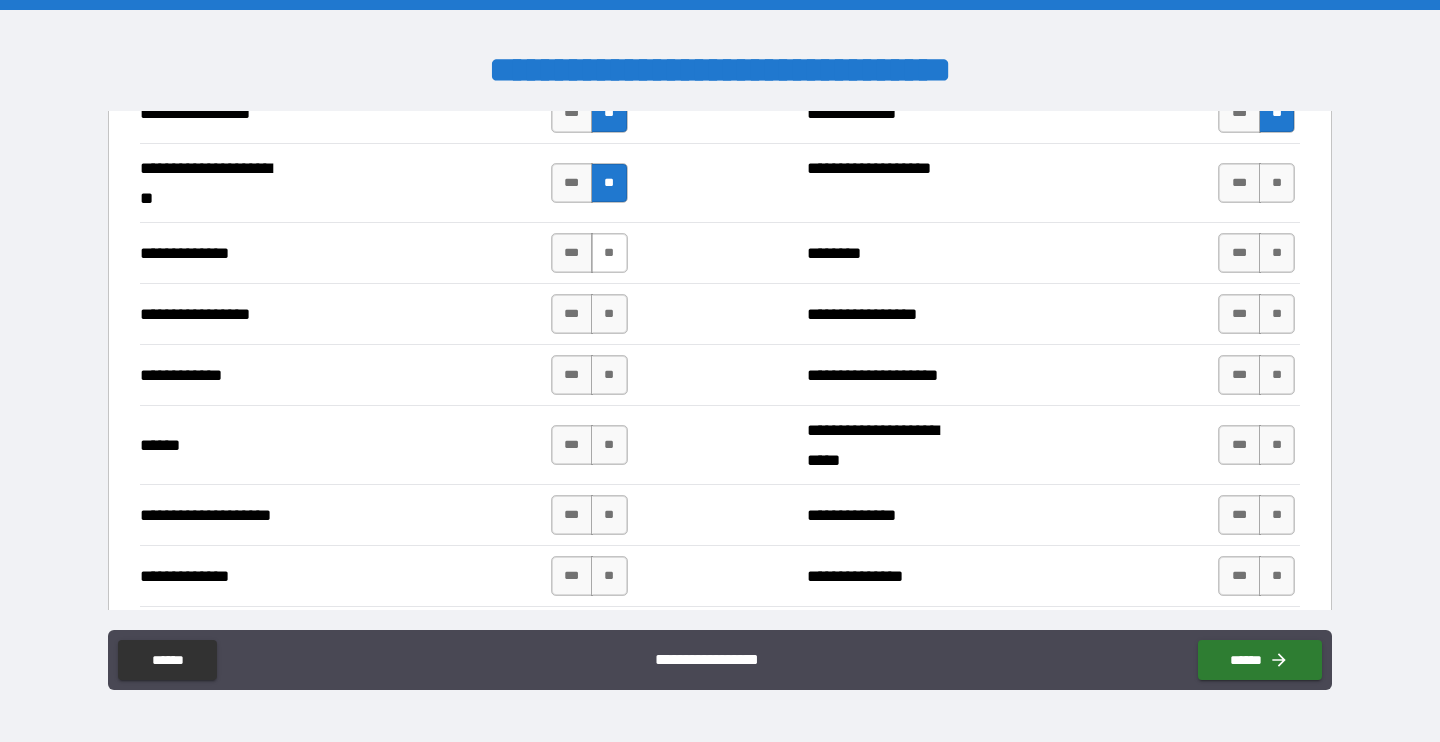 click on "**" at bounding box center (609, 253) 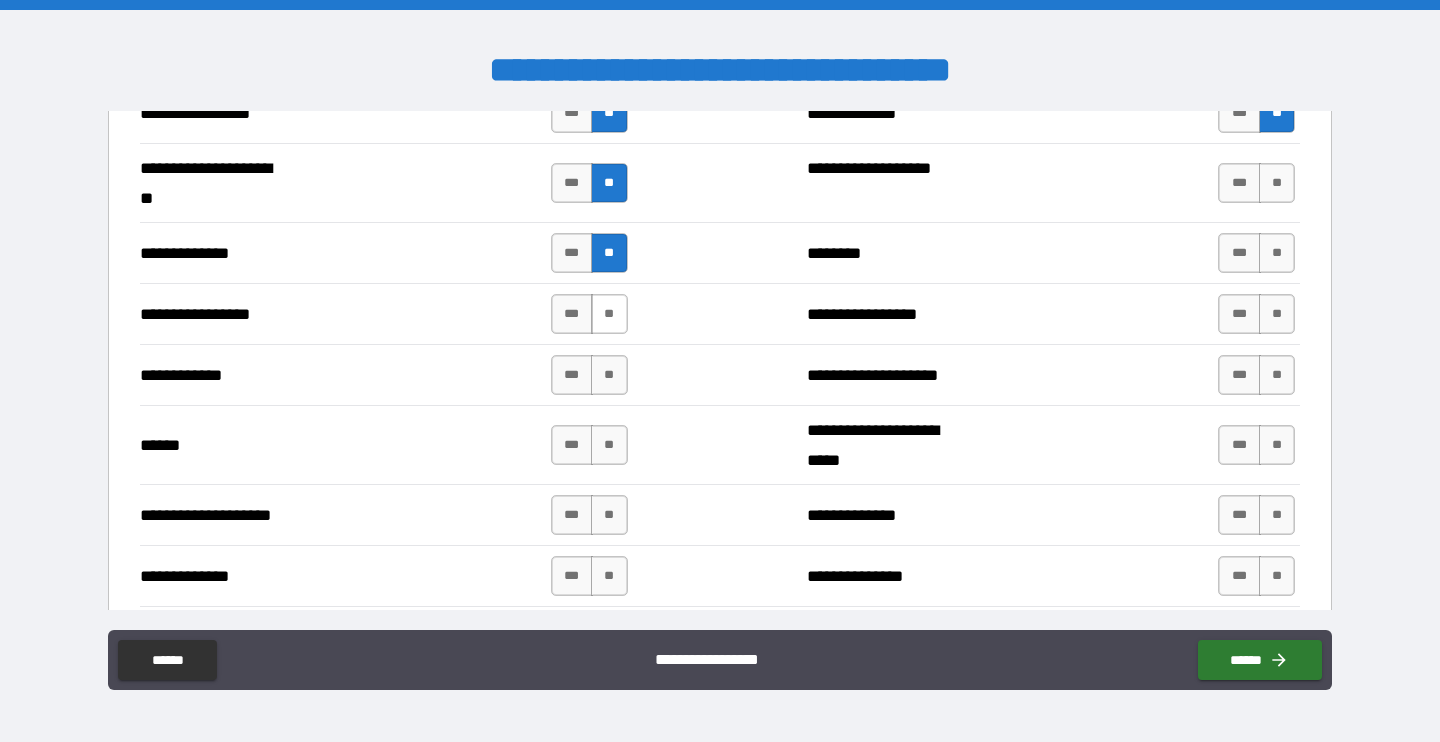 click on "**" at bounding box center [609, 314] 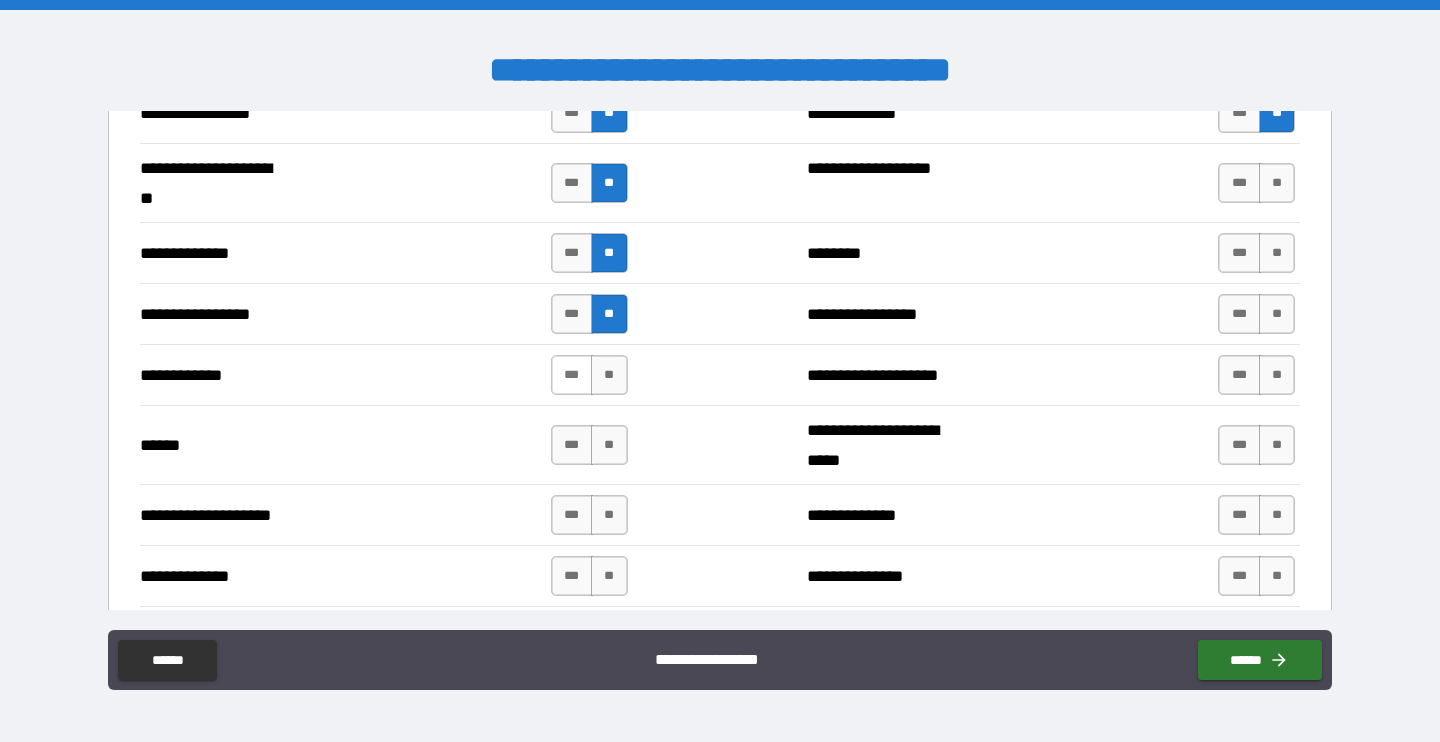 click on "***" at bounding box center (572, 375) 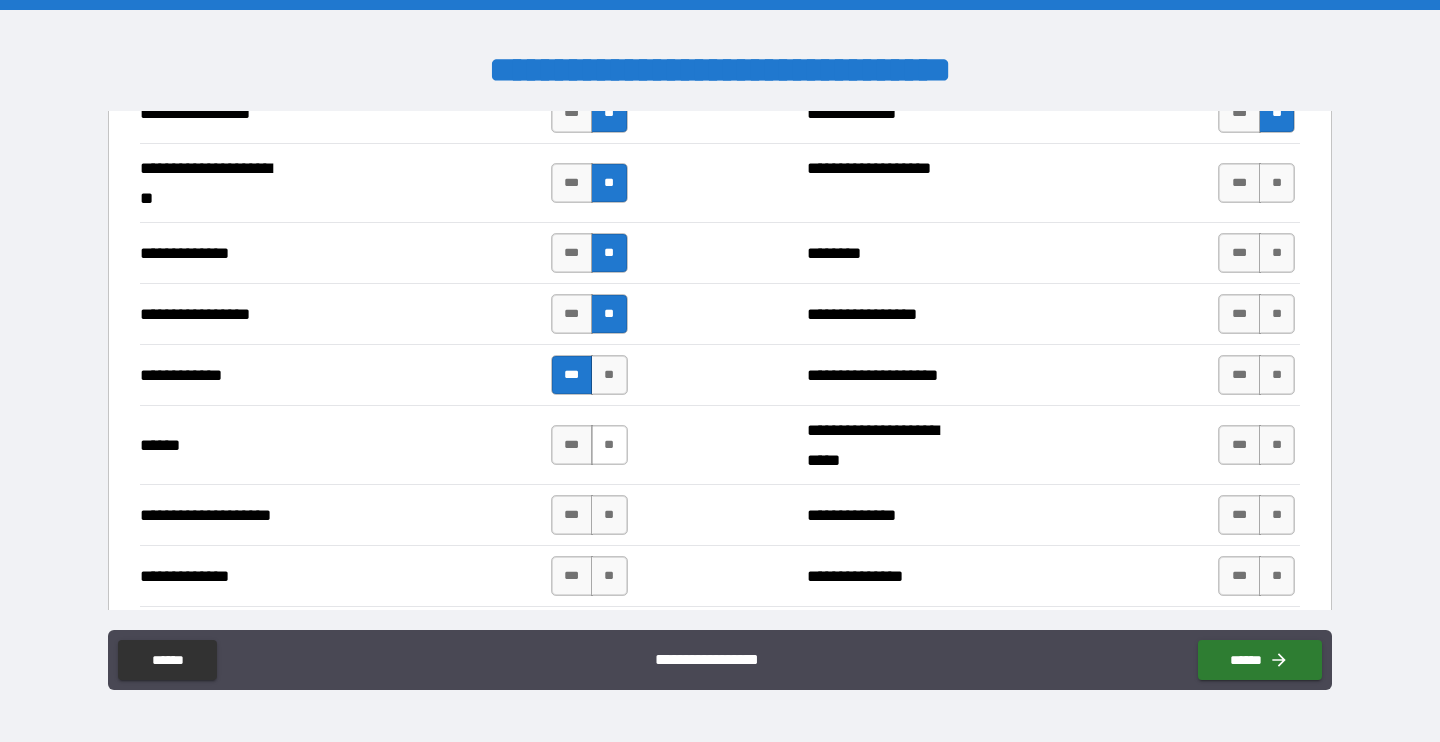 click on "**" at bounding box center [609, 445] 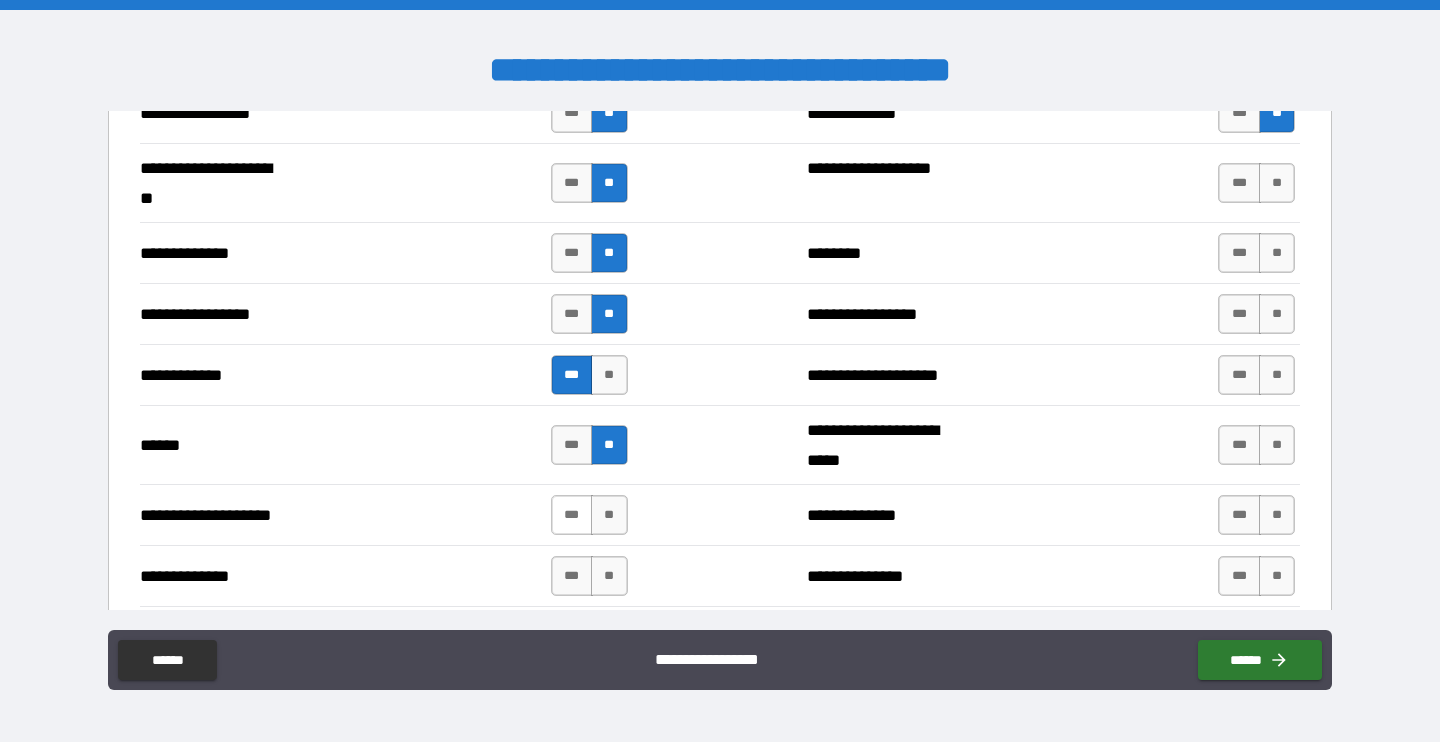 click on "***" at bounding box center (572, 515) 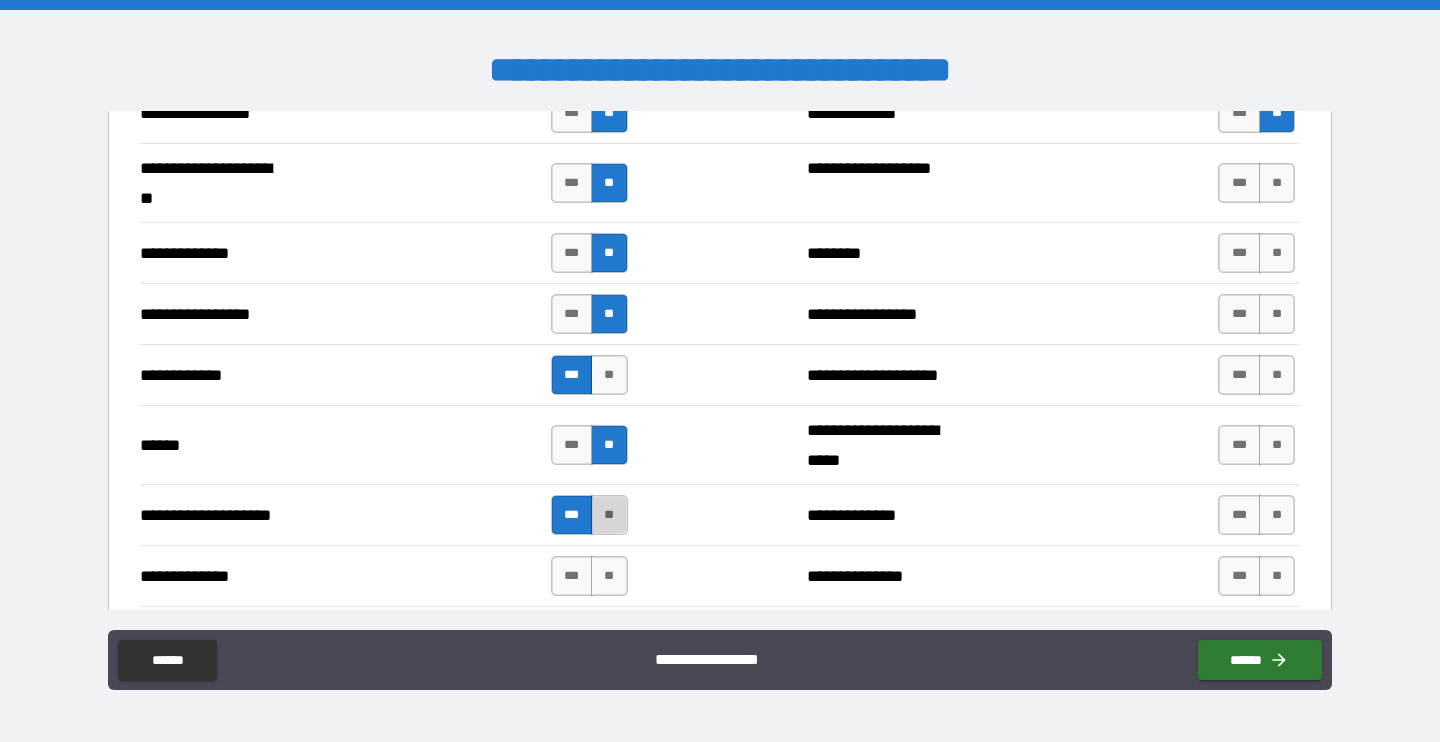 click on "**" at bounding box center (609, 515) 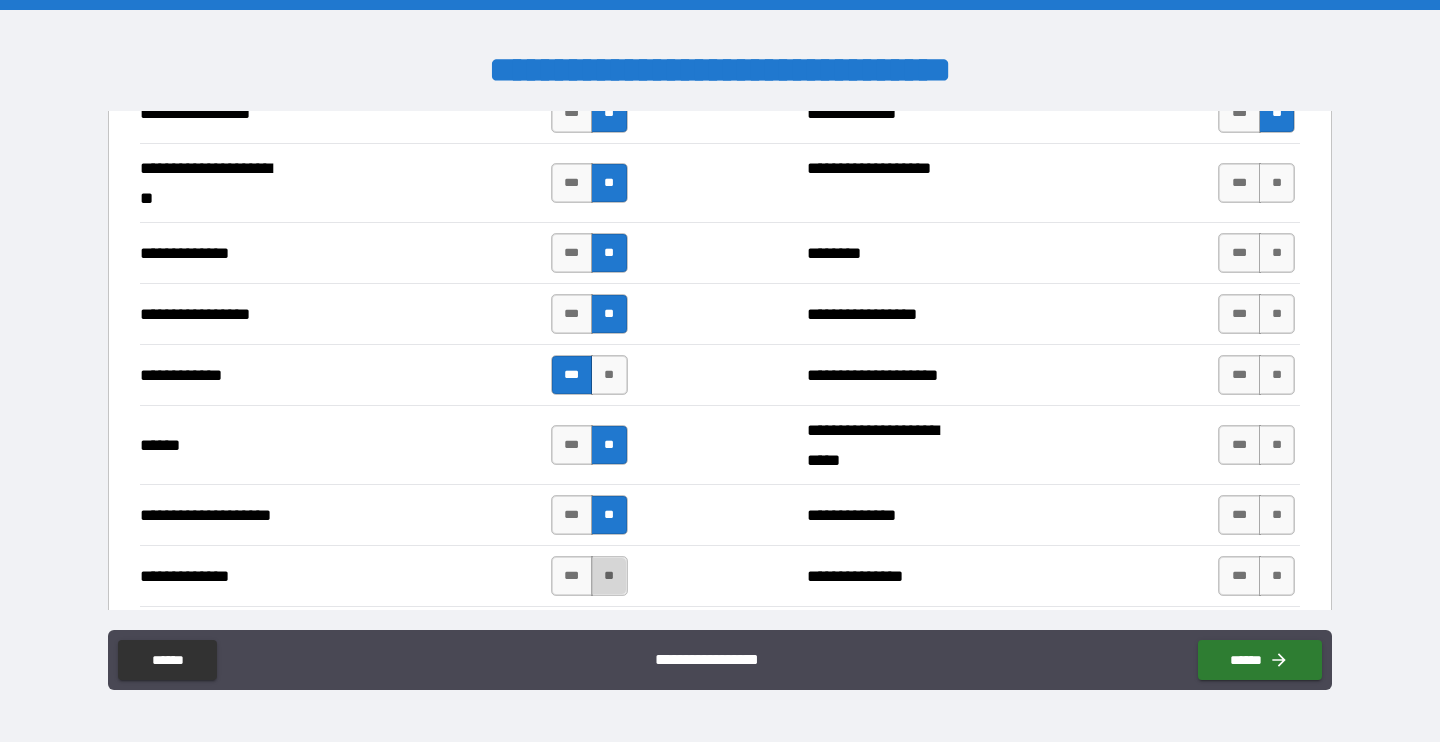 click on "**" at bounding box center [609, 576] 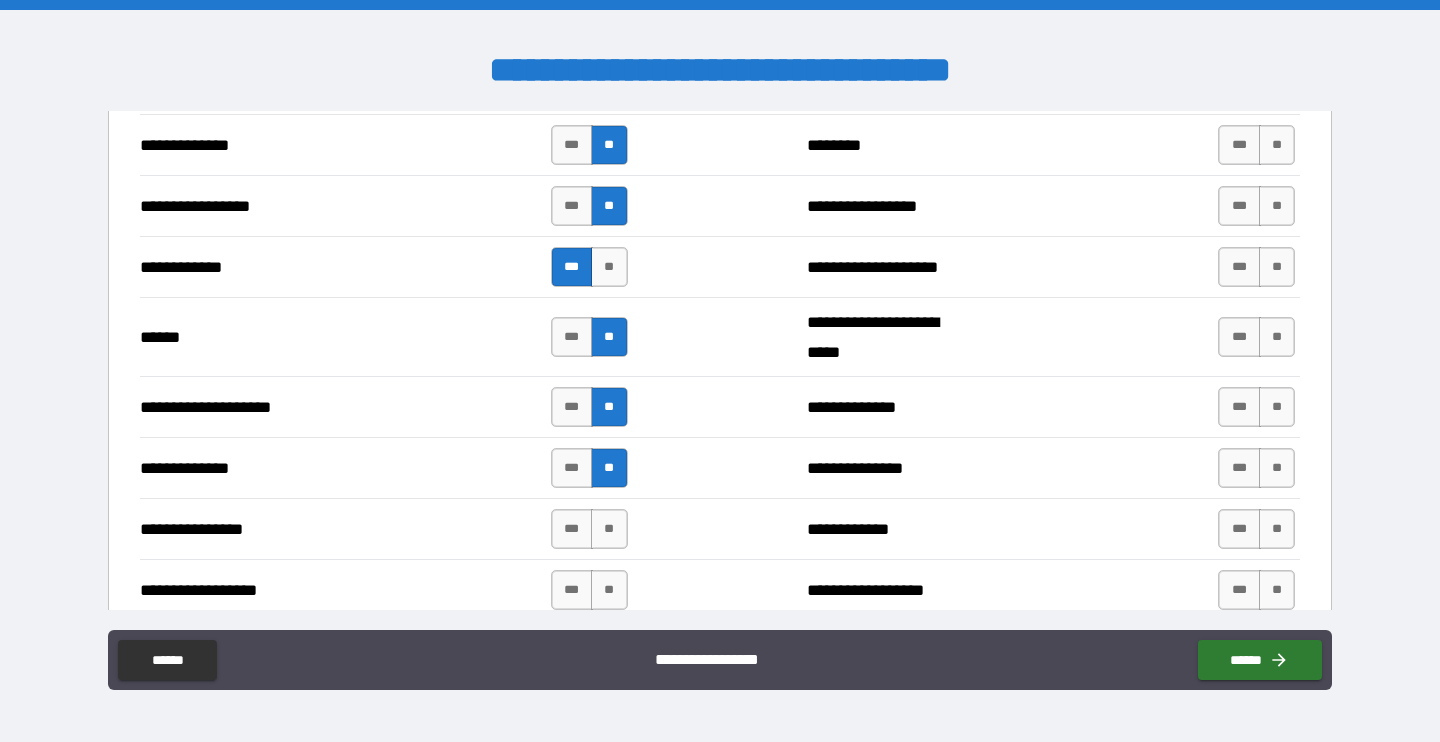 scroll, scrollTop: 2851, scrollLeft: 0, axis: vertical 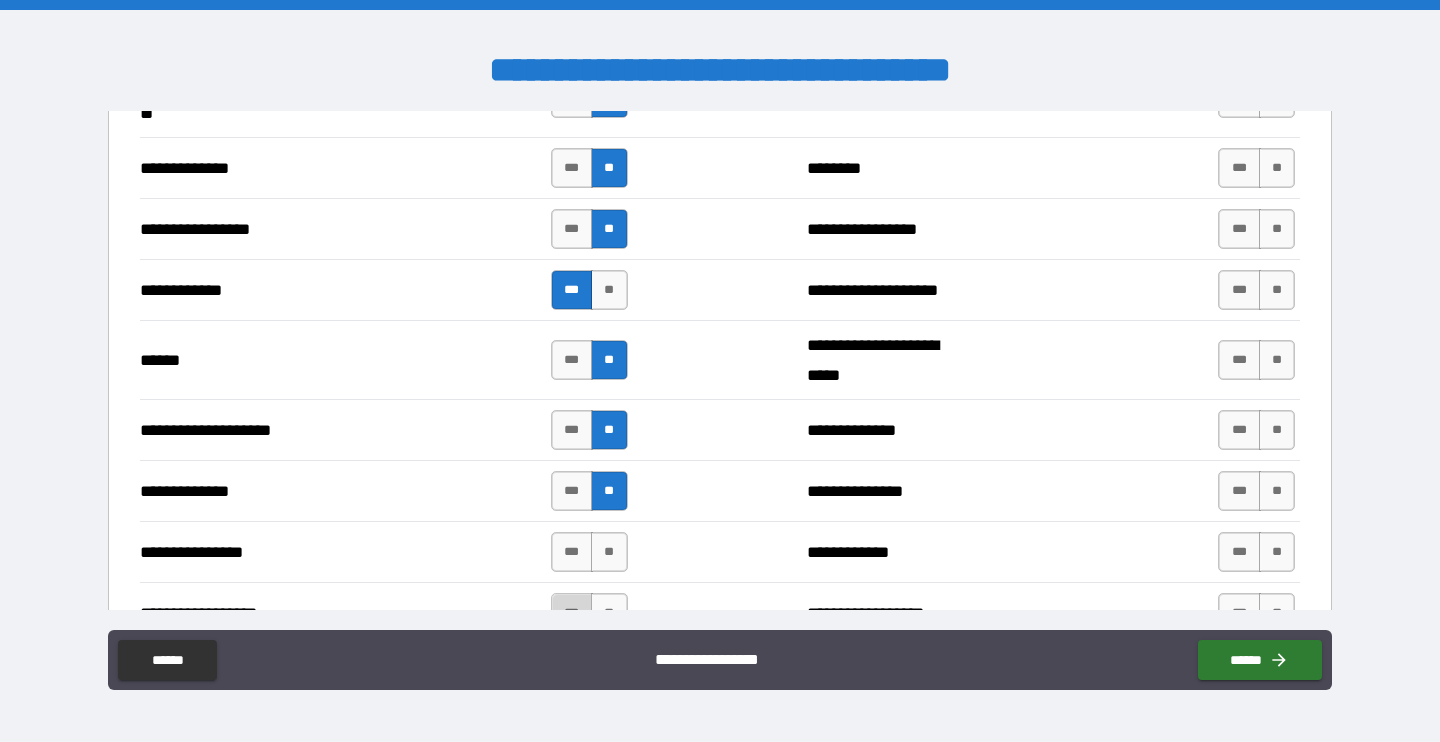 click on "***" at bounding box center (572, 613) 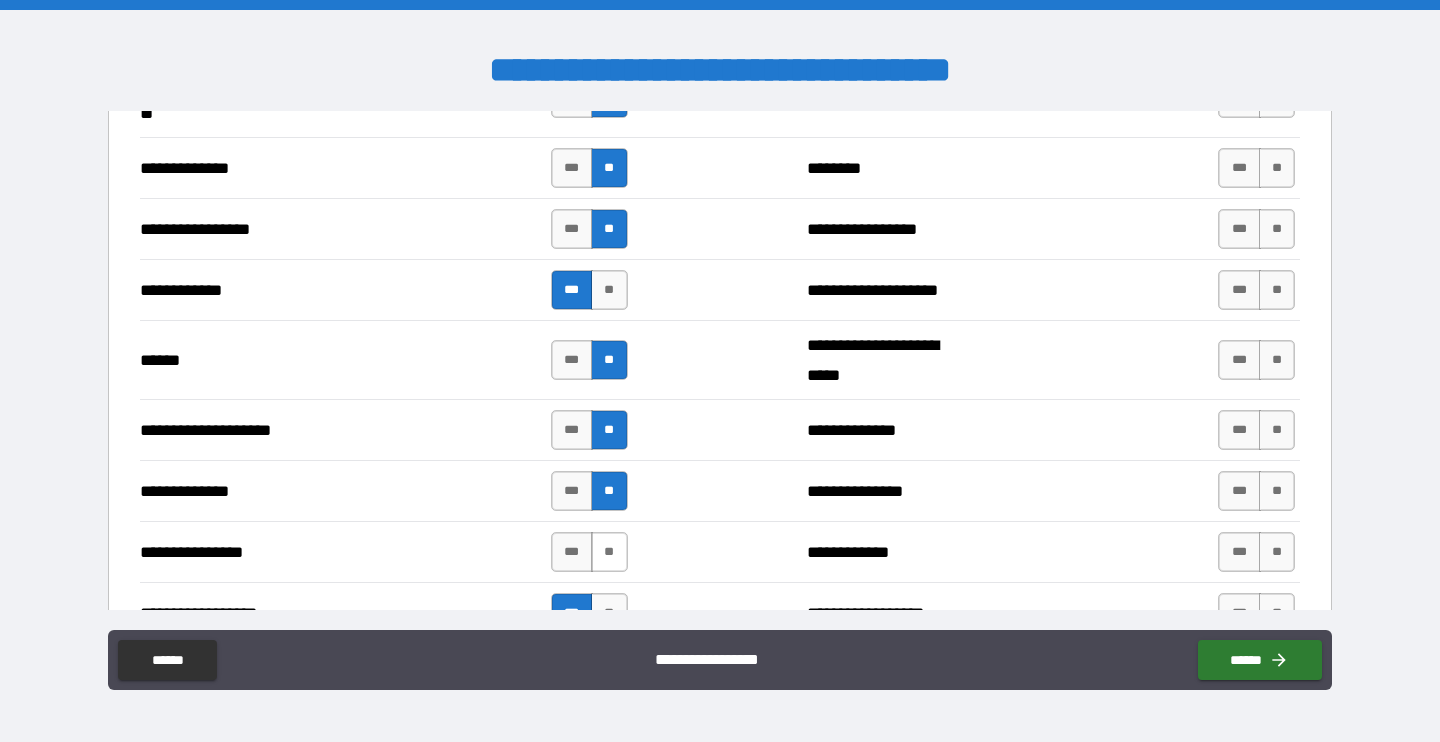 click on "**" at bounding box center (609, 552) 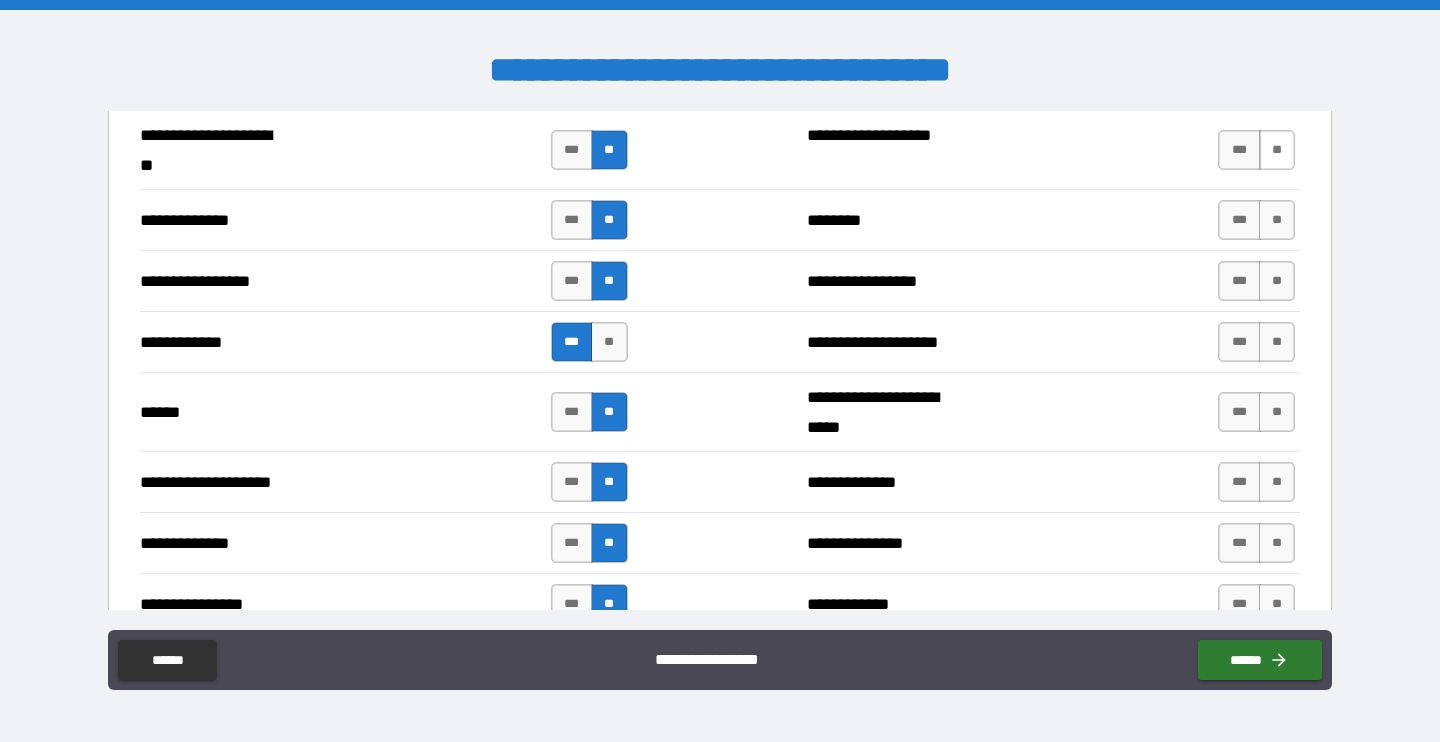 scroll, scrollTop: 2807, scrollLeft: 0, axis: vertical 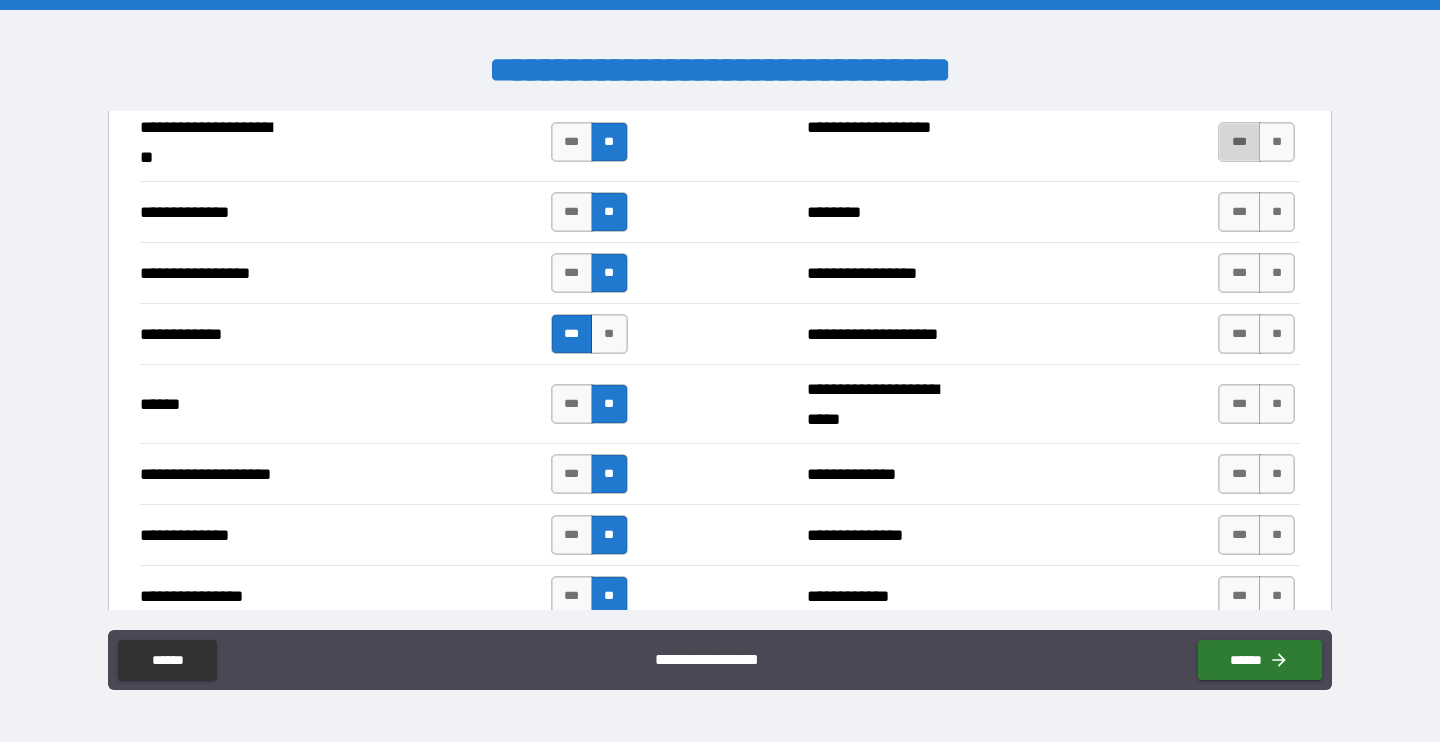 click on "***" at bounding box center [1239, 142] 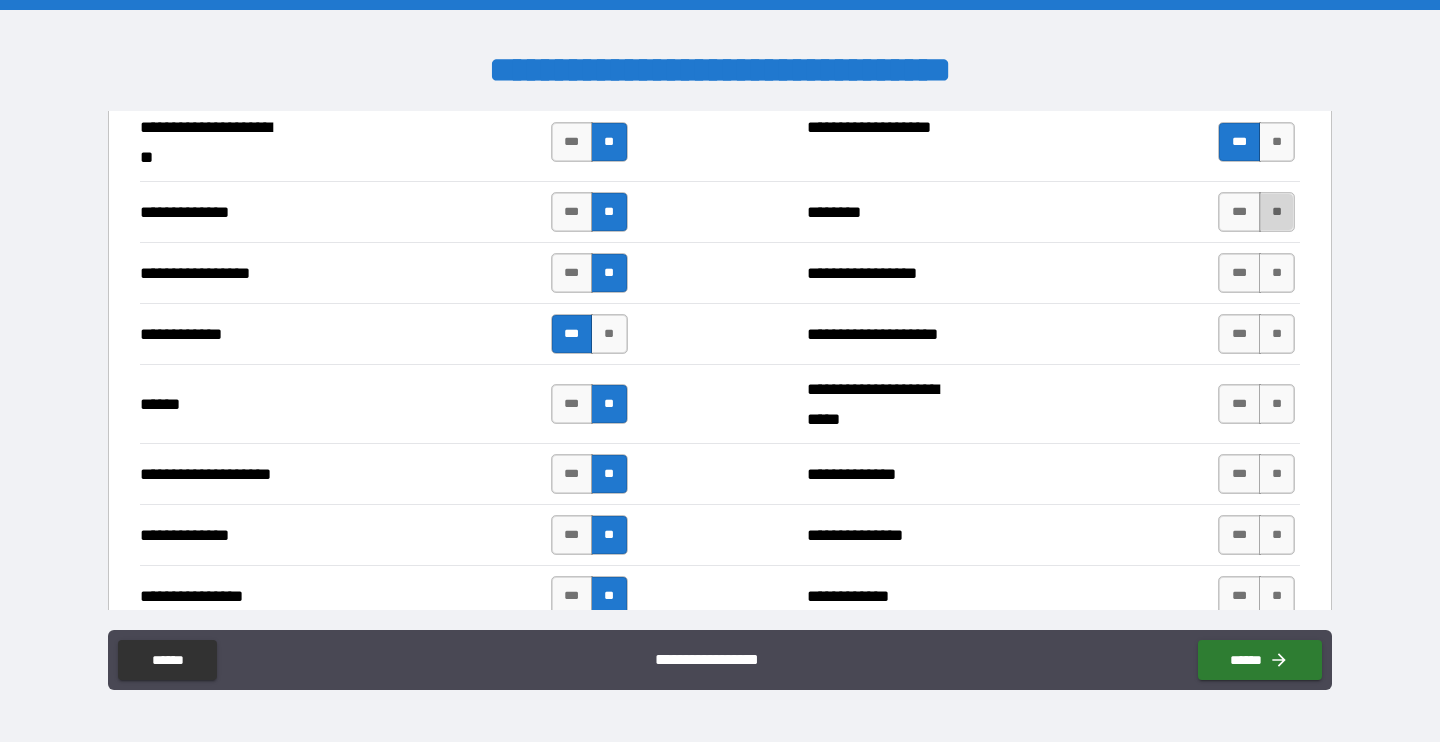 click on "**" at bounding box center [1277, 212] 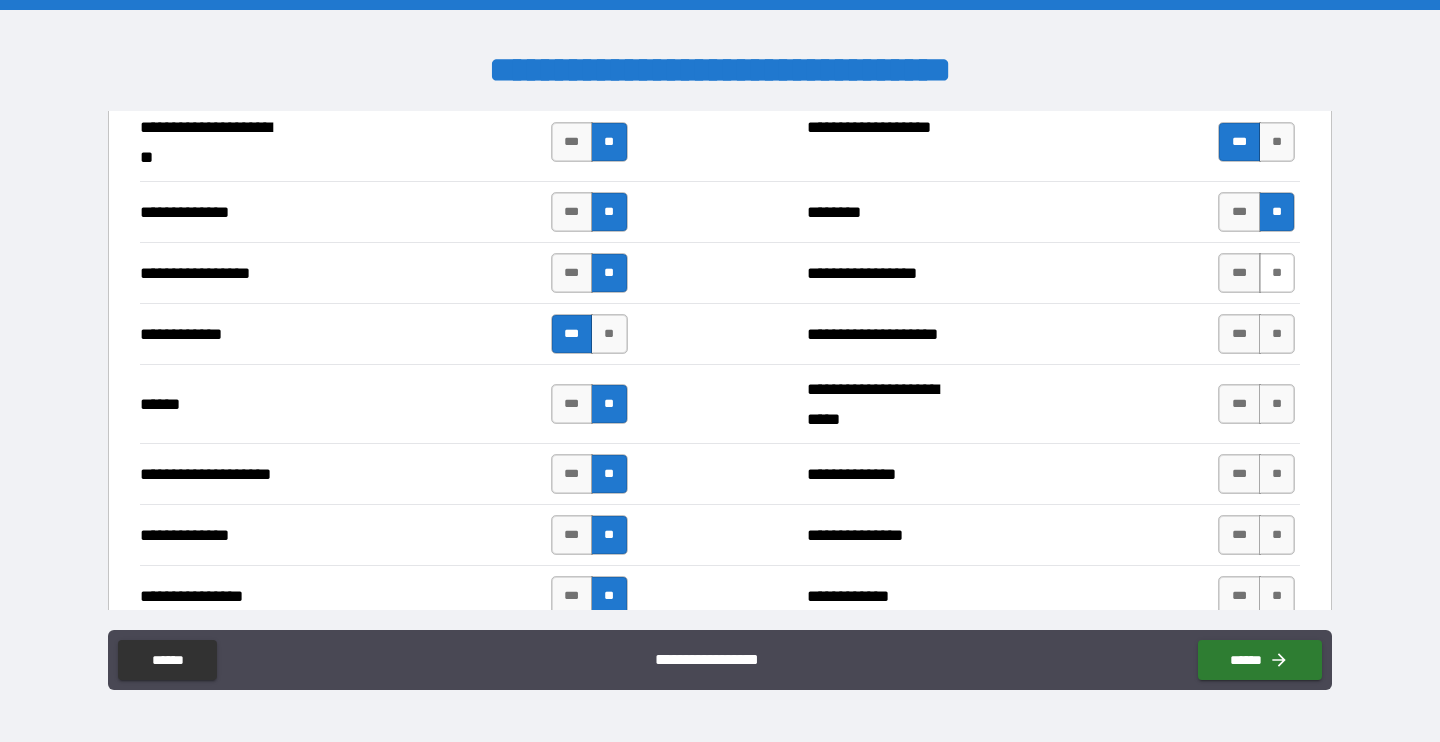 click on "**" at bounding box center [1277, 273] 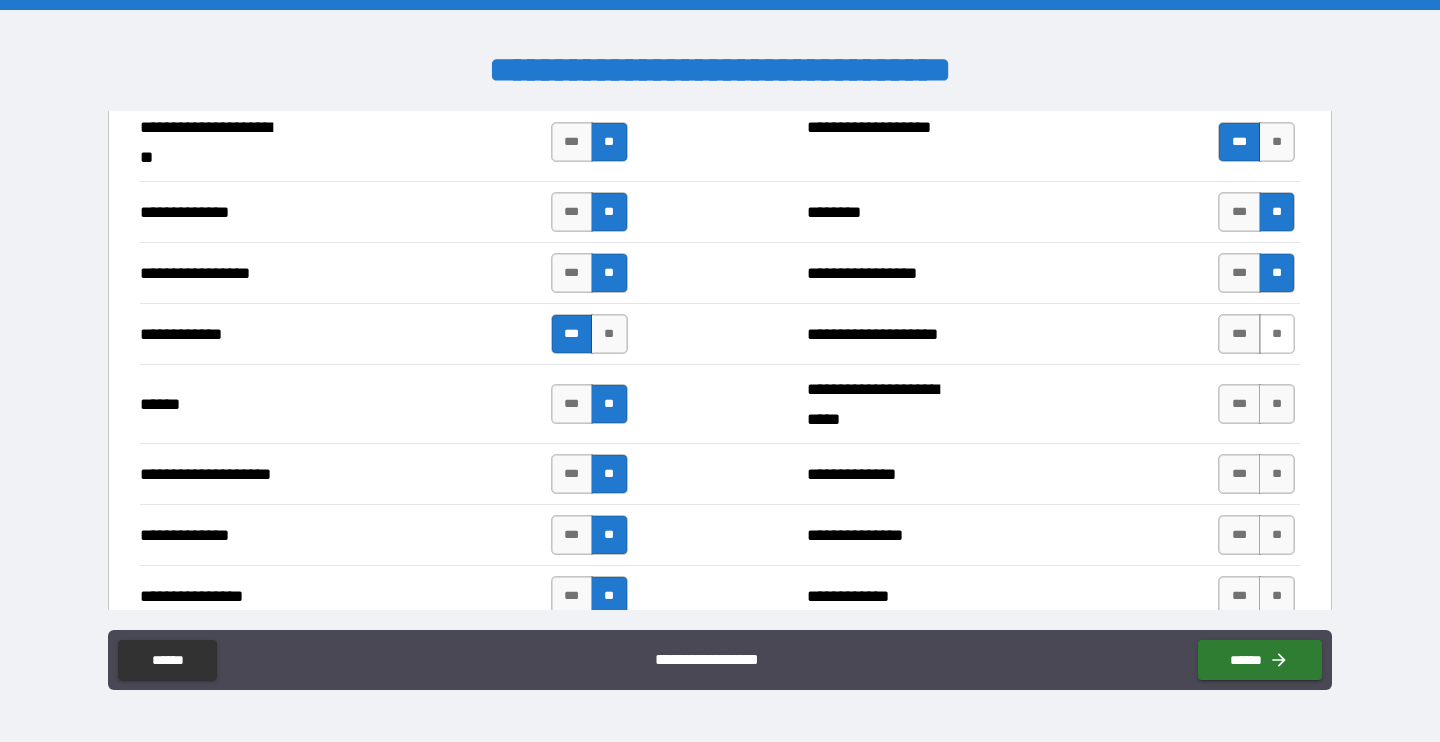 click on "**" at bounding box center (1277, 334) 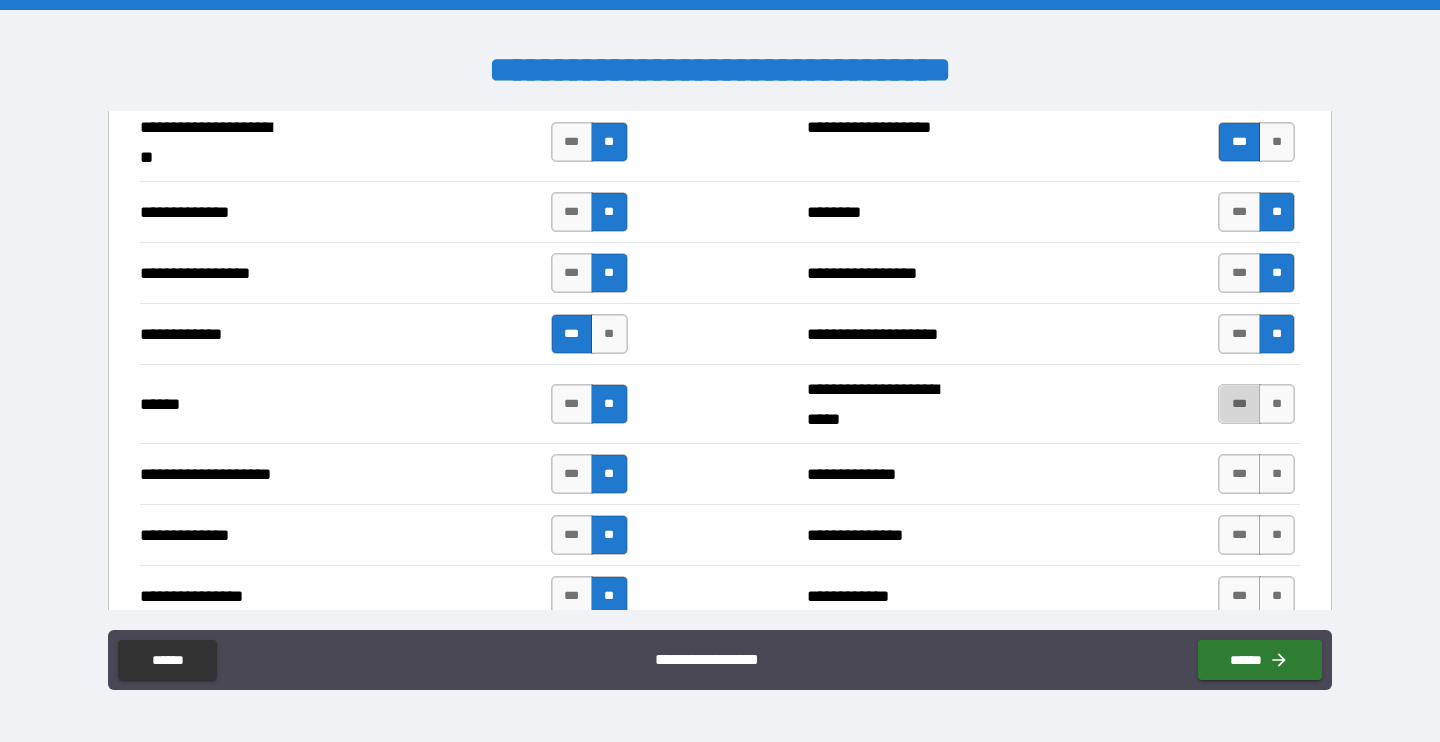 click on "***" at bounding box center [1239, 404] 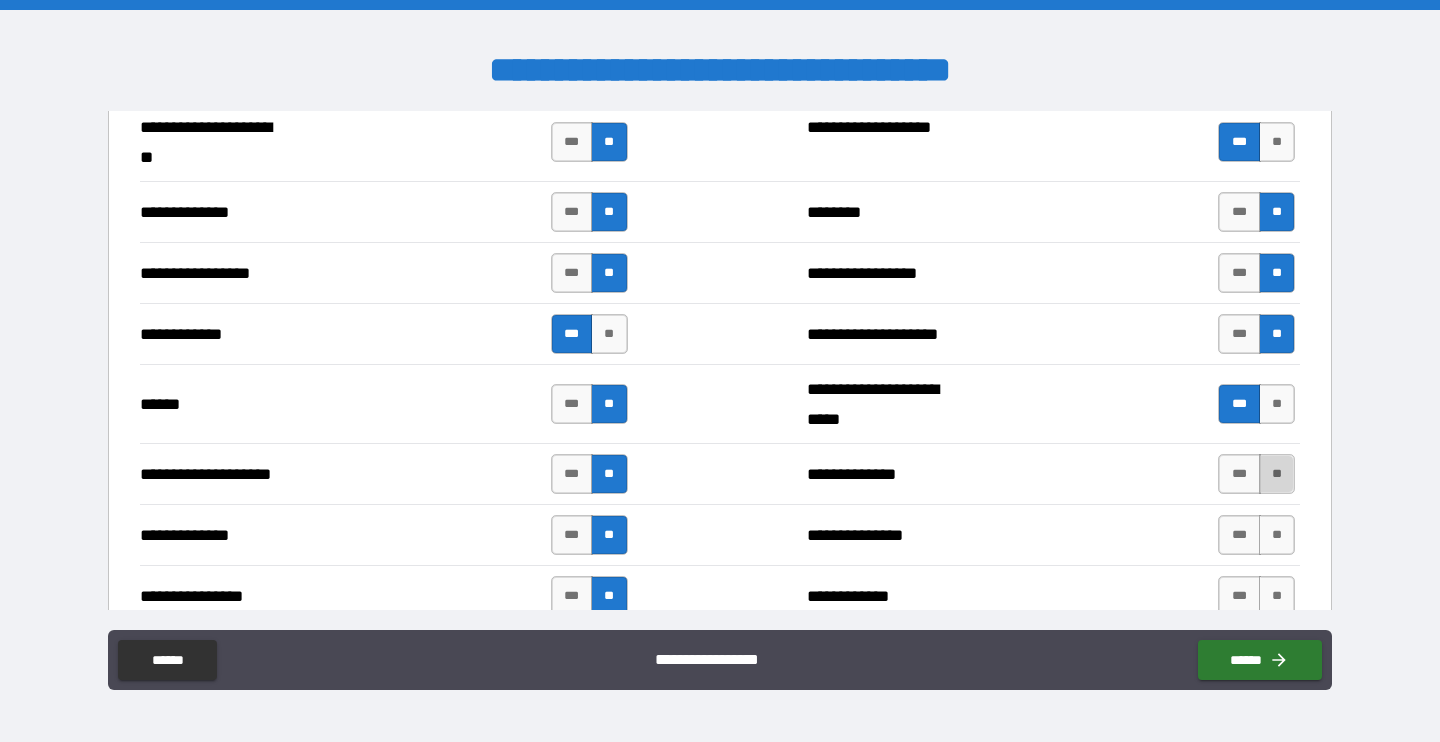 click on "**" at bounding box center [1277, 474] 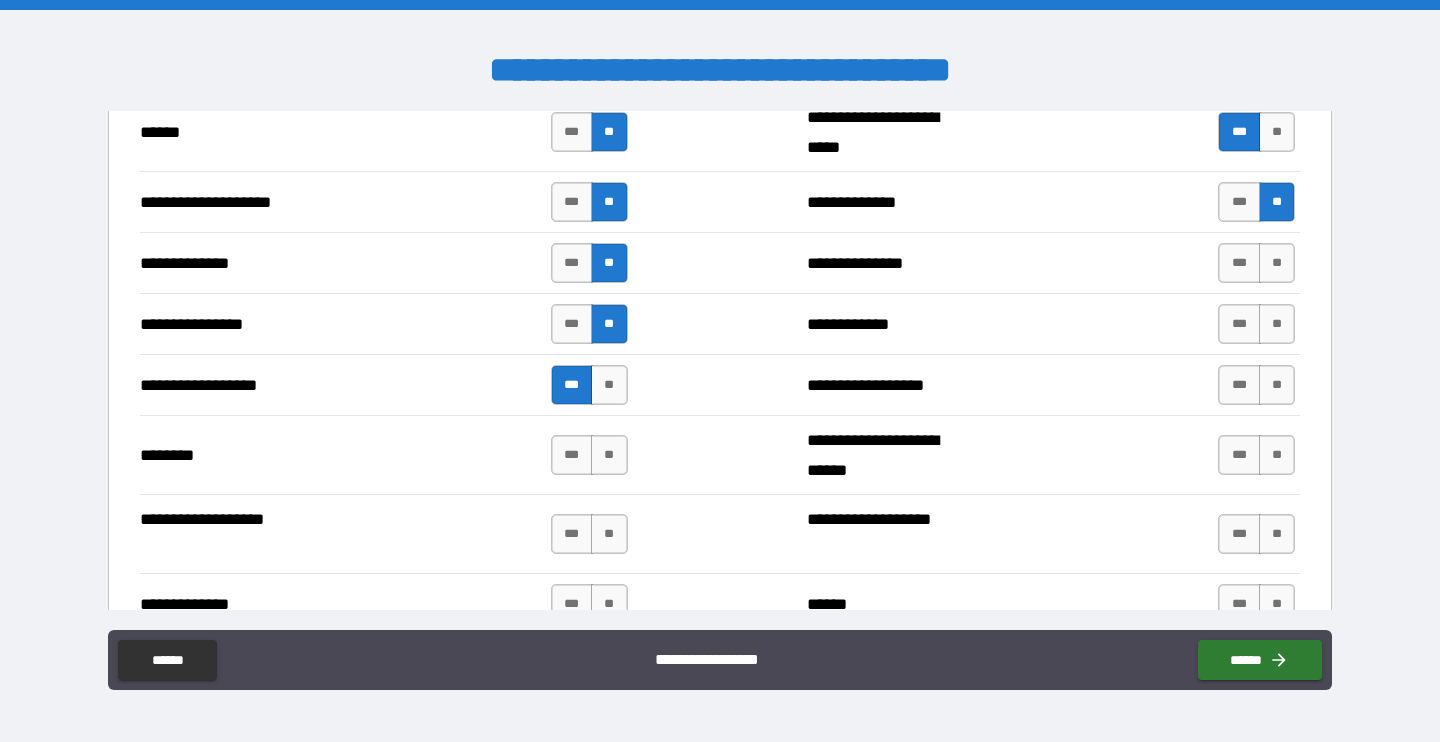 scroll, scrollTop: 3081, scrollLeft: 0, axis: vertical 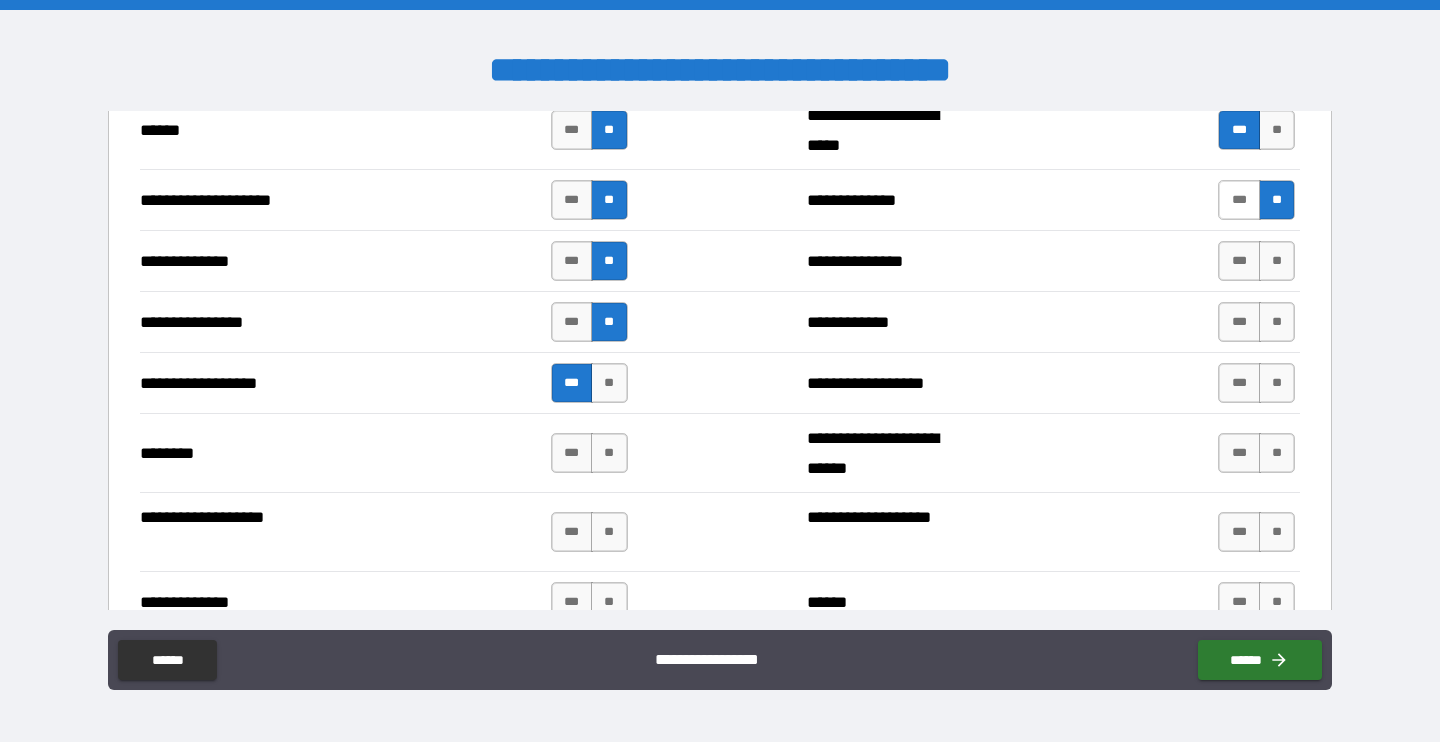 click on "***" at bounding box center [1239, 200] 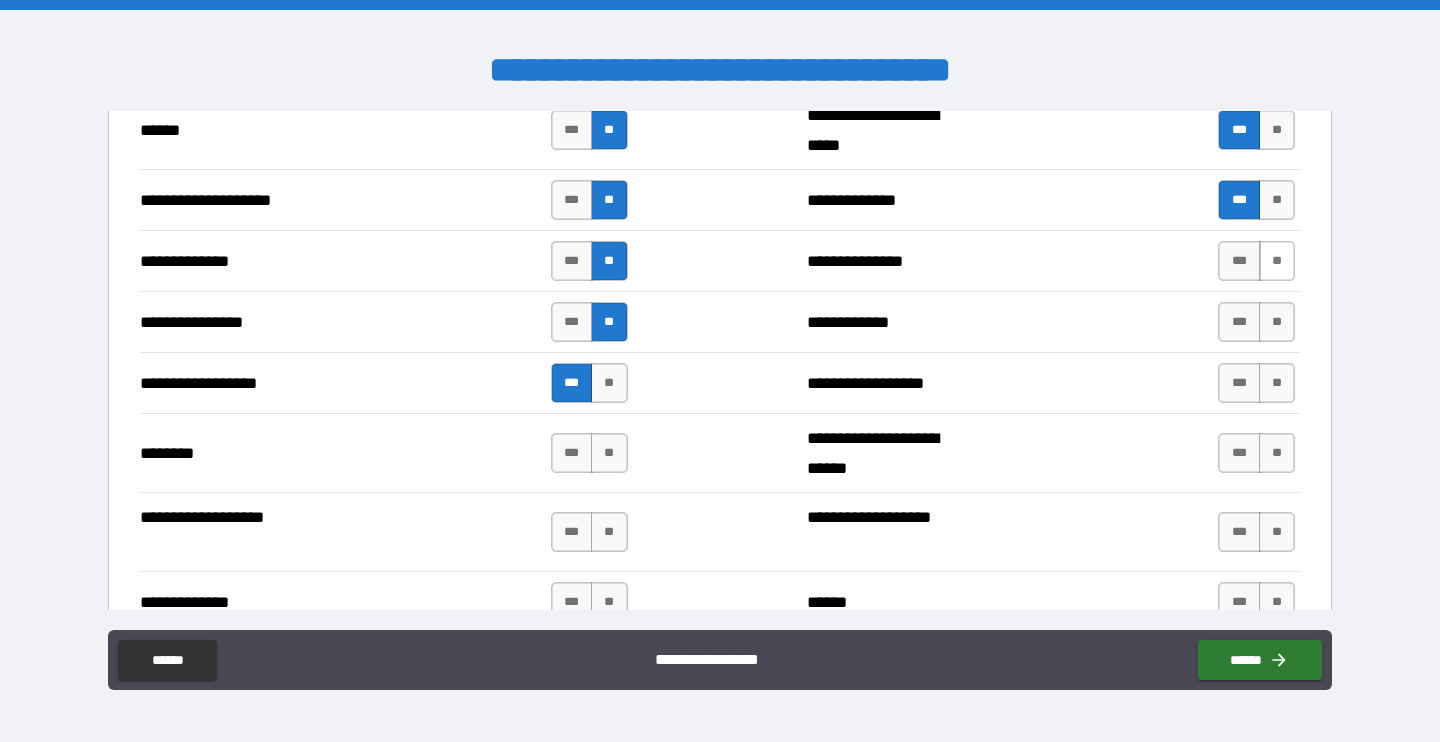 click on "**" at bounding box center [1277, 261] 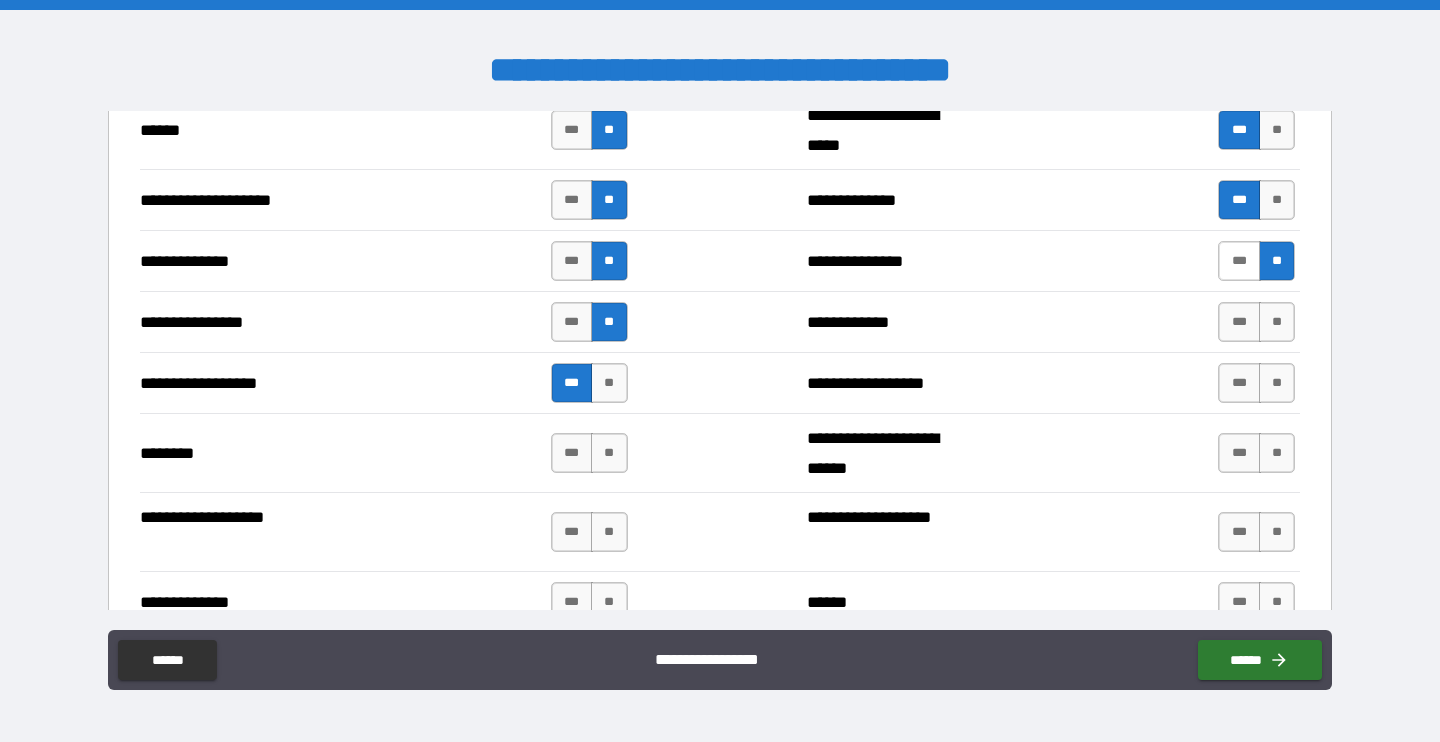 click on "***" at bounding box center [1239, 261] 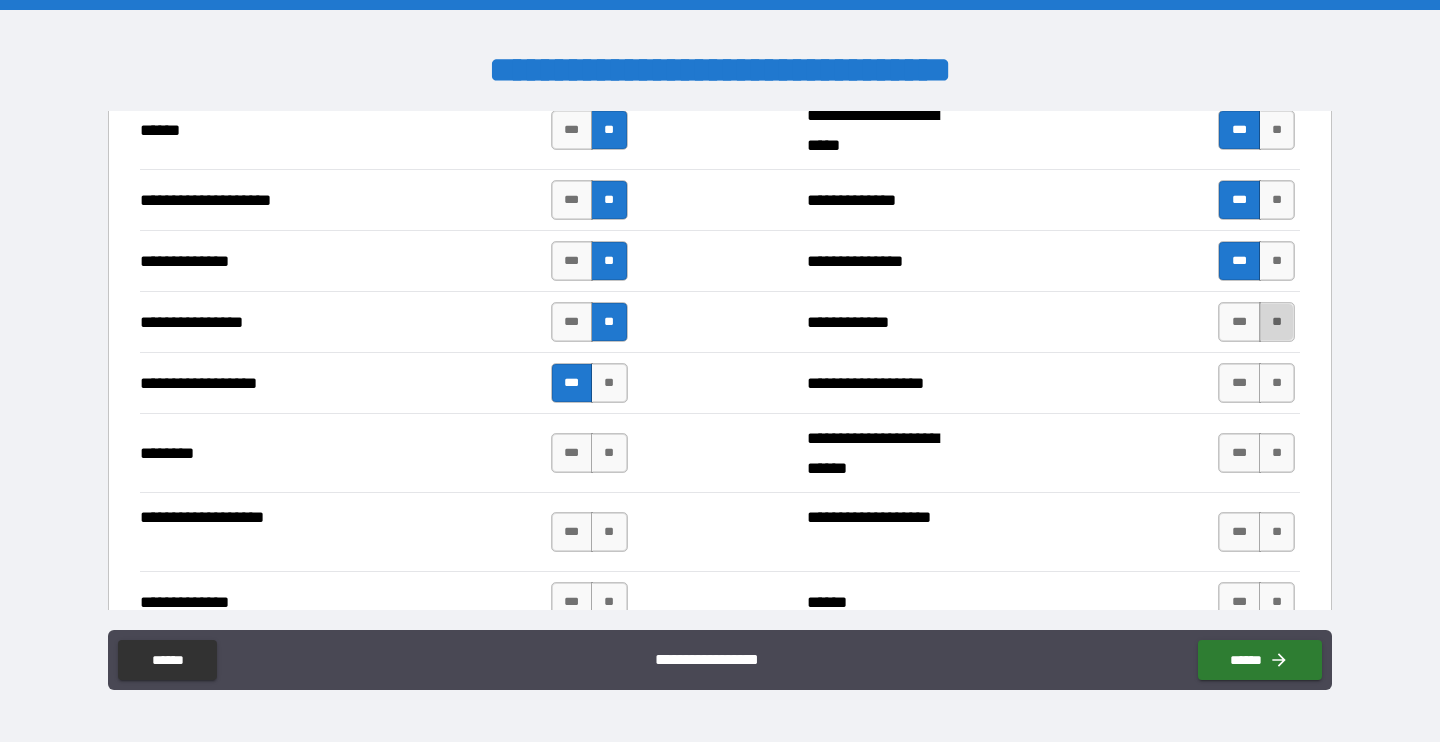 click on "**" at bounding box center [1277, 322] 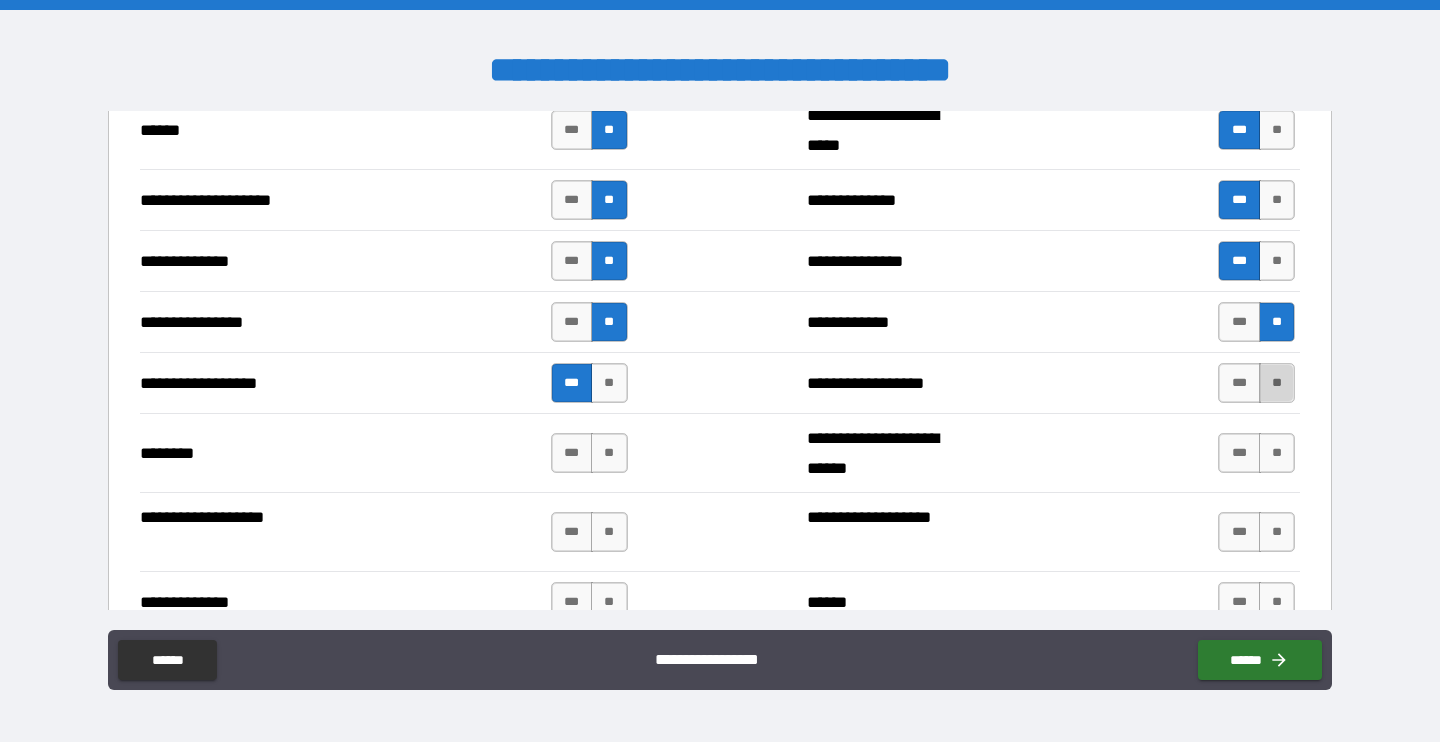 click on "**" at bounding box center [1277, 383] 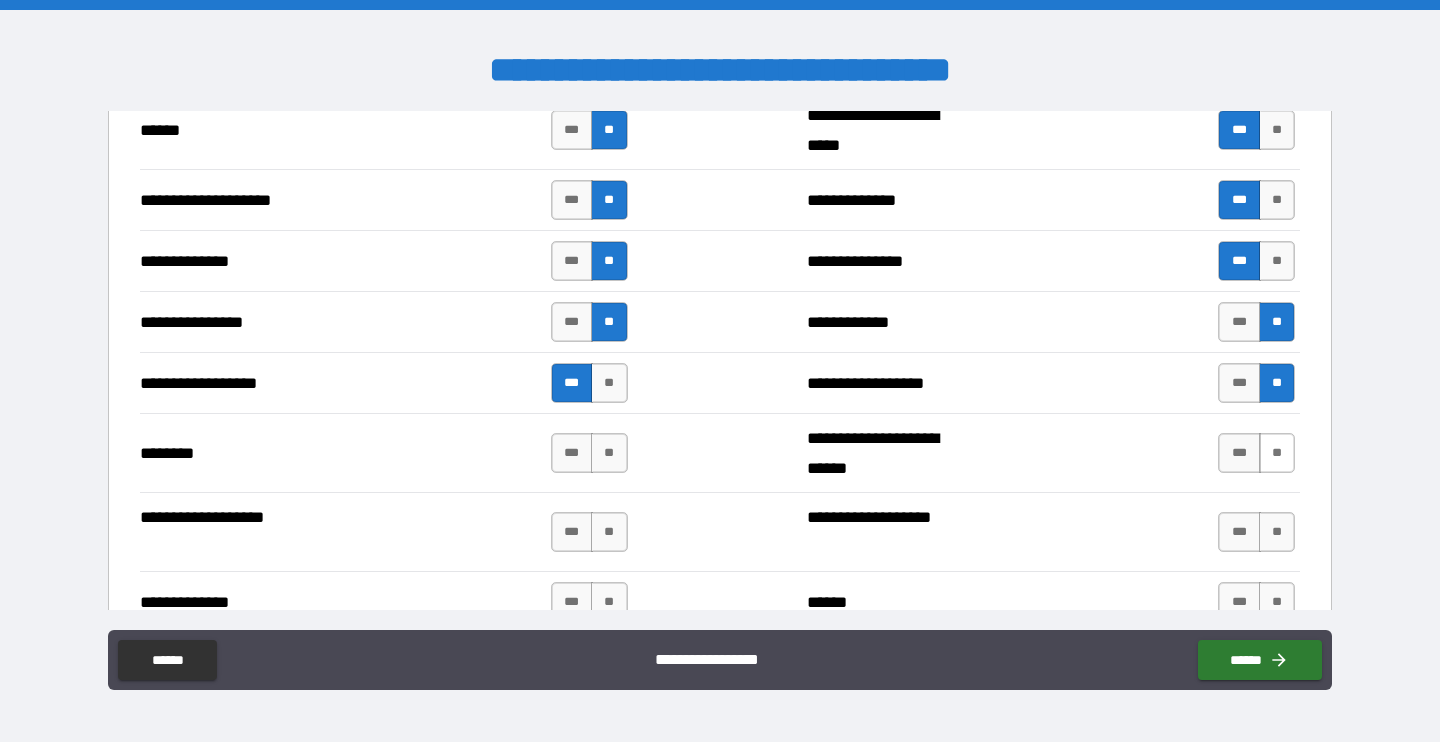 click on "**" at bounding box center (1277, 453) 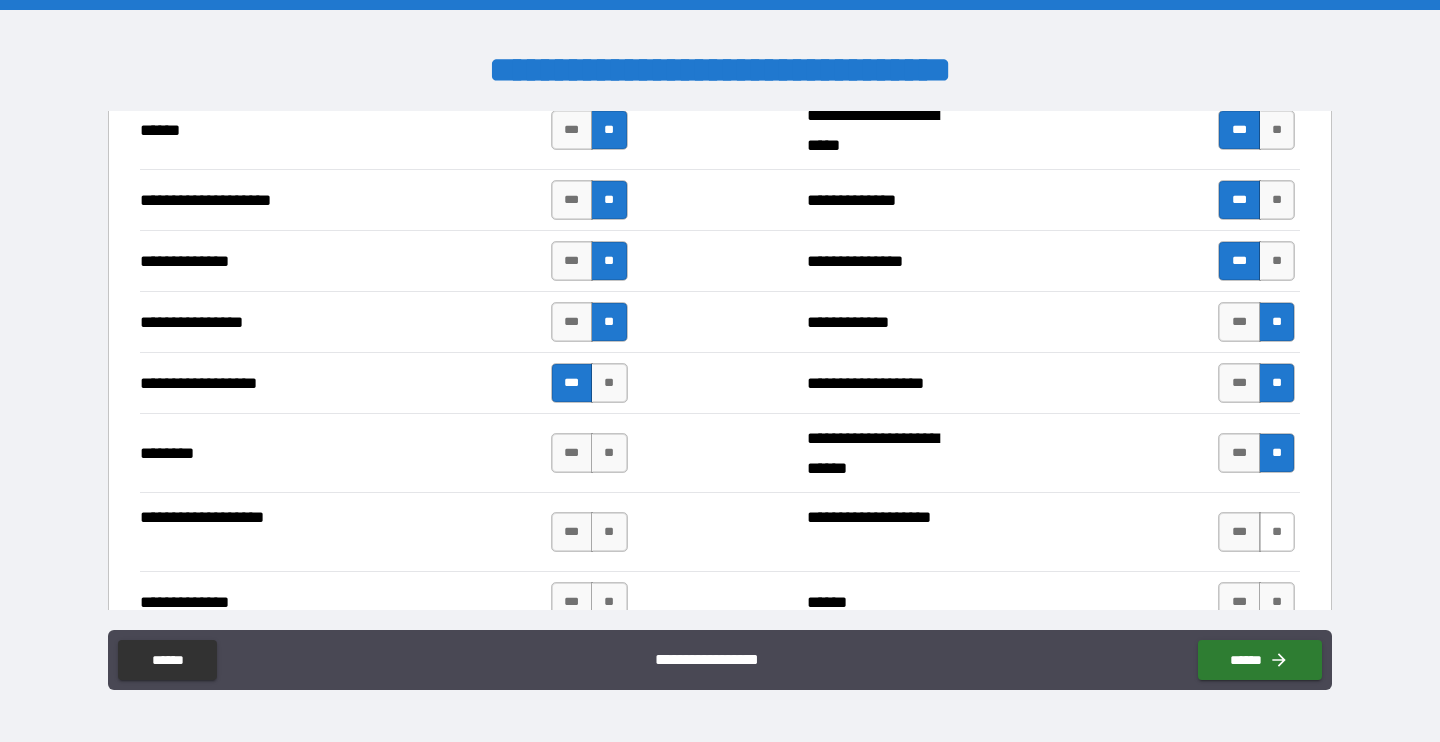 click on "**" at bounding box center [1277, 532] 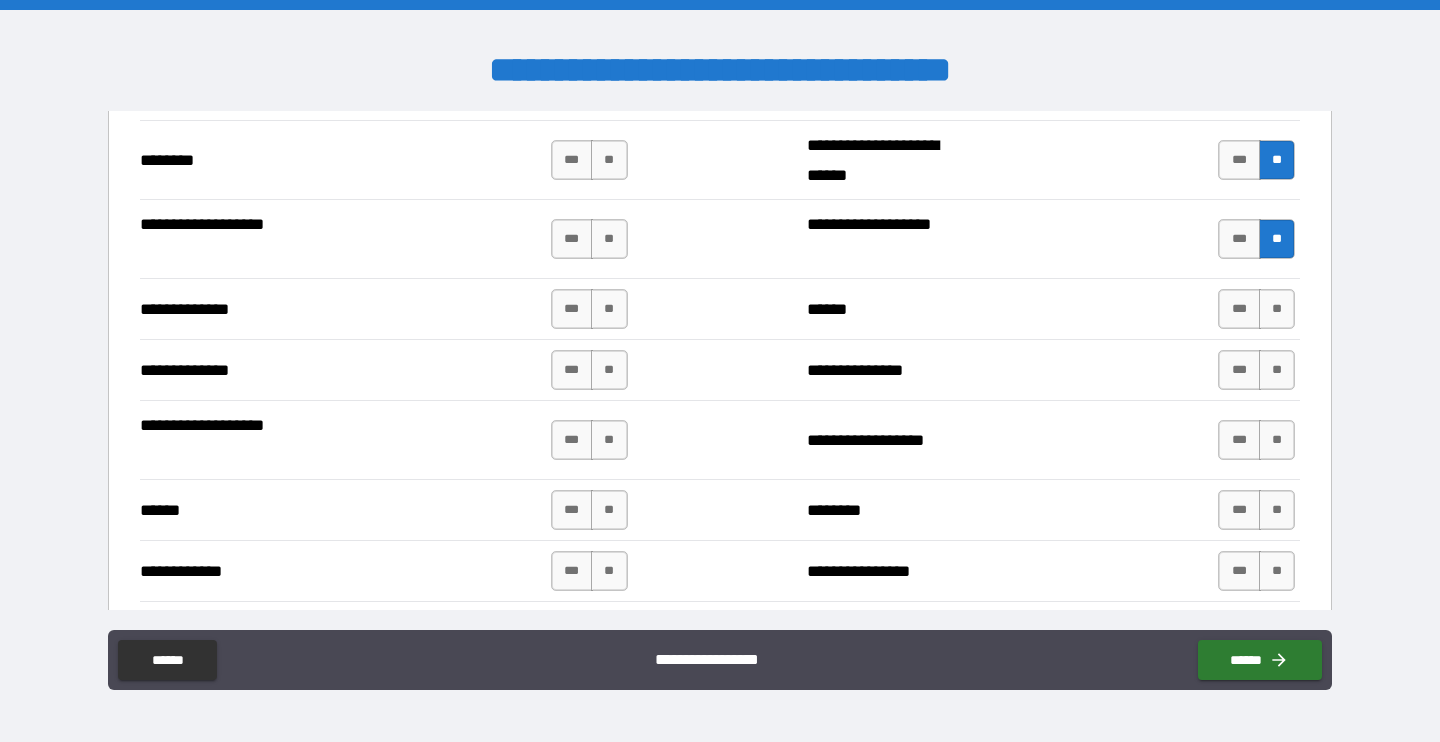 scroll, scrollTop: 3392, scrollLeft: 0, axis: vertical 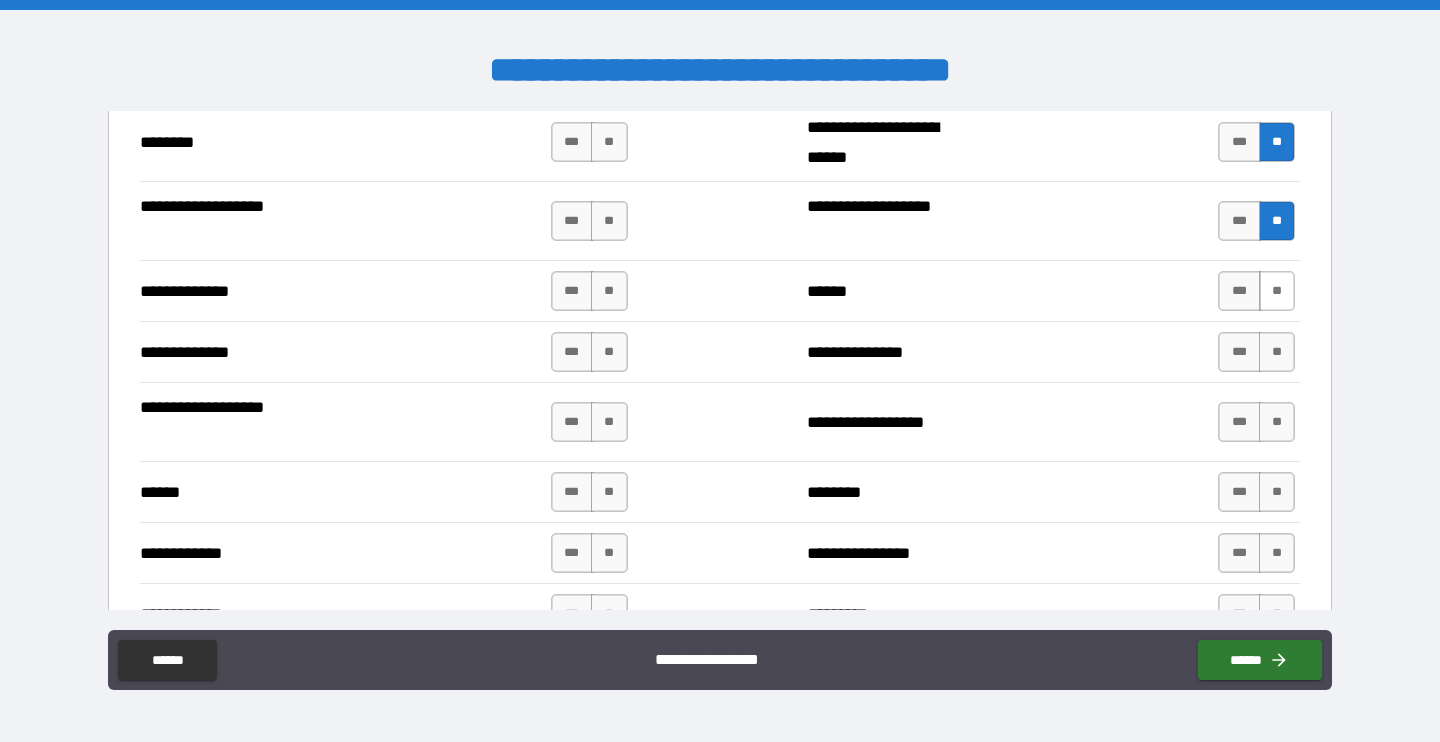 click on "**" at bounding box center (1277, 291) 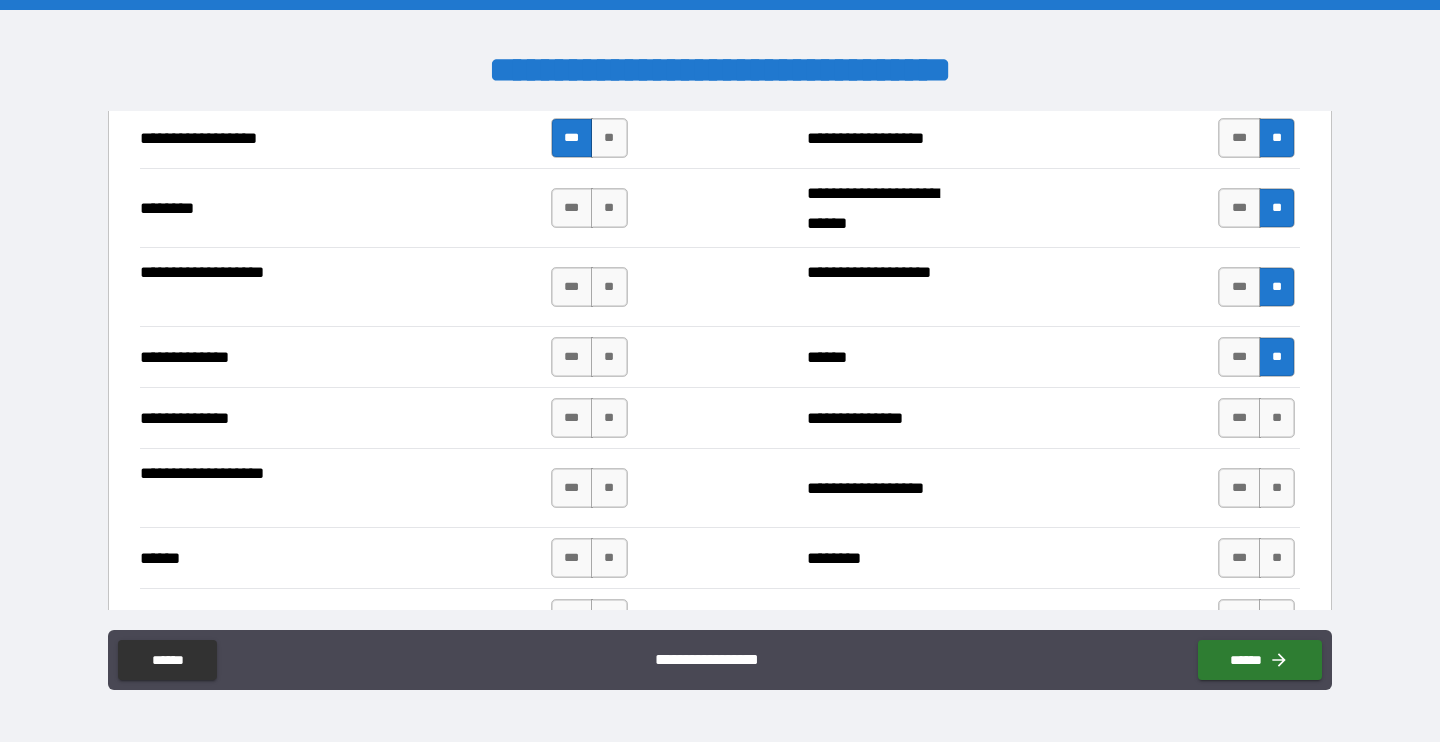 scroll, scrollTop: 3327, scrollLeft: 0, axis: vertical 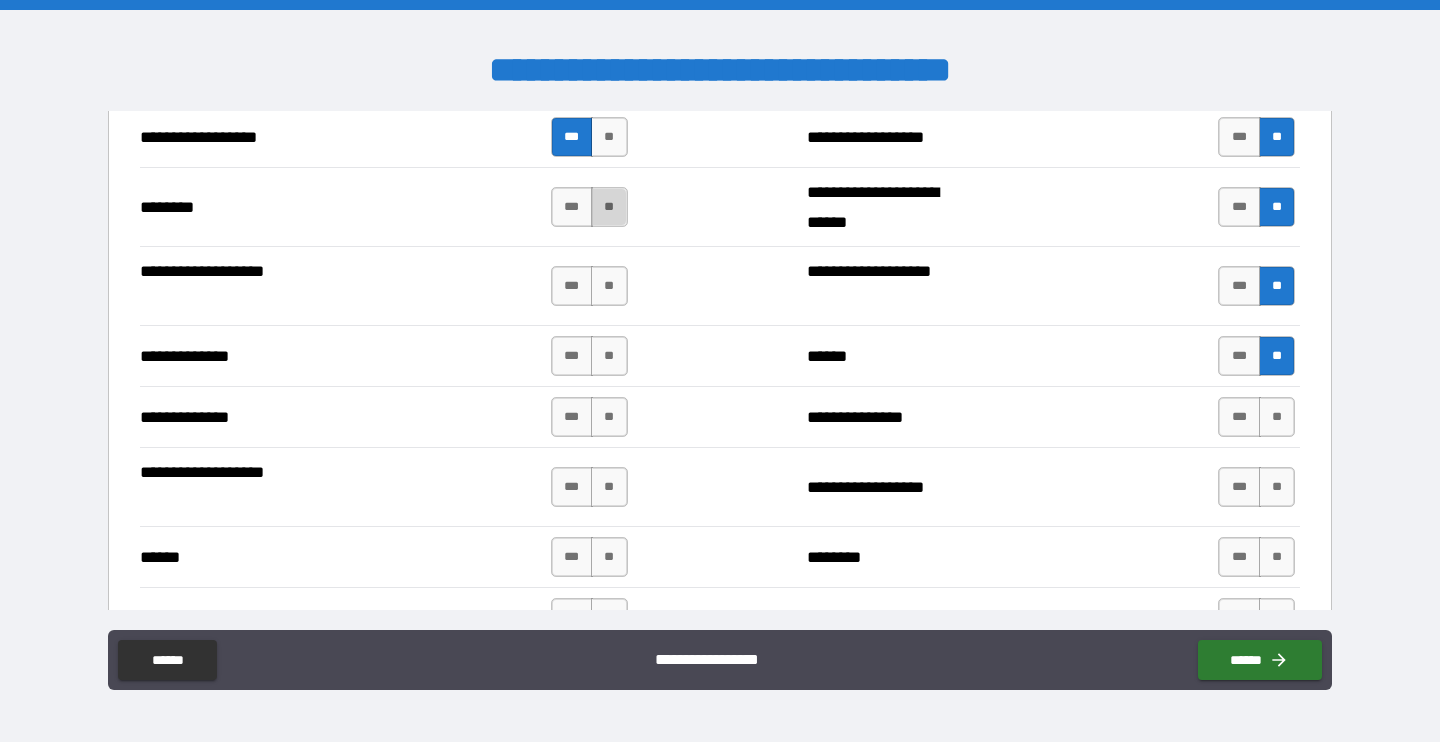 click on "**" at bounding box center (609, 207) 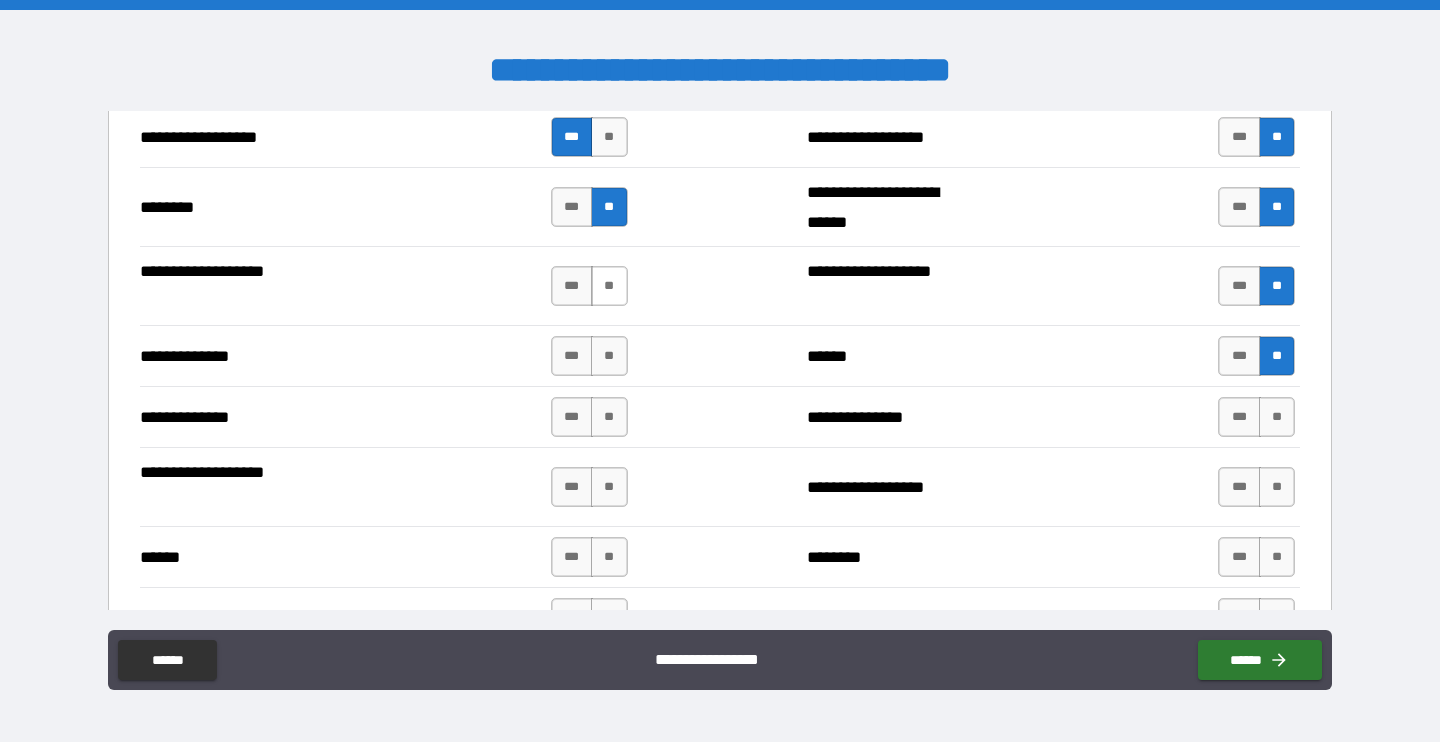 click on "**" at bounding box center (609, 286) 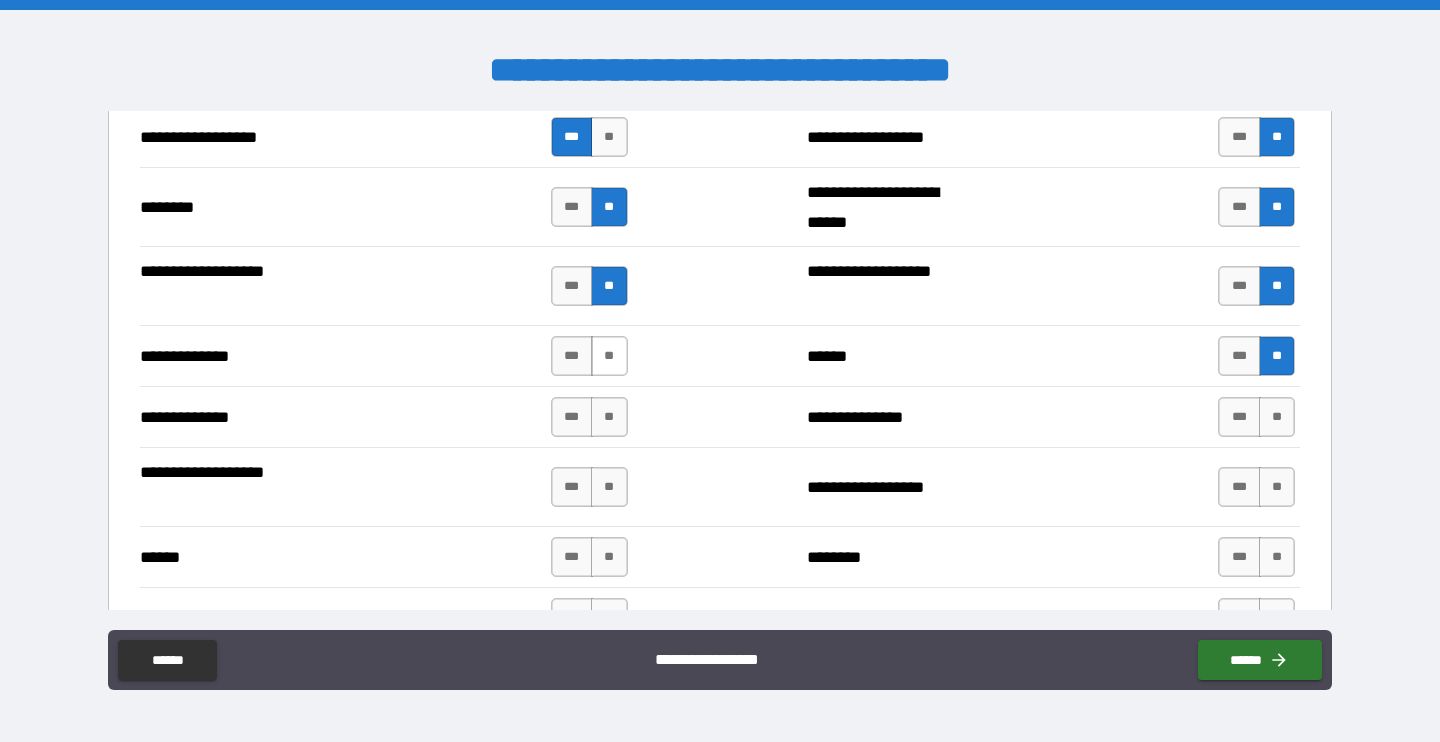 click on "**" at bounding box center (609, 356) 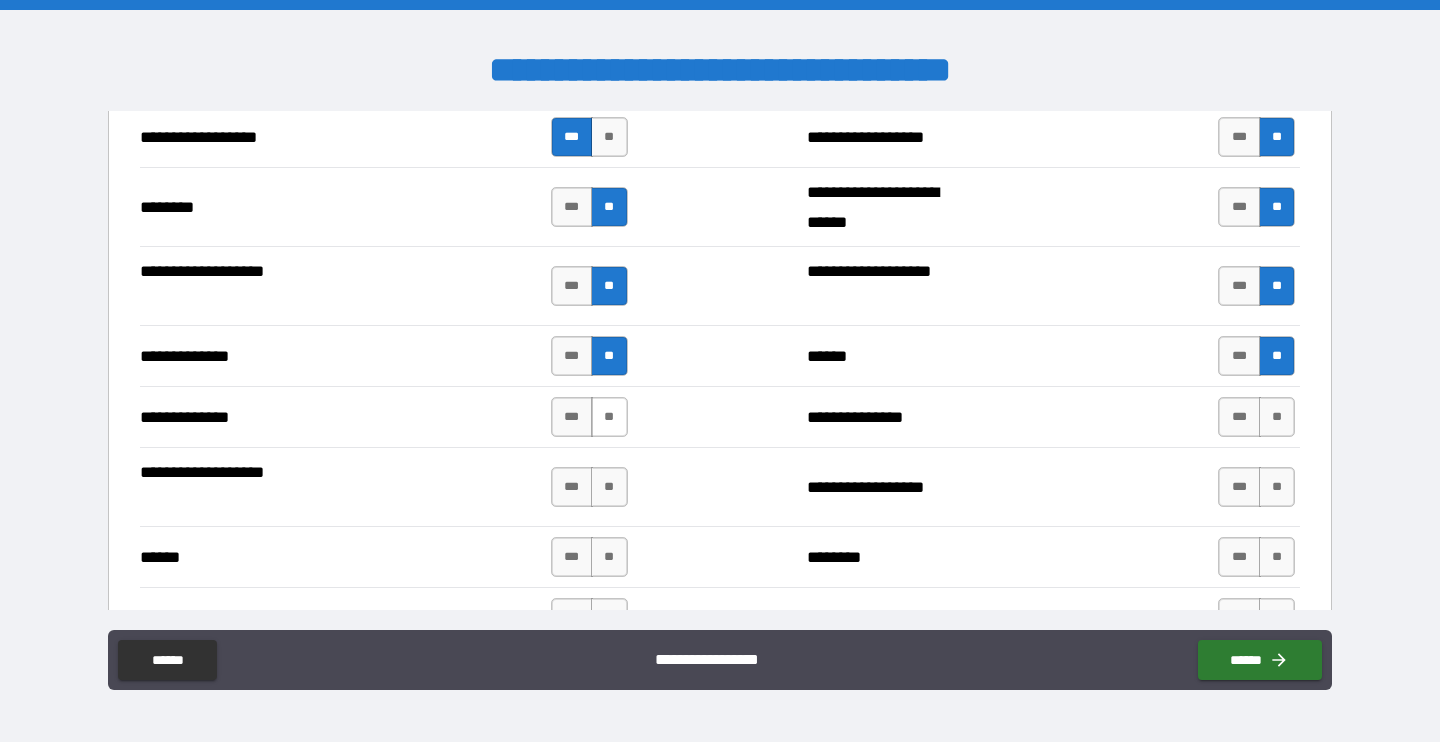 click on "**" at bounding box center (609, 417) 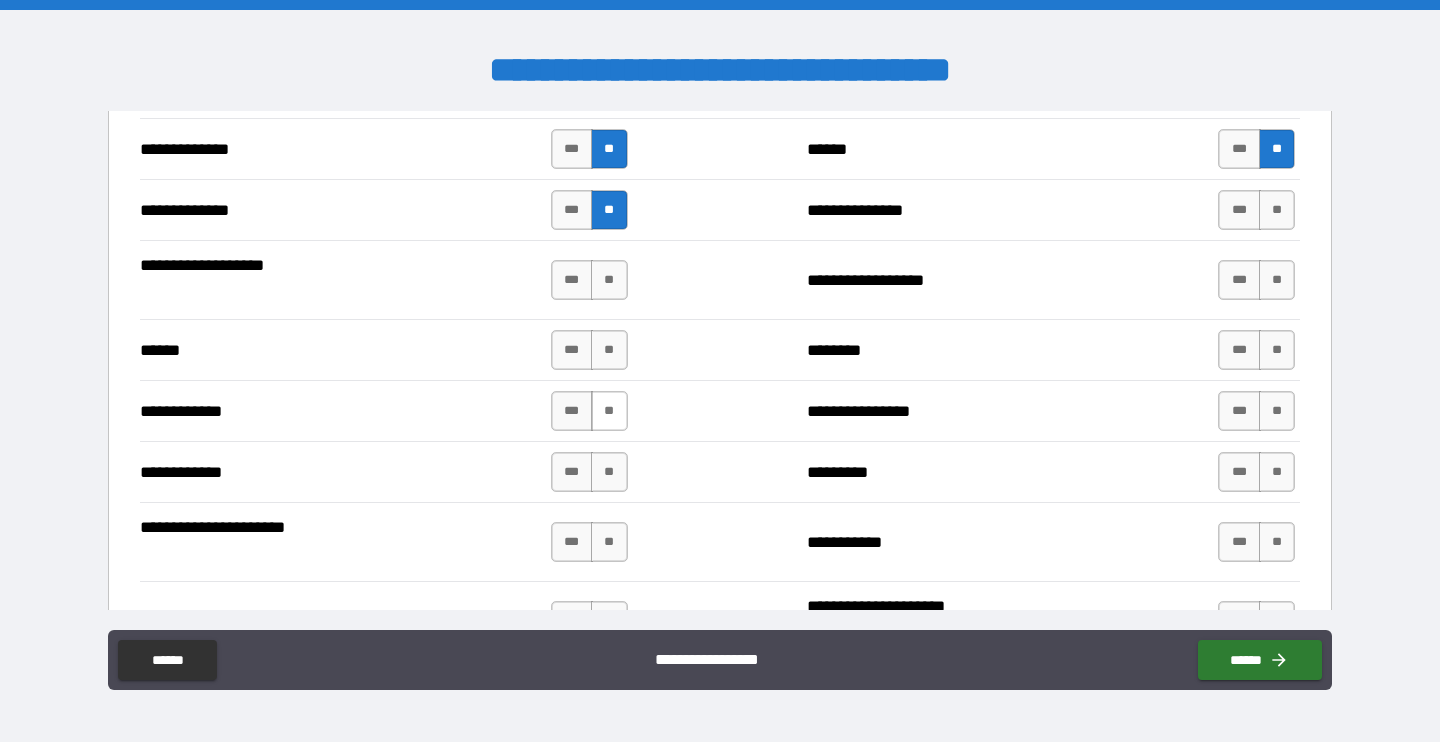 scroll, scrollTop: 3543, scrollLeft: 0, axis: vertical 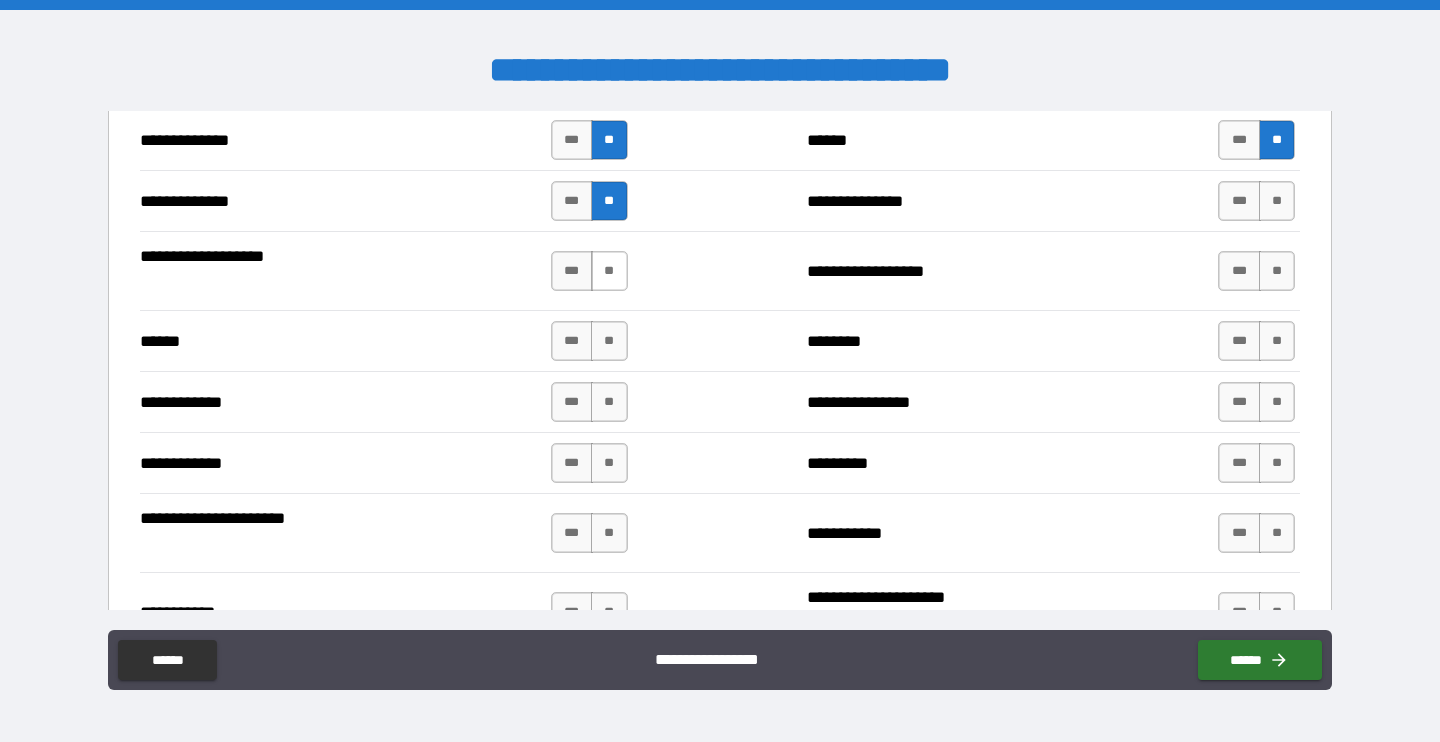click on "**" at bounding box center (609, 271) 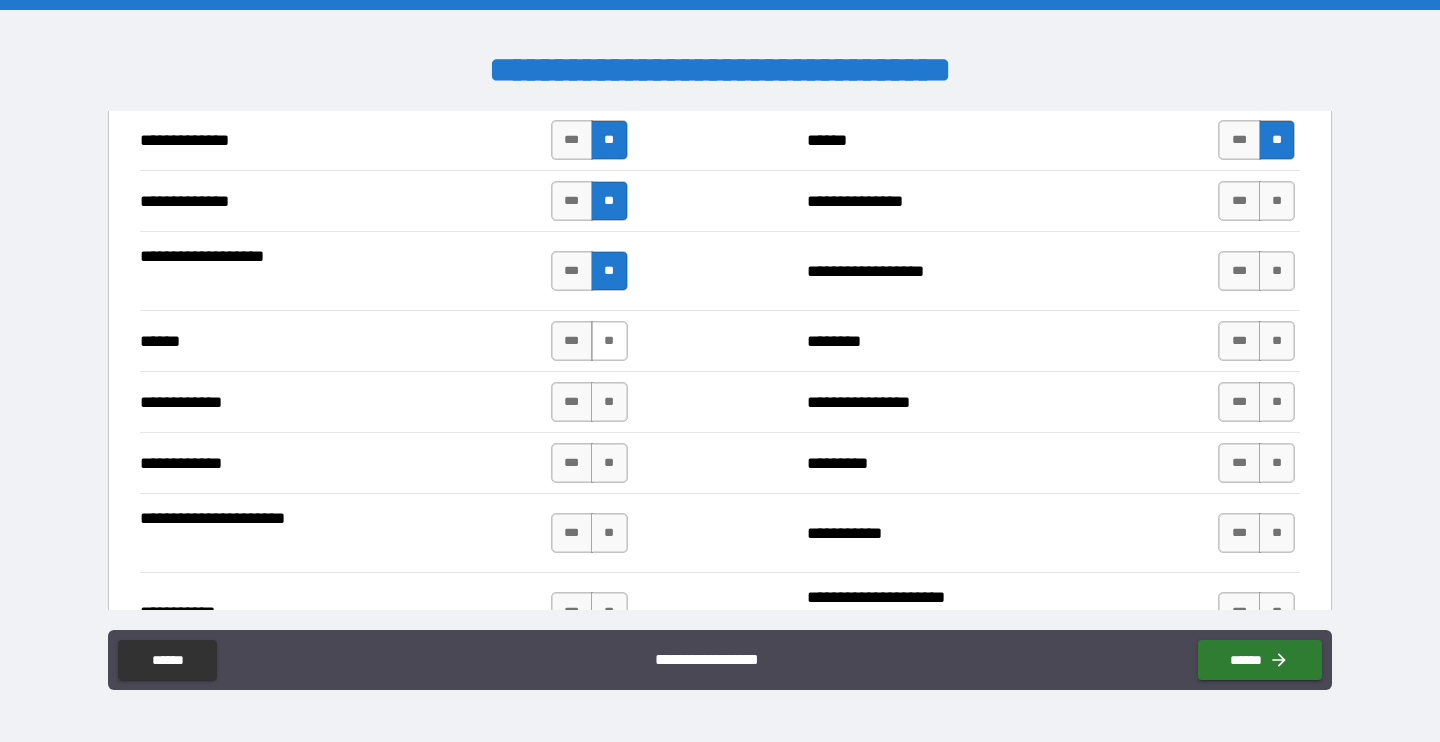 click on "**" at bounding box center (609, 341) 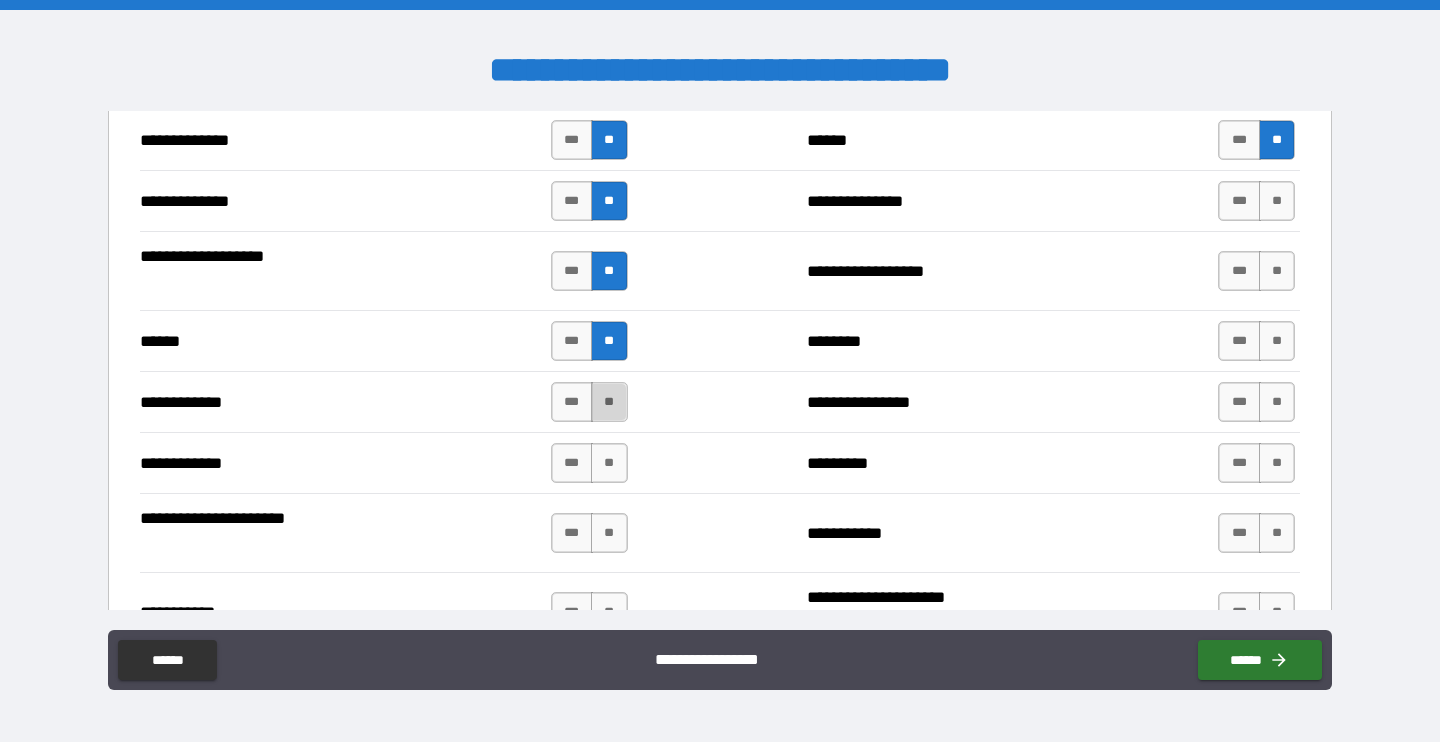 click on "**" at bounding box center [609, 402] 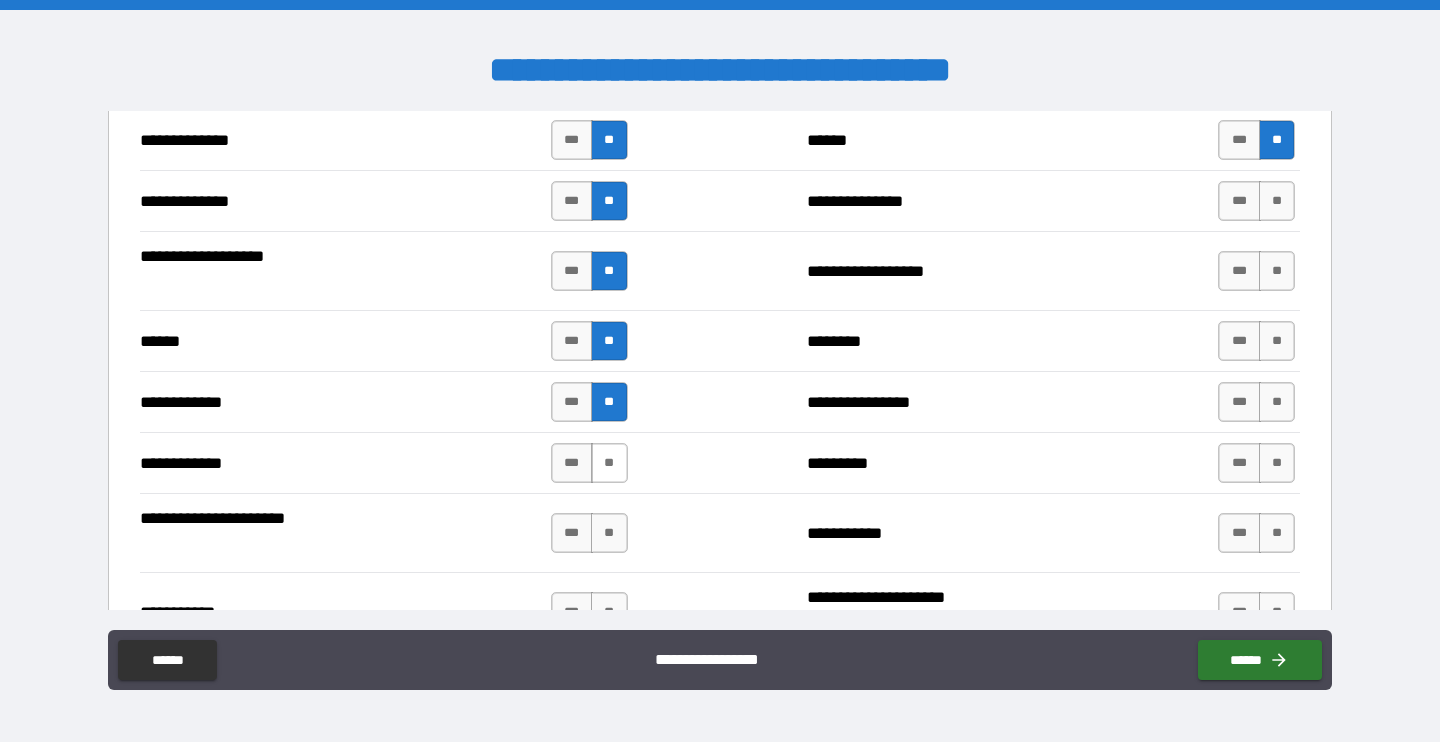 click on "**" at bounding box center [609, 463] 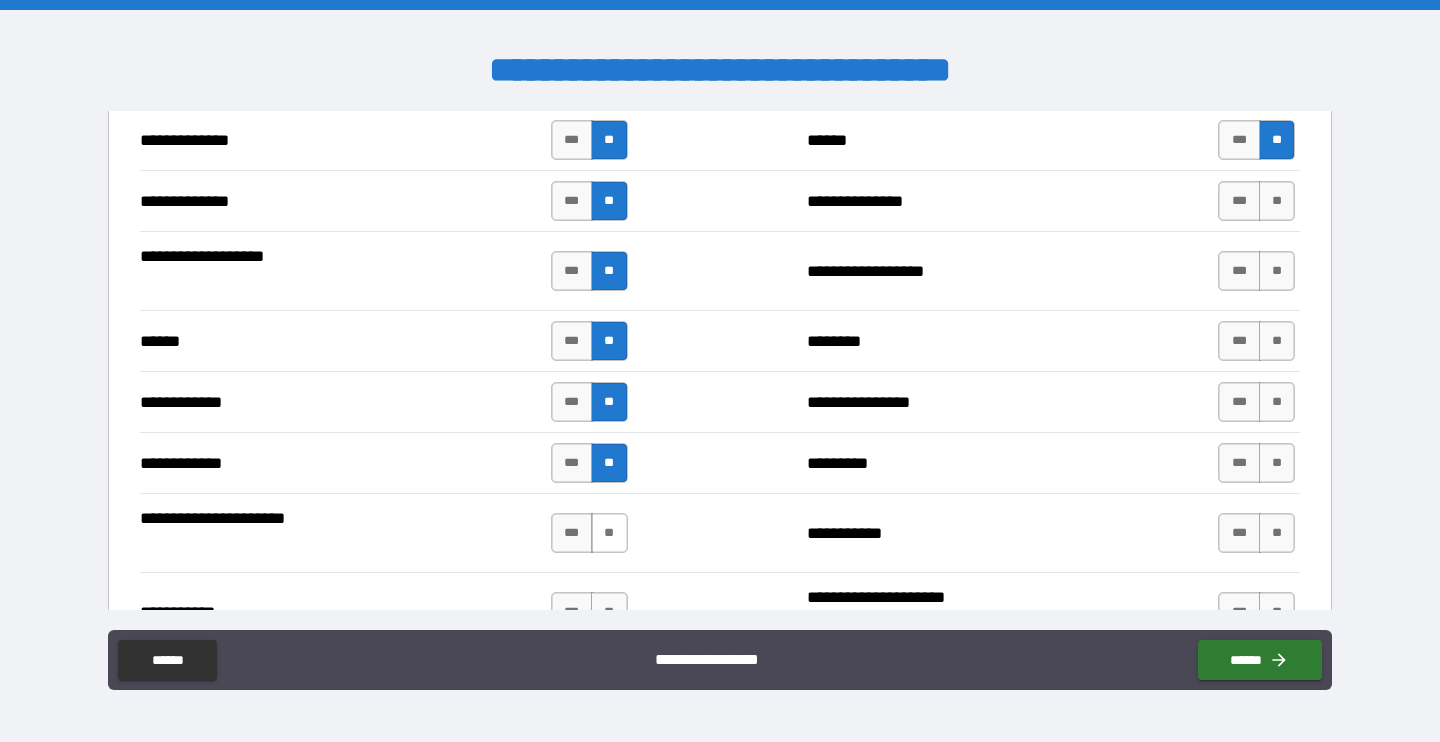 click on "**" at bounding box center (609, 533) 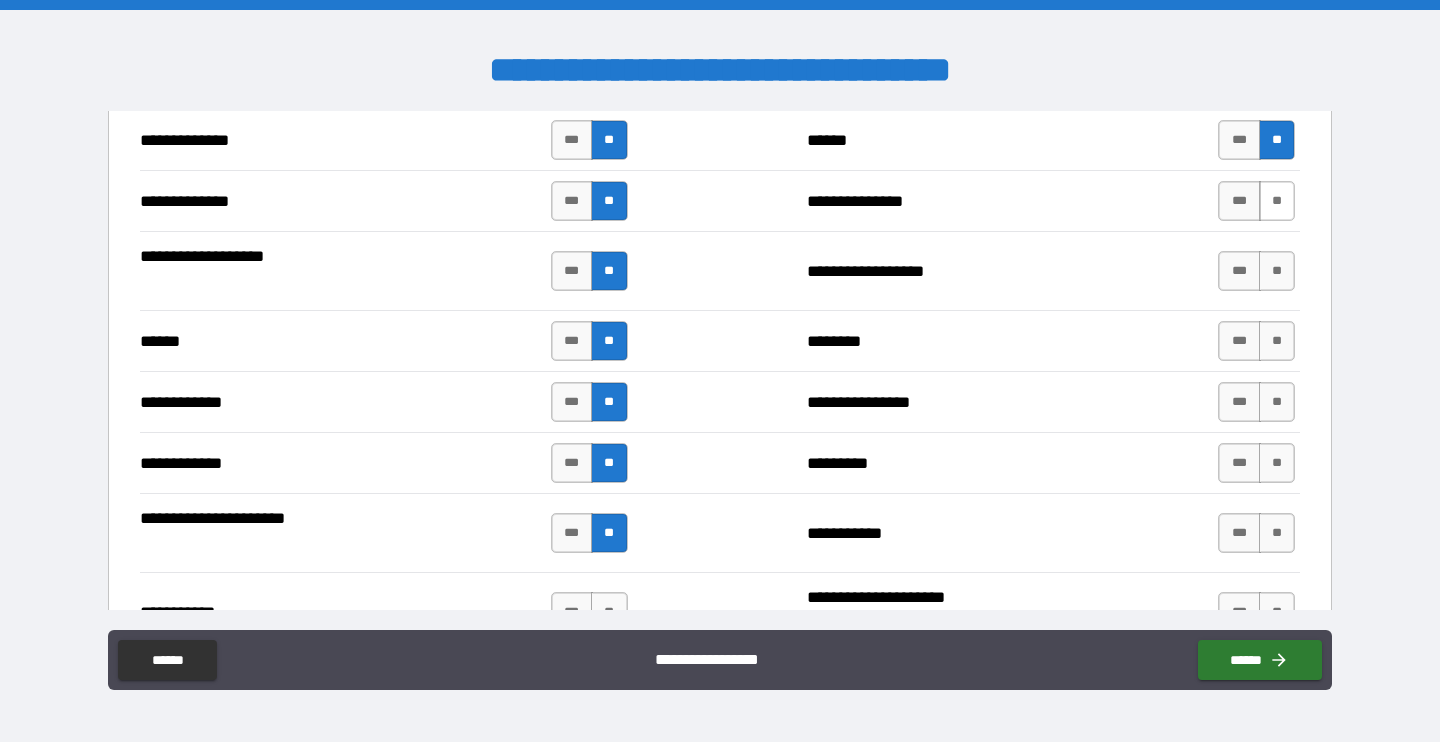 click on "**" at bounding box center (1277, 201) 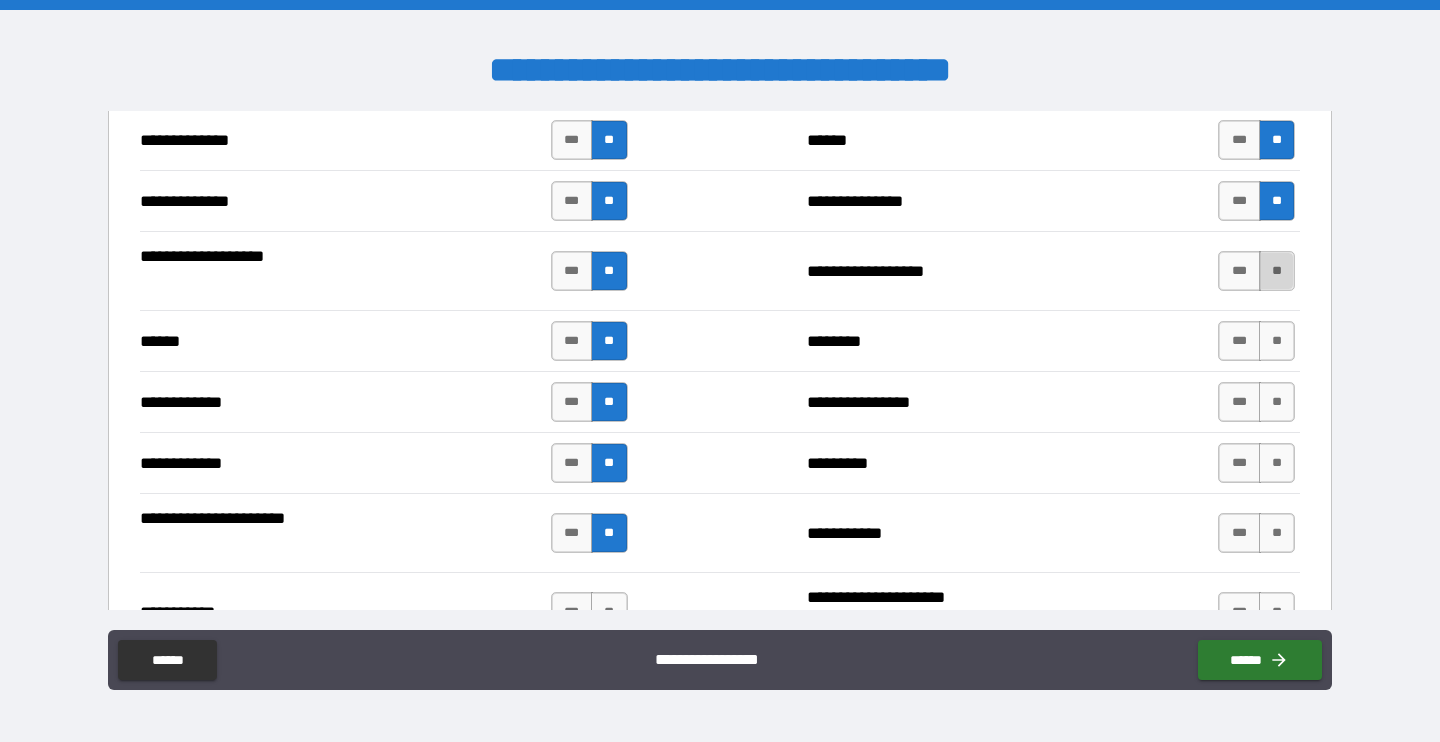 click on "**" at bounding box center [1277, 271] 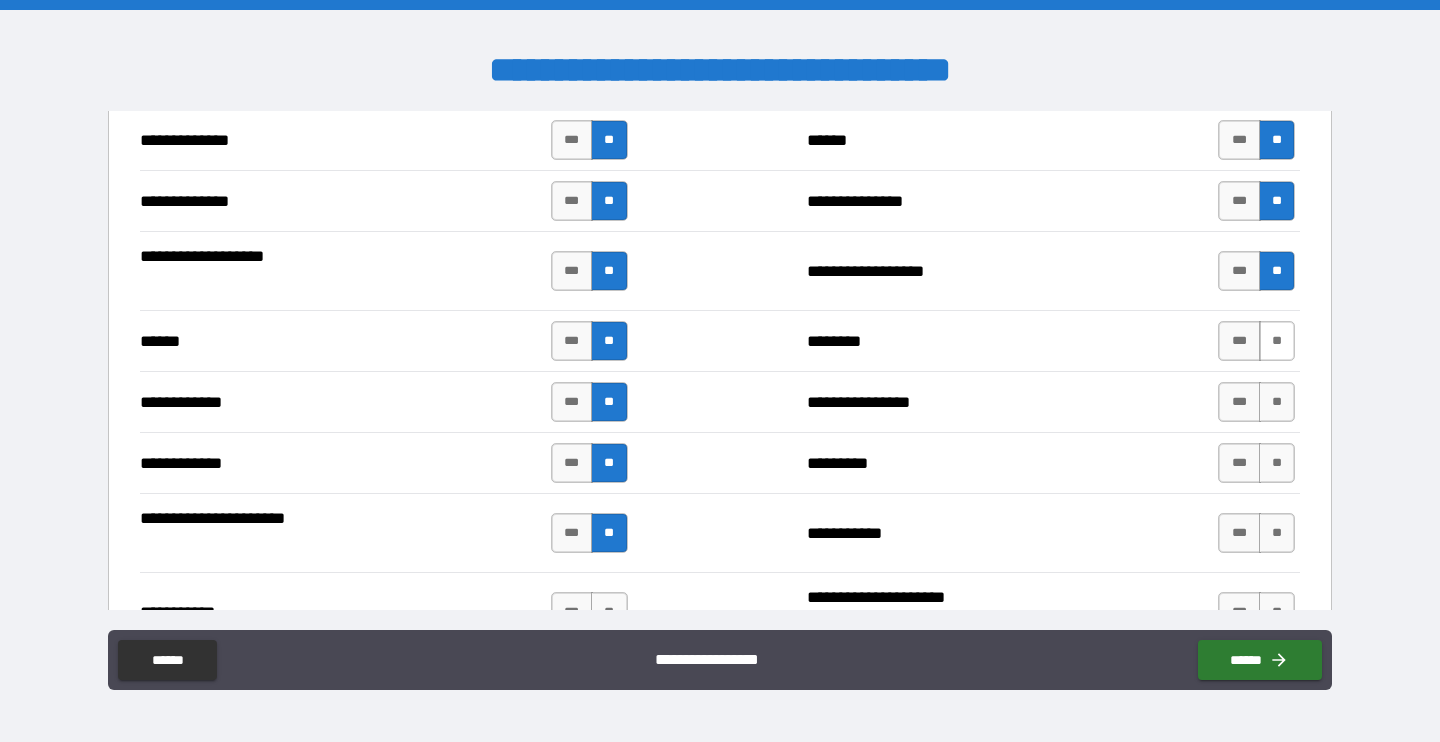 click on "**" at bounding box center (1277, 341) 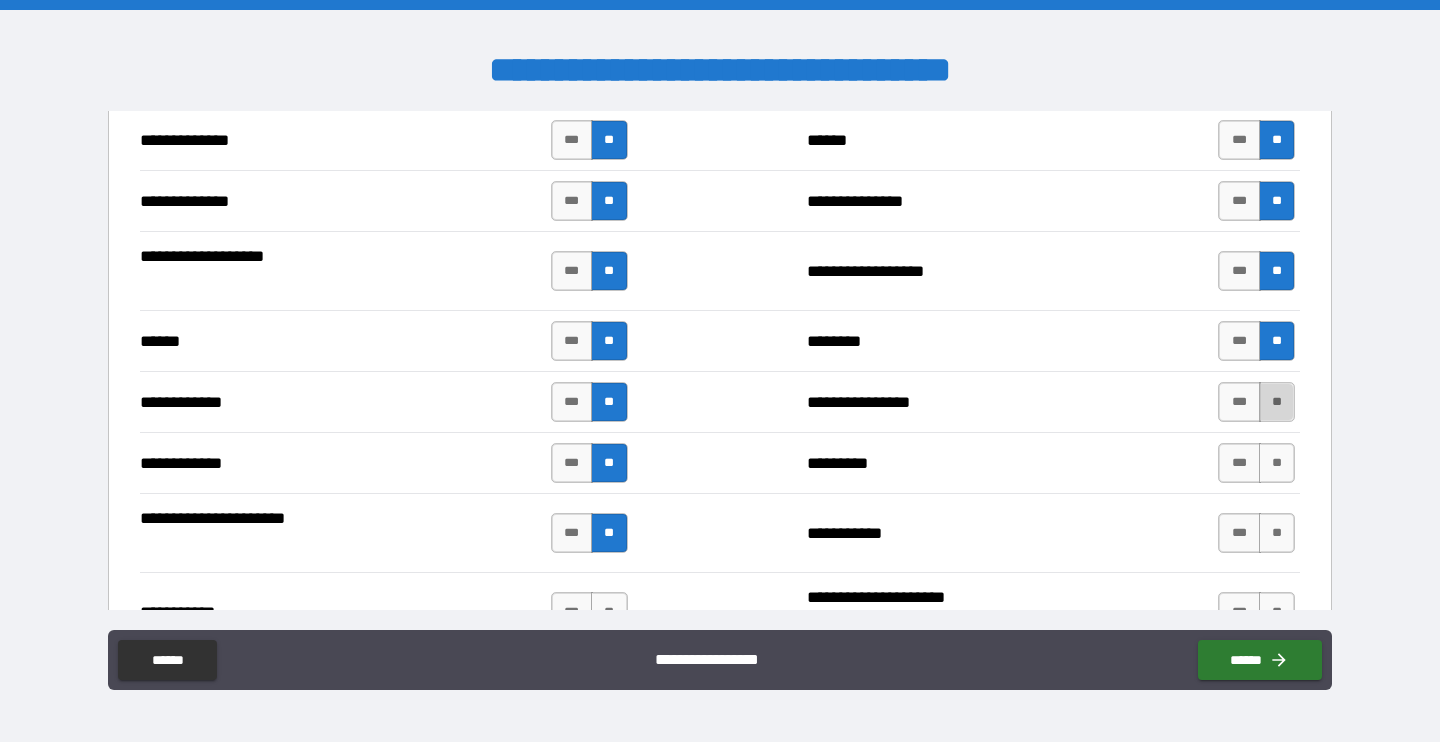 click on "**" at bounding box center (1277, 402) 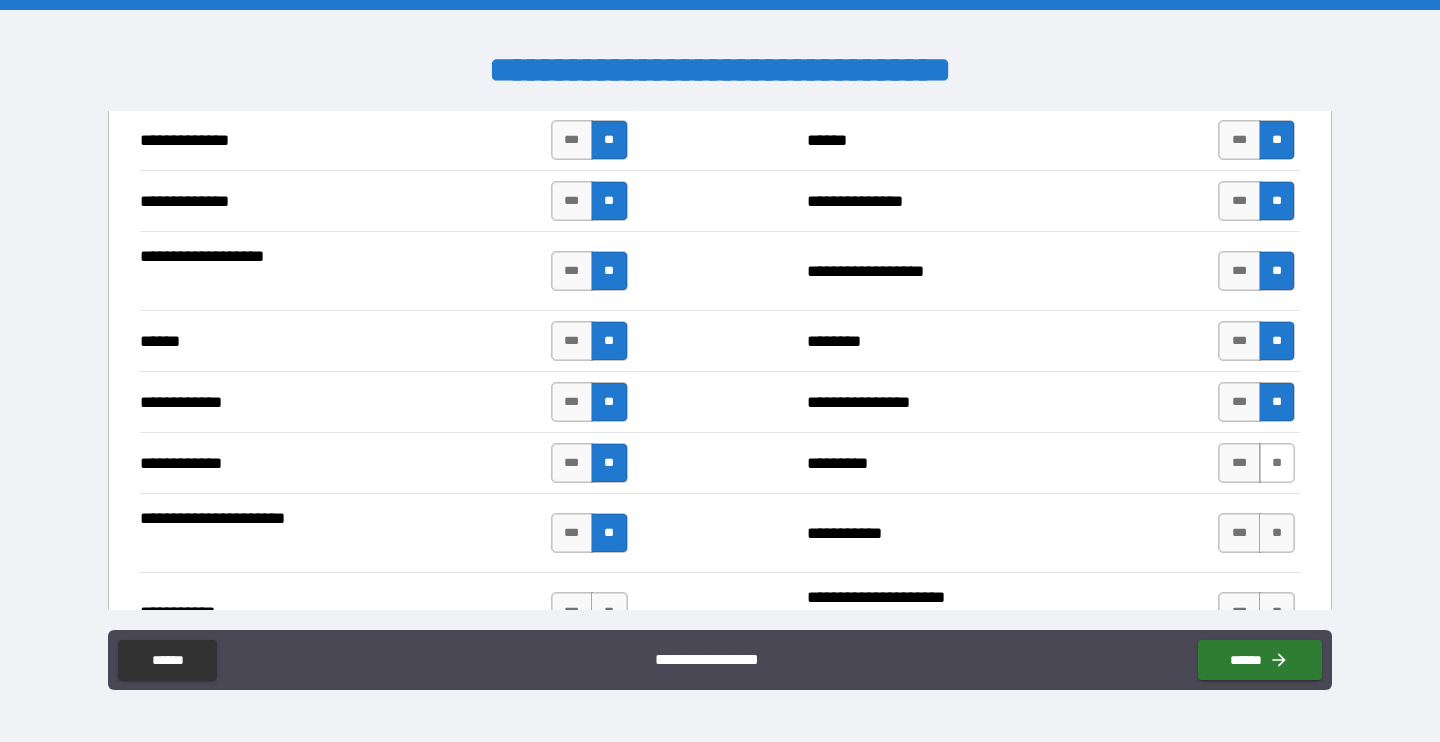 click on "**" at bounding box center [1277, 463] 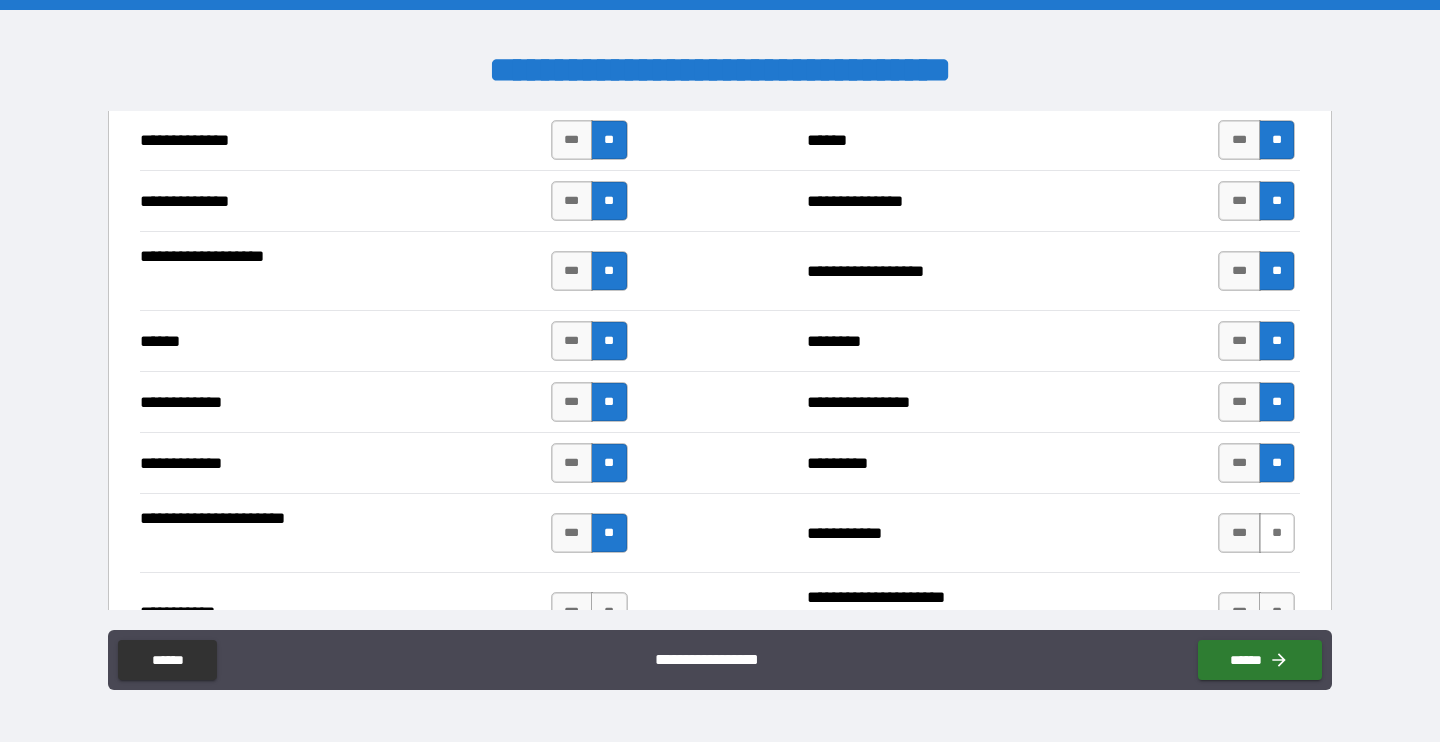 click on "**" at bounding box center (1277, 533) 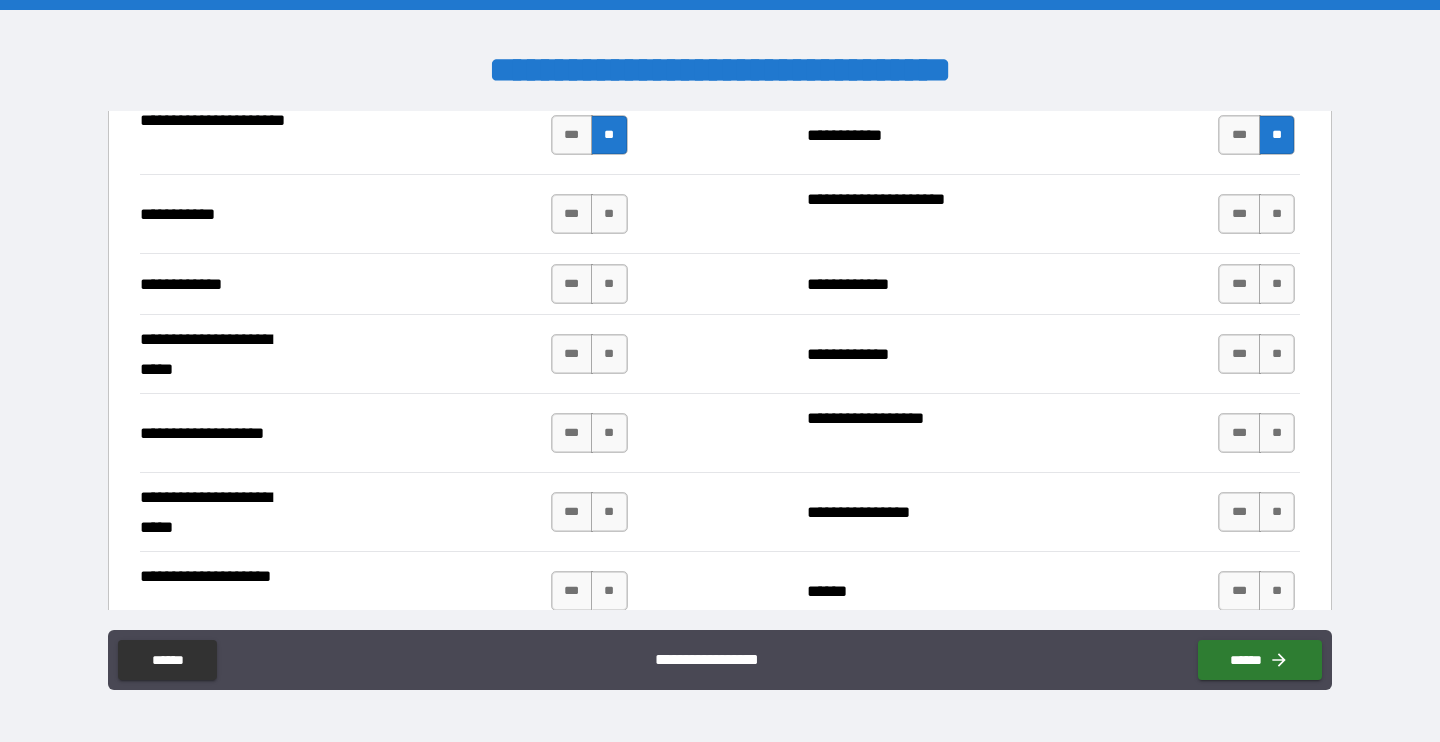 scroll, scrollTop: 3942, scrollLeft: 0, axis: vertical 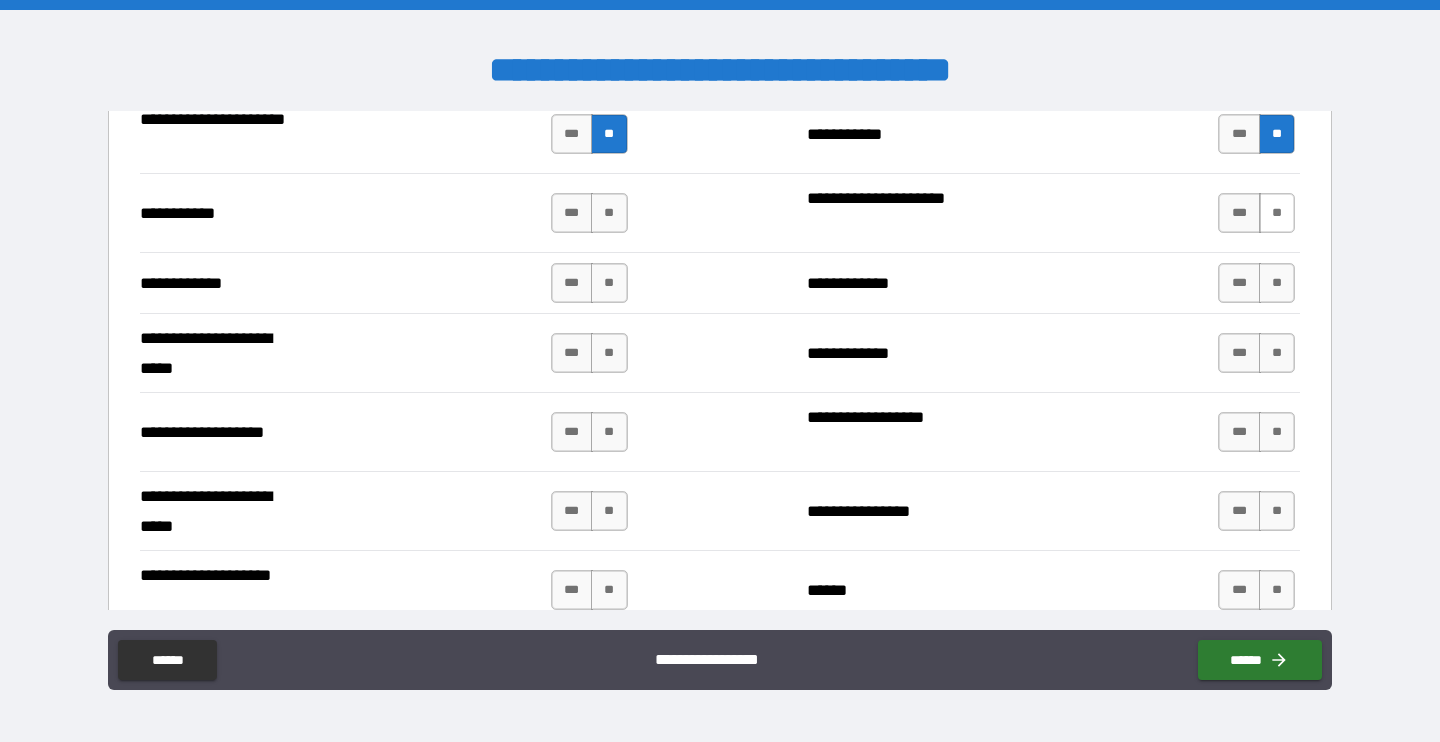 click on "**" at bounding box center [1277, 213] 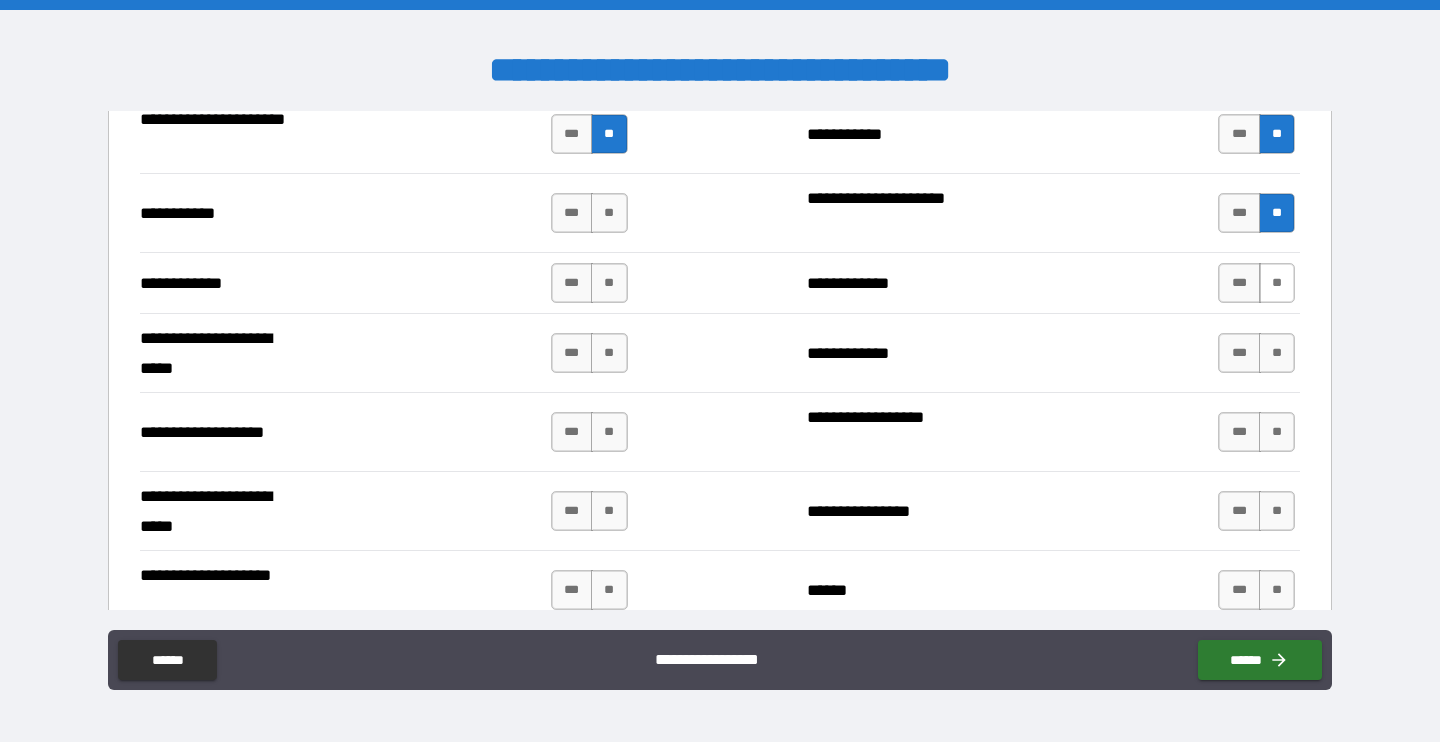 click on "**" at bounding box center [1277, 283] 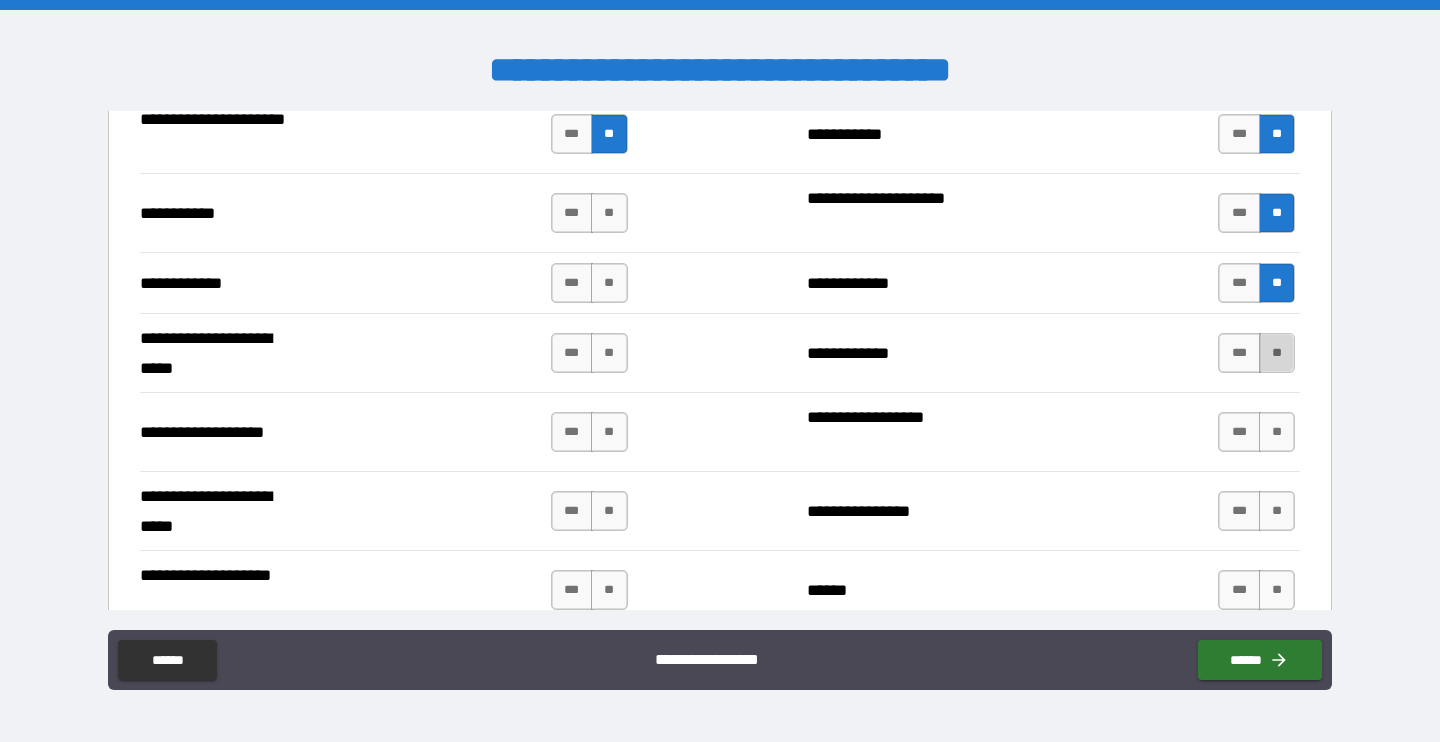 click on "**" at bounding box center [1277, 353] 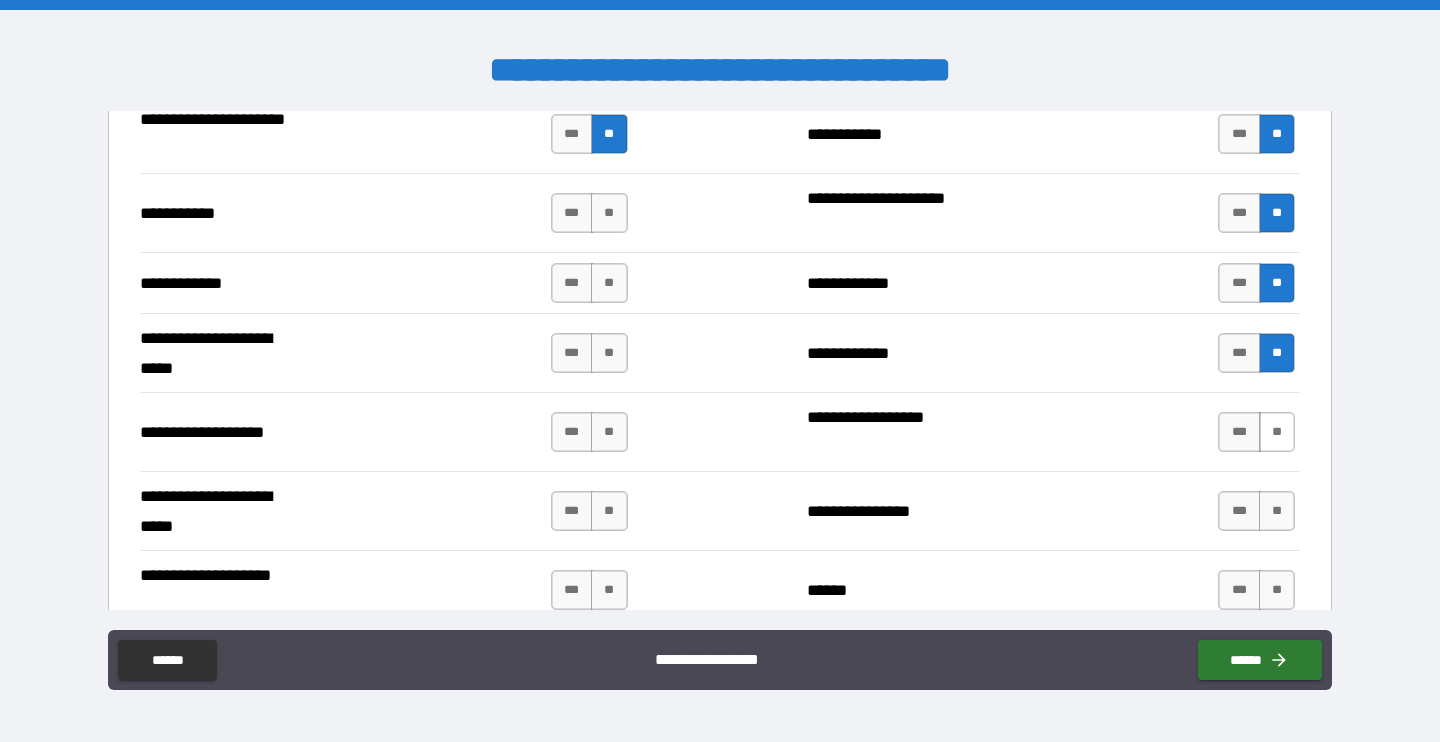 click on "**" at bounding box center [1277, 432] 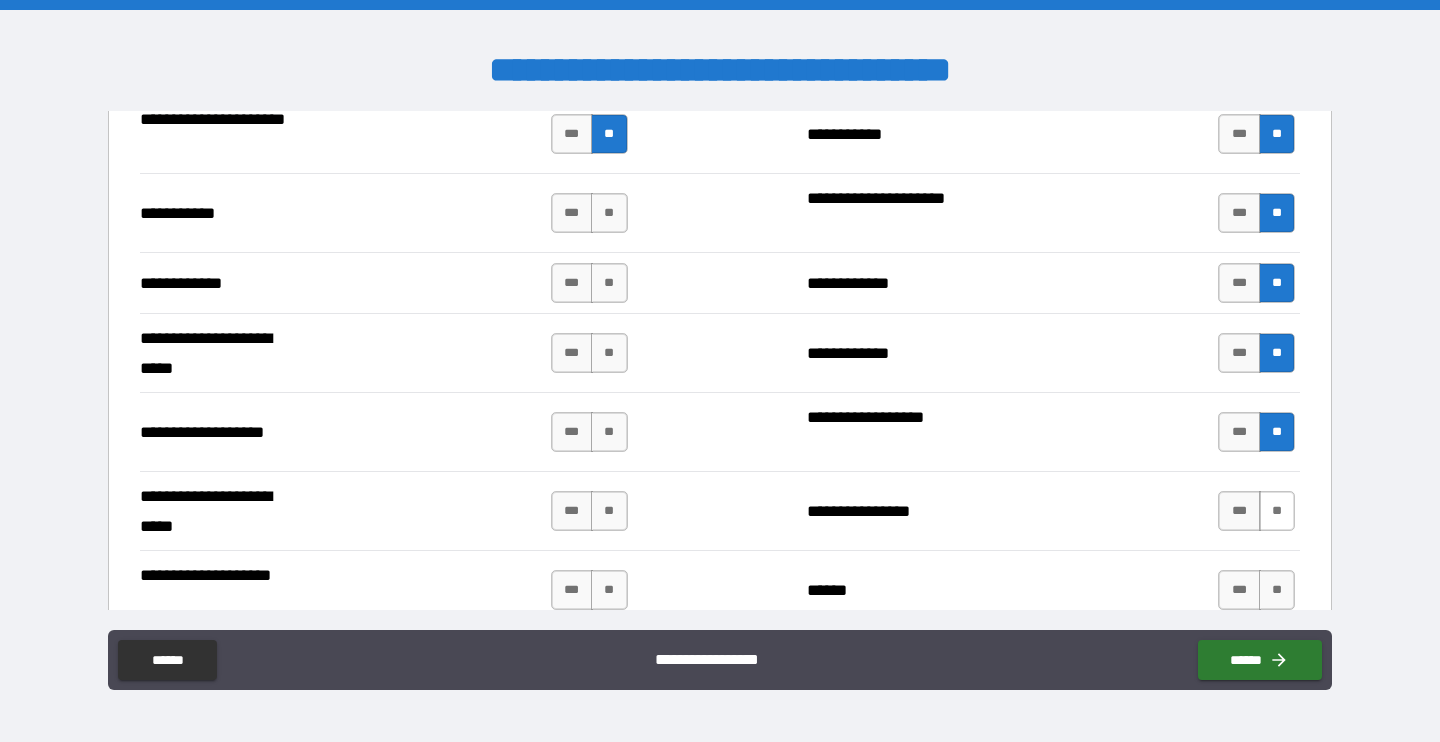click on "**" at bounding box center (1277, 511) 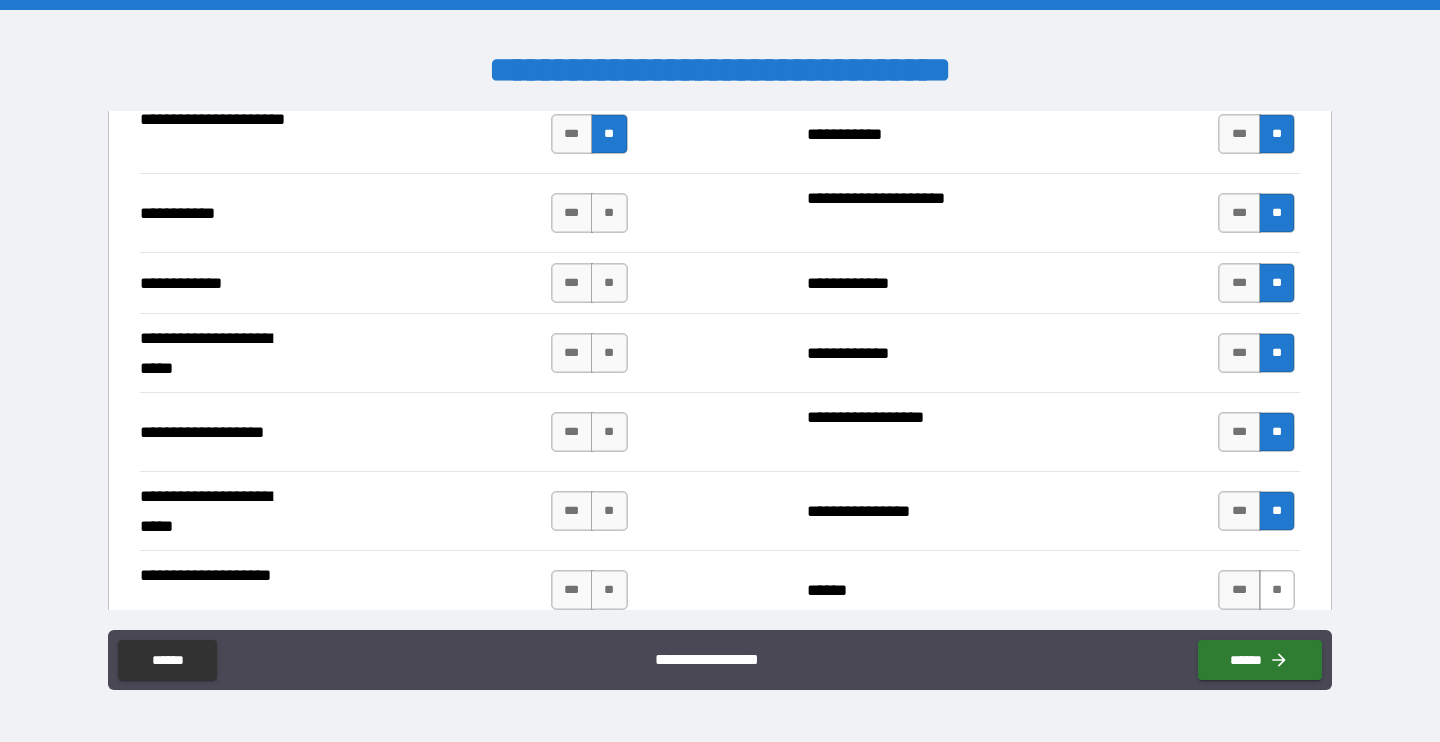 click on "**" at bounding box center (1277, 590) 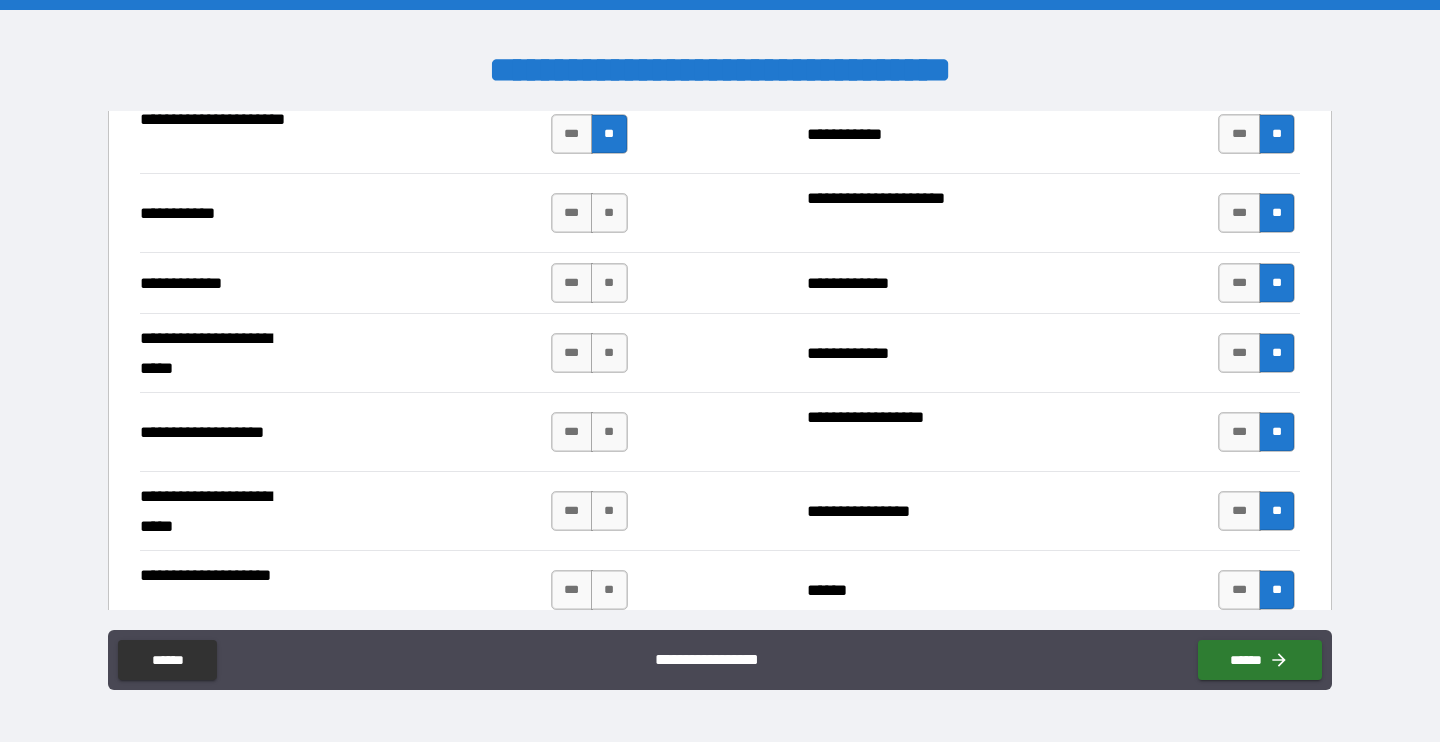 click on "*** **" at bounding box center [589, 590] 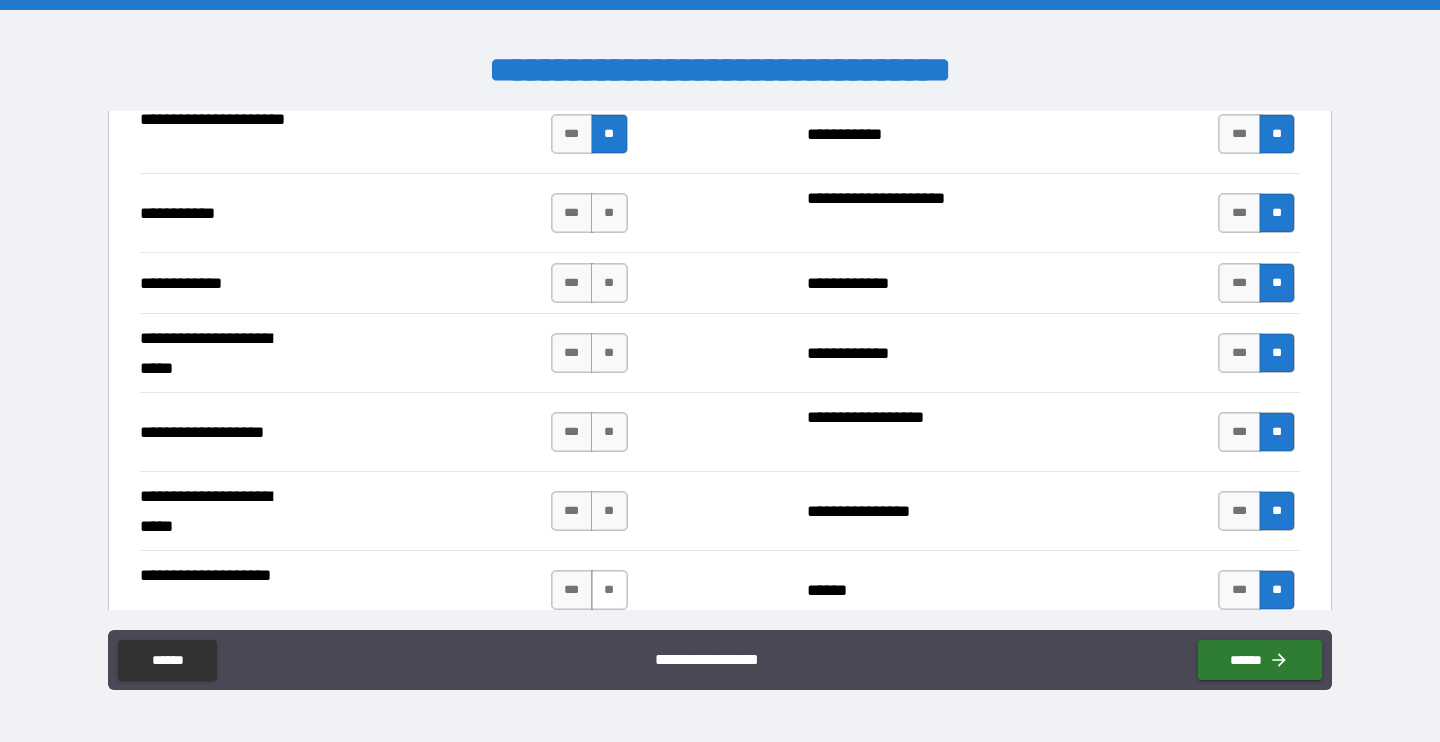click on "**" at bounding box center (609, 590) 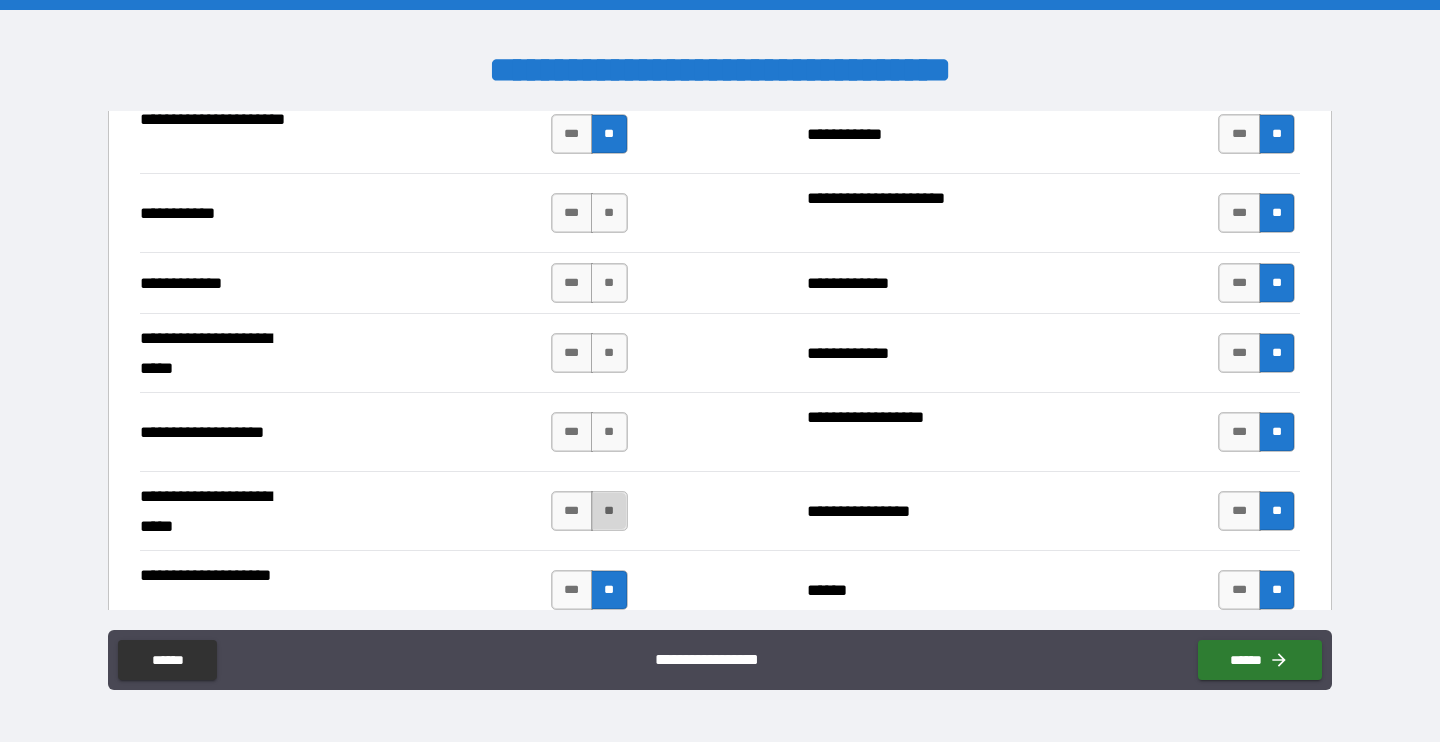 click on "**" at bounding box center [609, 511] 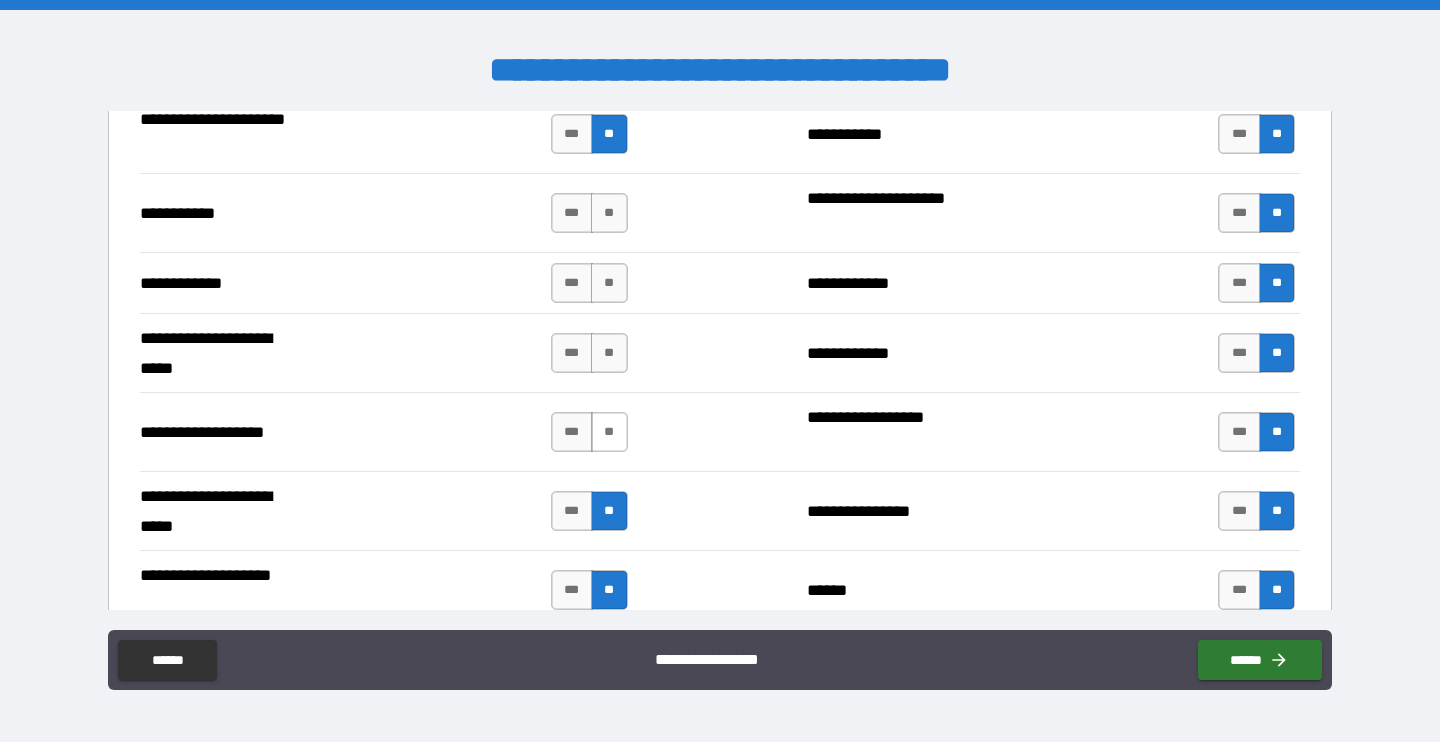 click on "**" at bounding box center [609, 432] 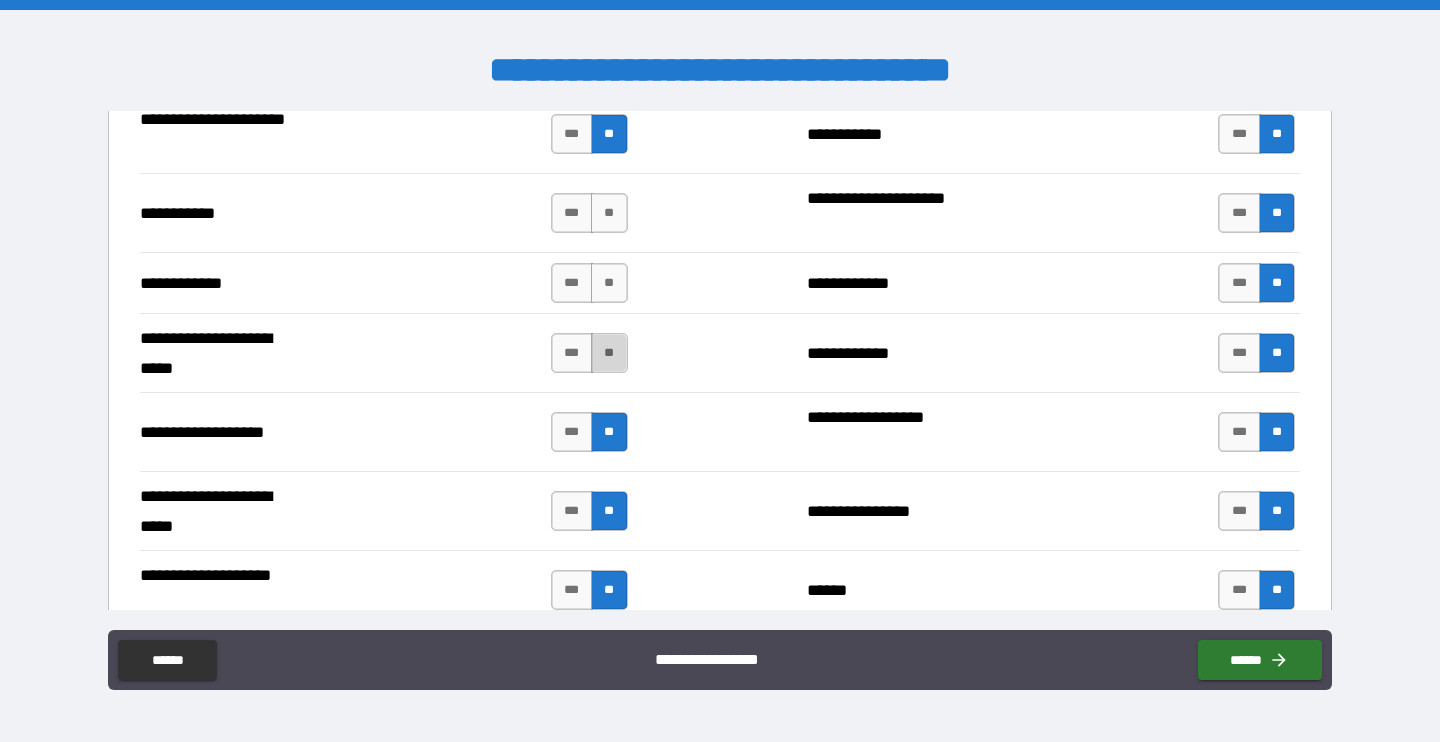 click on "**" at bounding box center [609, 353] 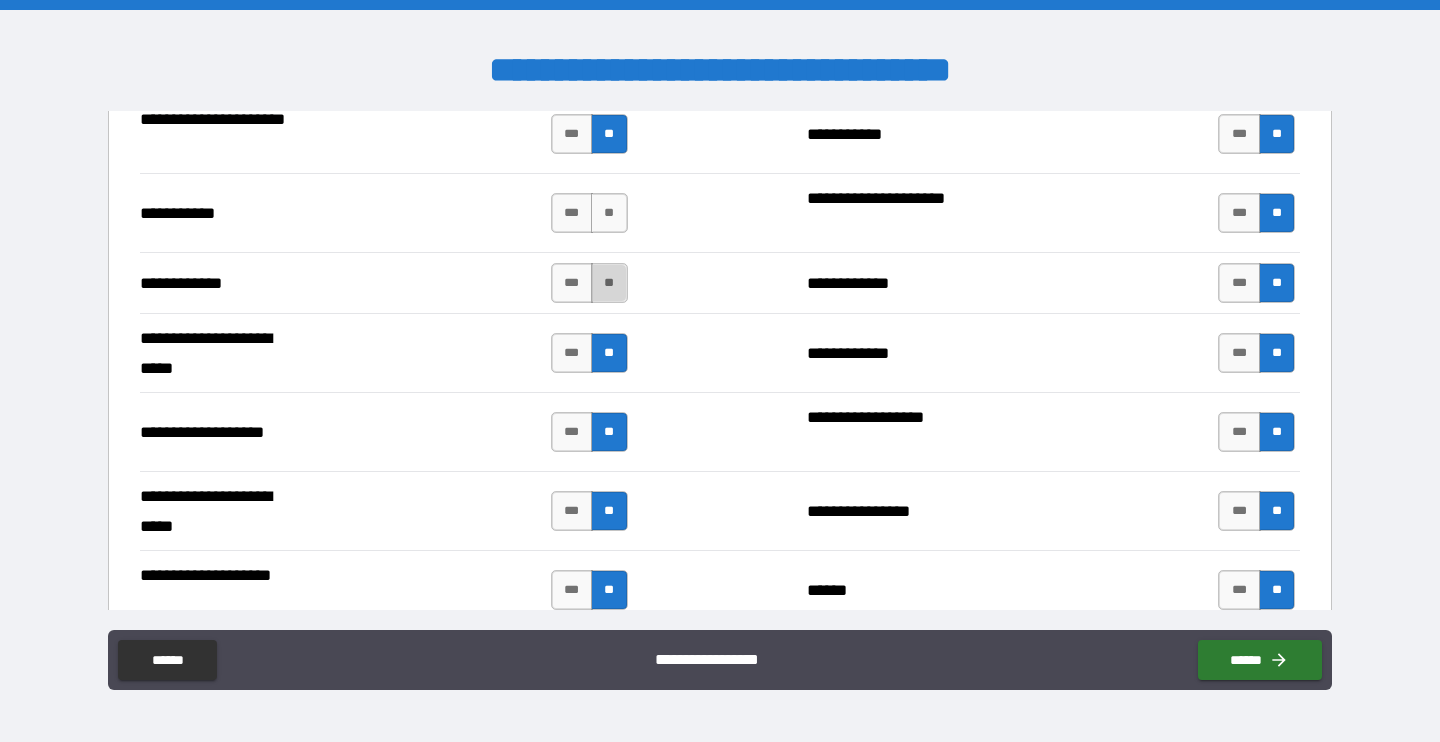 click on "**" at bounding box center (609, 283) 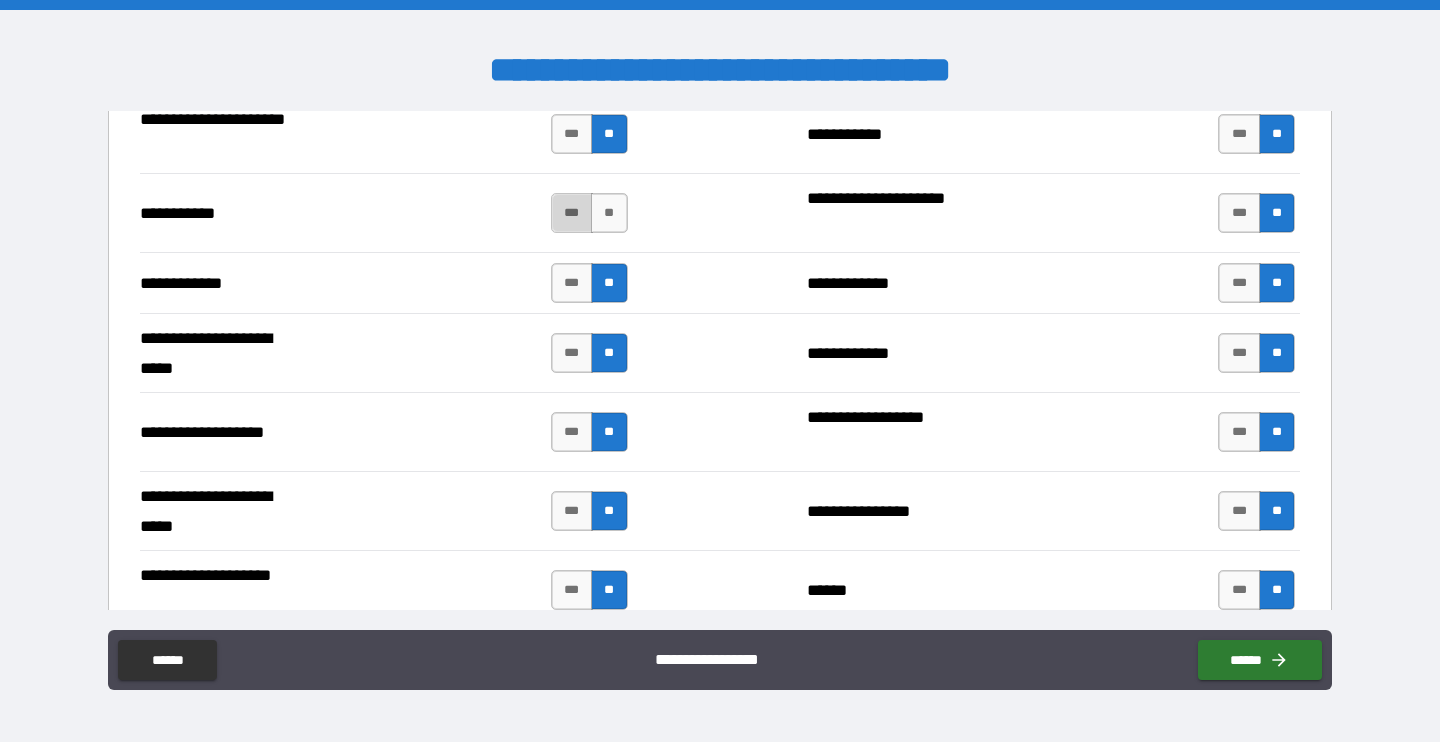 click on "***" at bounding box center [572, 213] 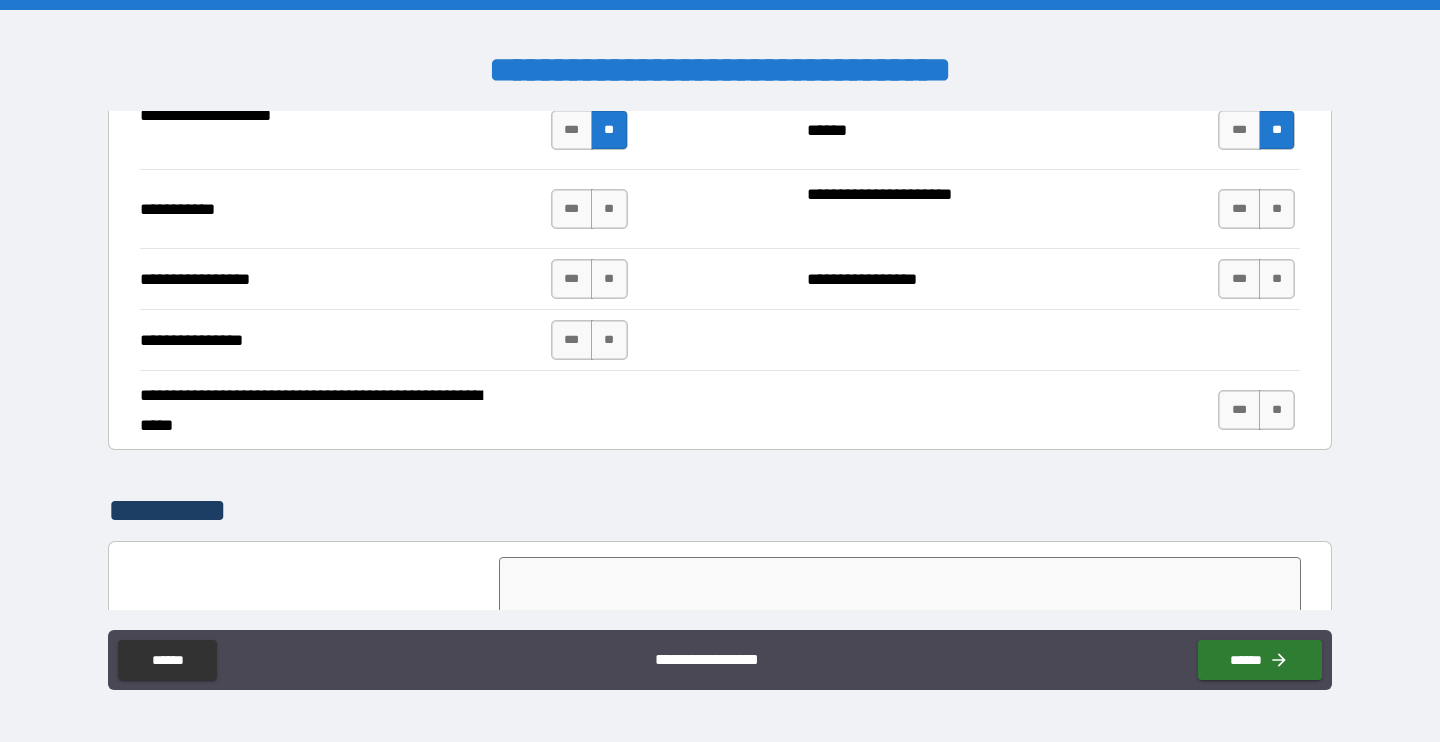 scroll, scrollTop: 4401, scrollLeft: 0, axis: vertical 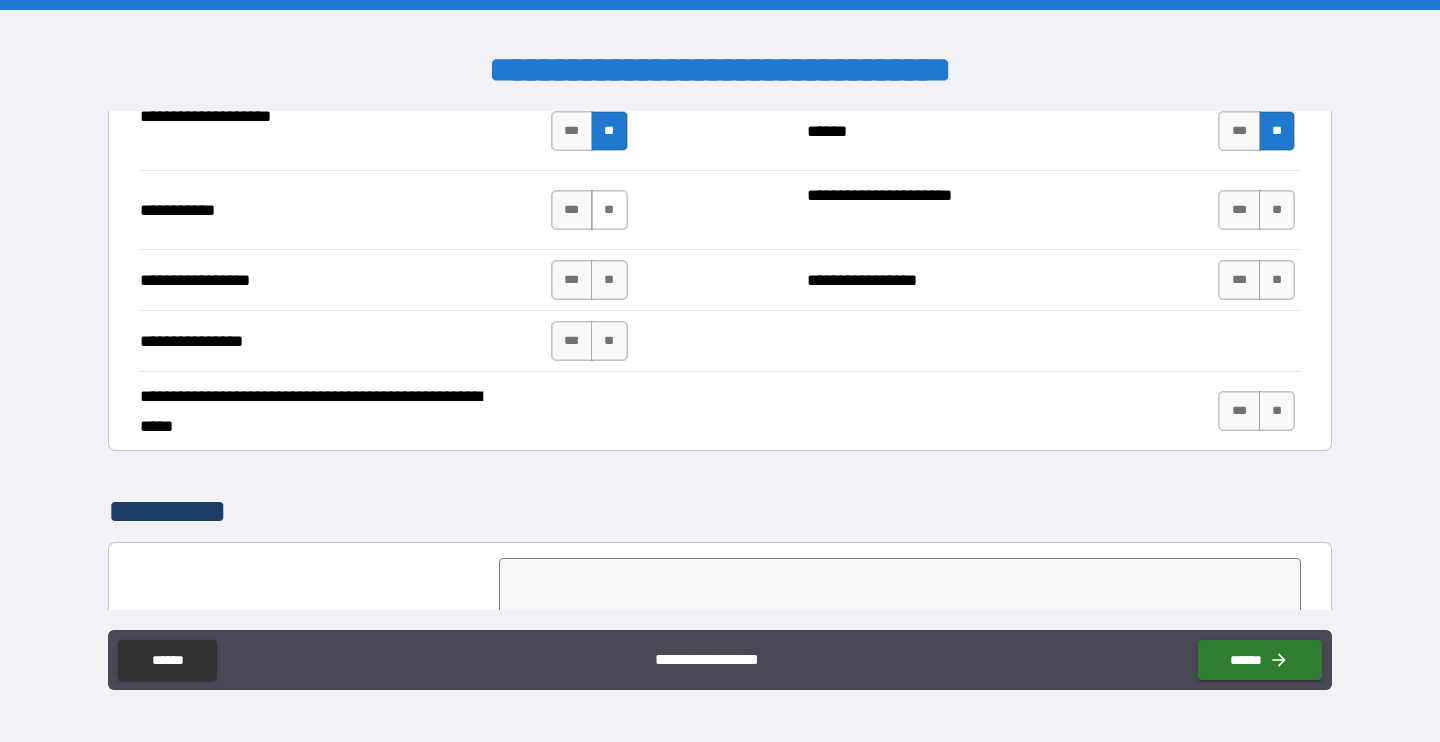 click on "**" at bounding box center [609, 210] 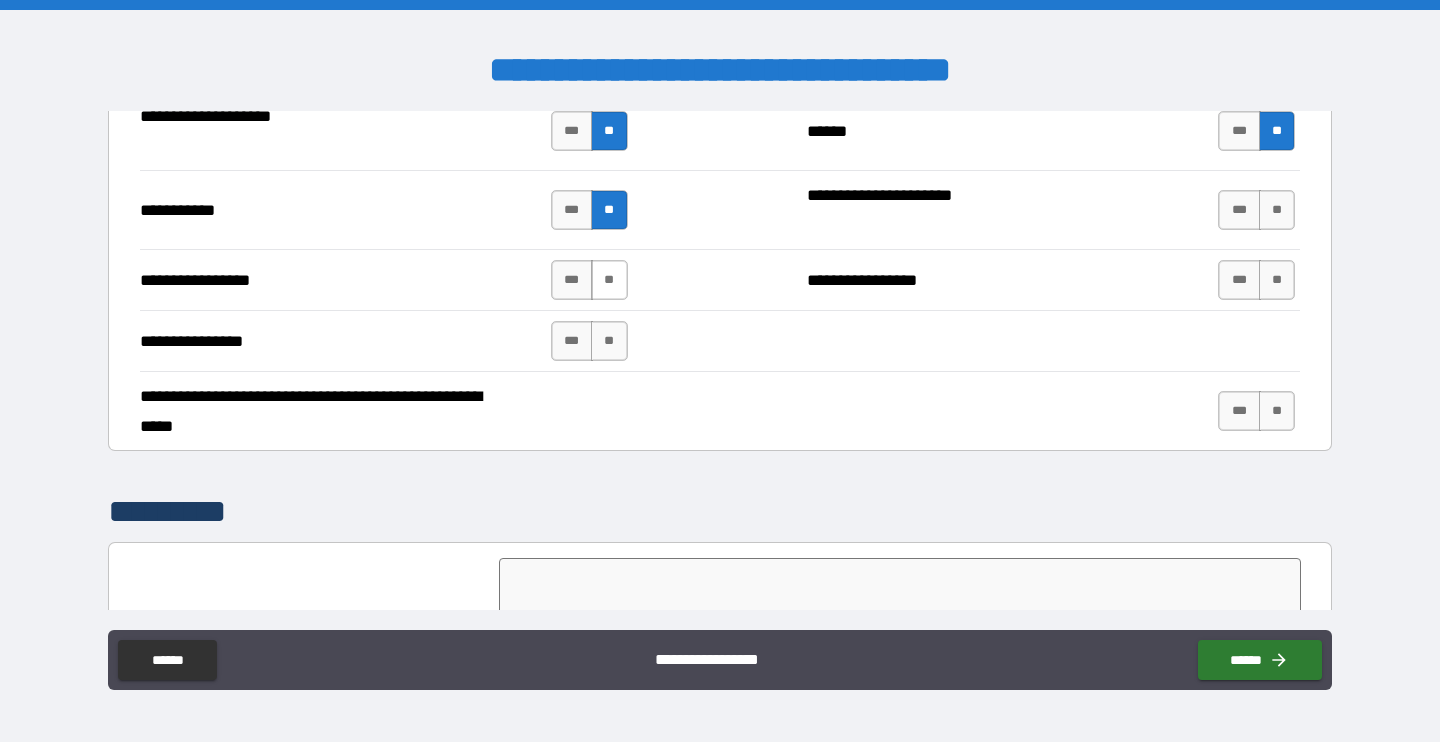 click on "**" at bounding box center [609, 280] 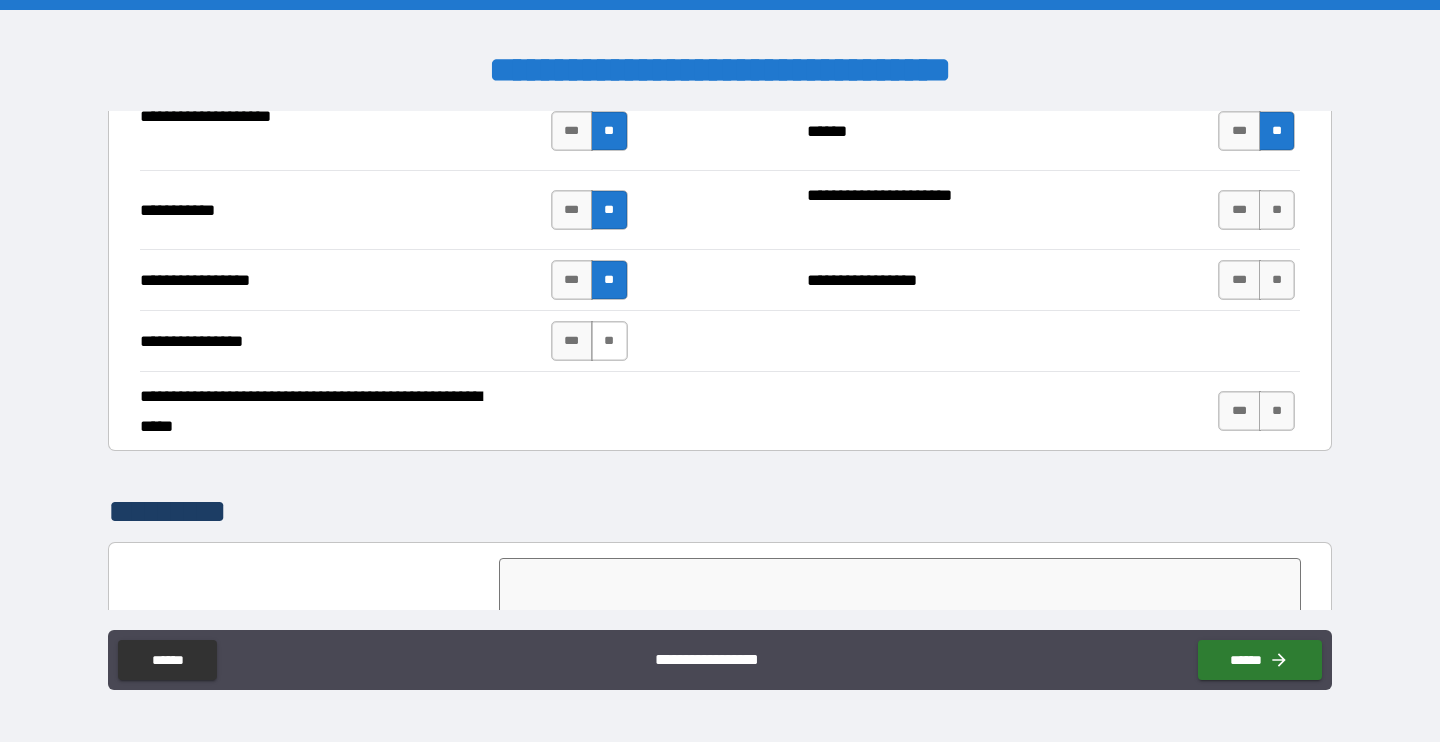 click on "**" at bounding box center [609, 341] 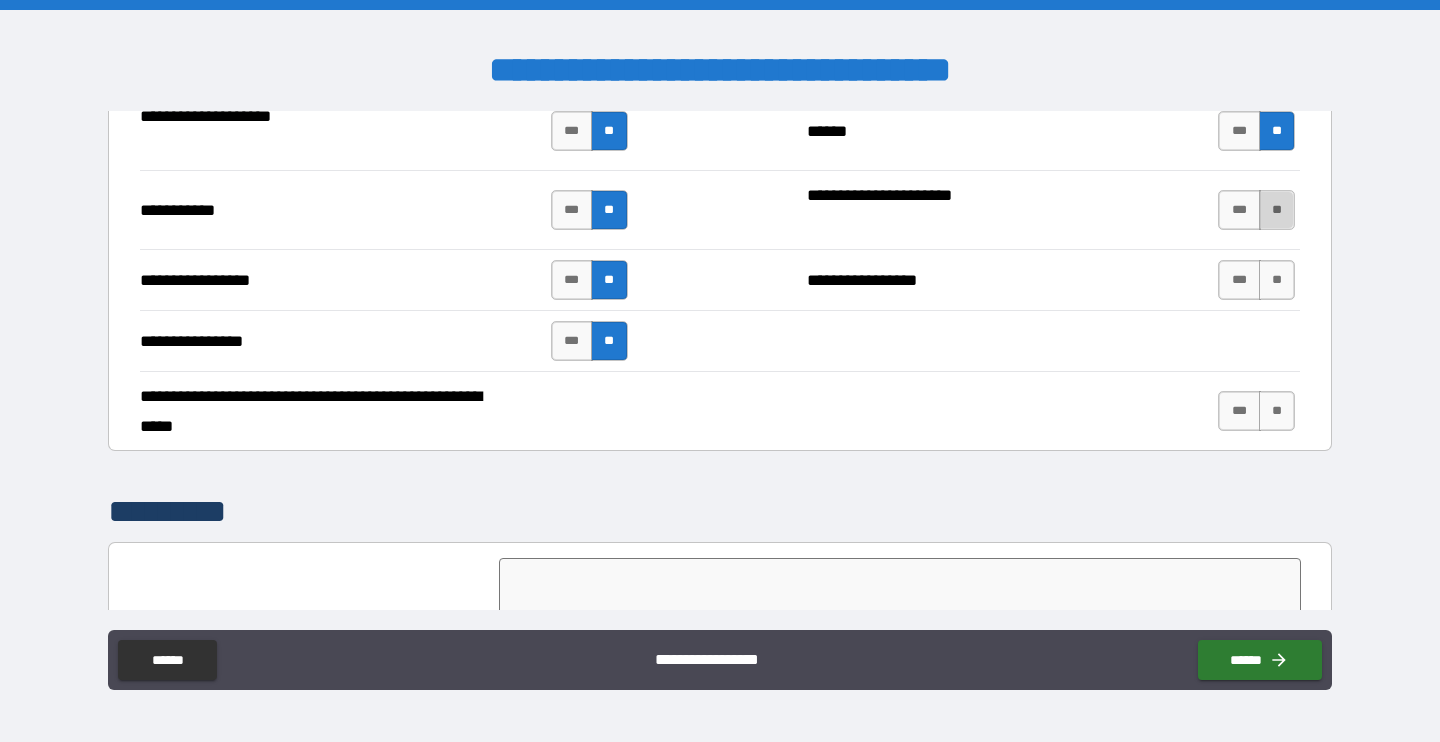 click on "**" at bounding box center [1277, 210] 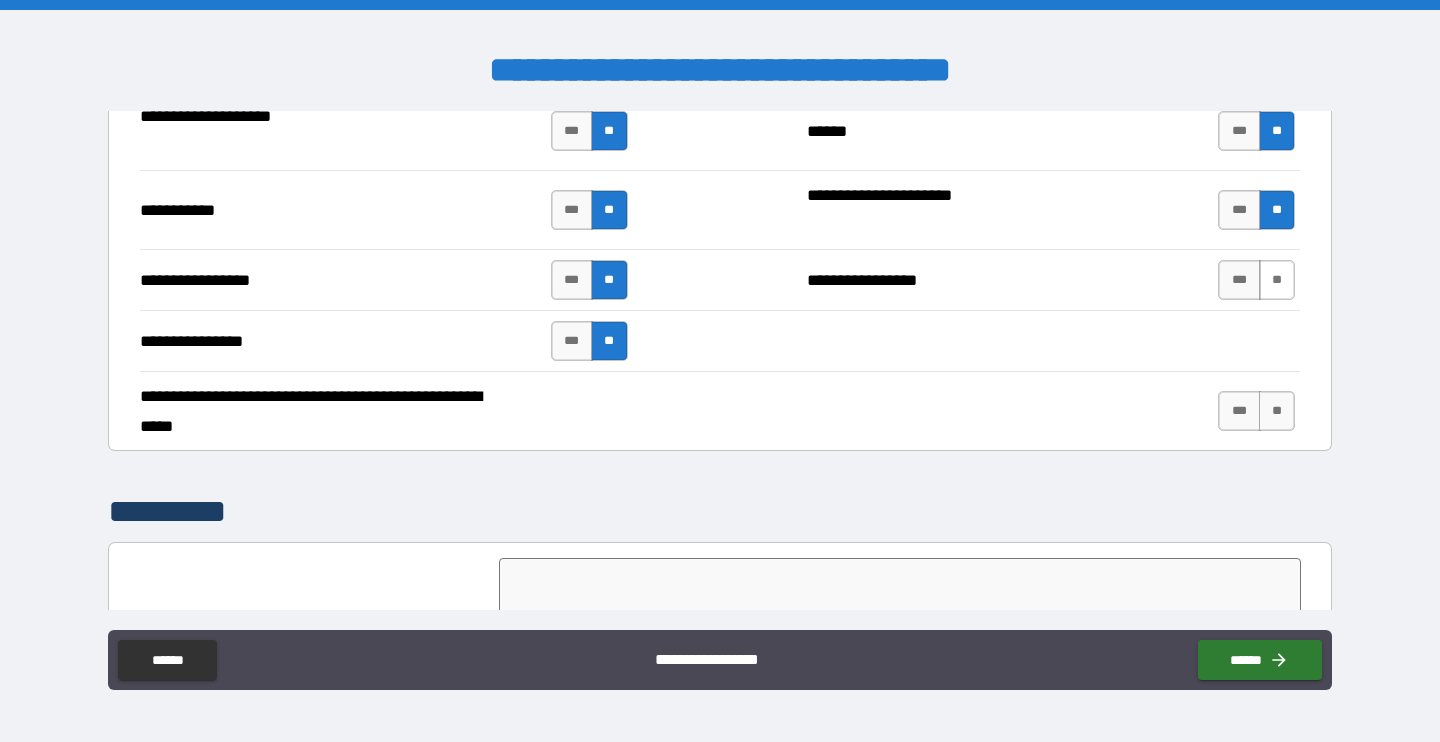 click on "**" at bounding box center [1277, 280] 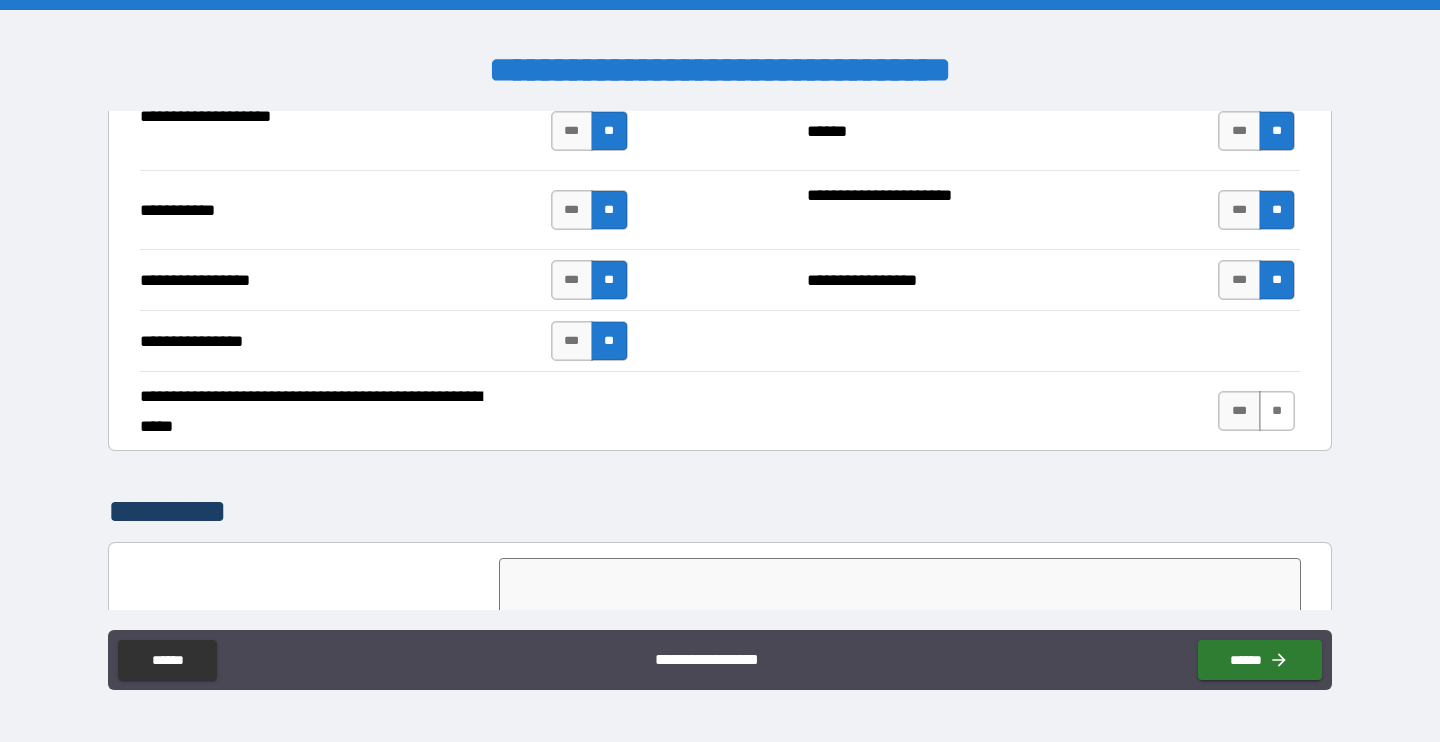 click on "**" at bounding box center (1277, 411) 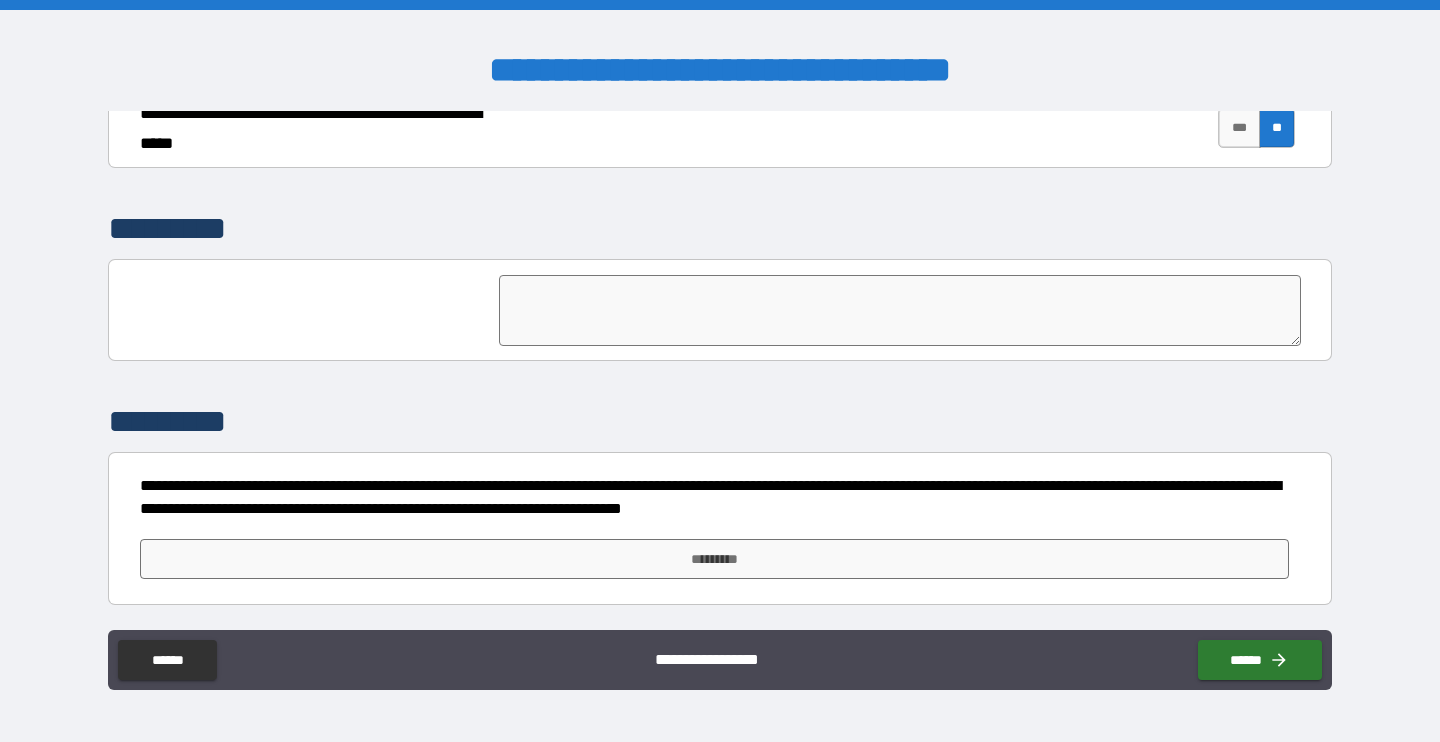 scroll, scrollTop: 4684, scrollLeft: 0, axis: vertical 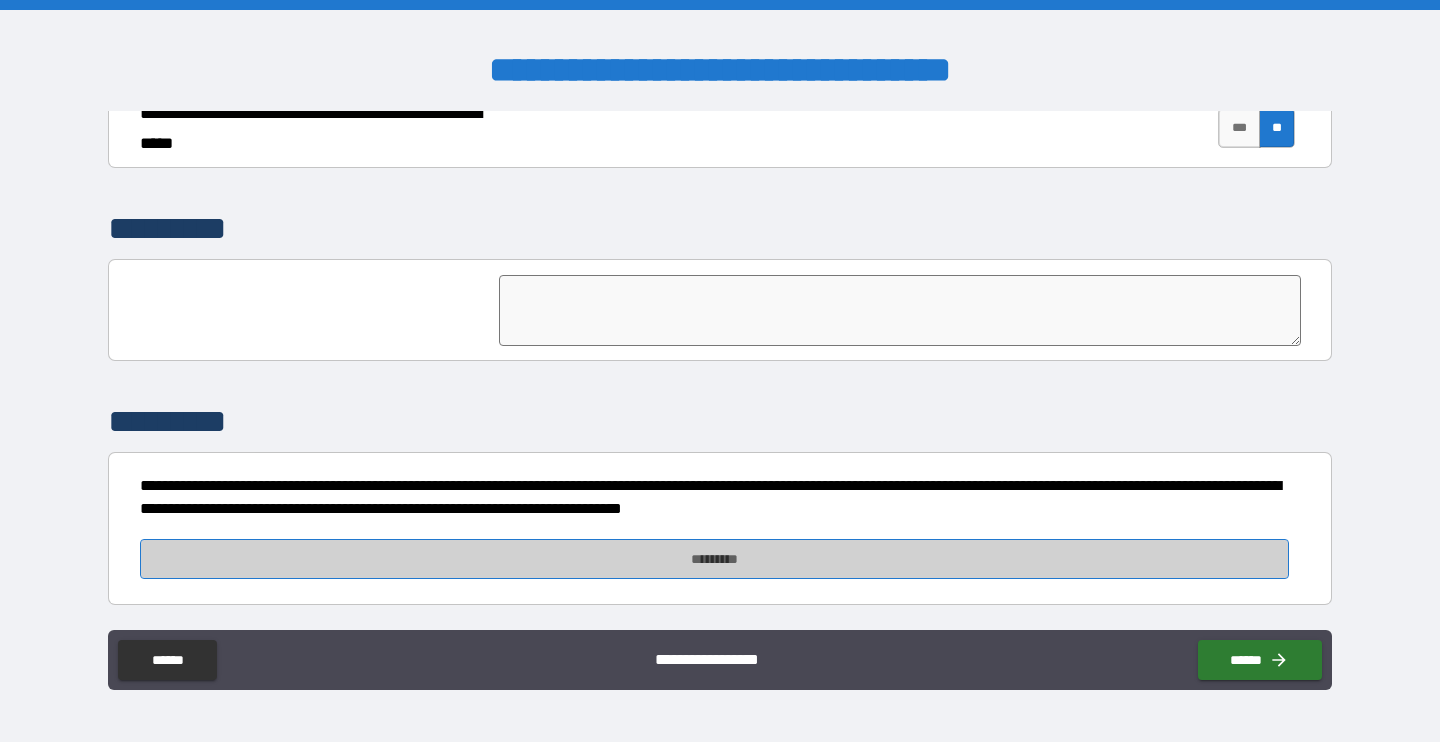 click on "*********" at bounding box center [715, 559] 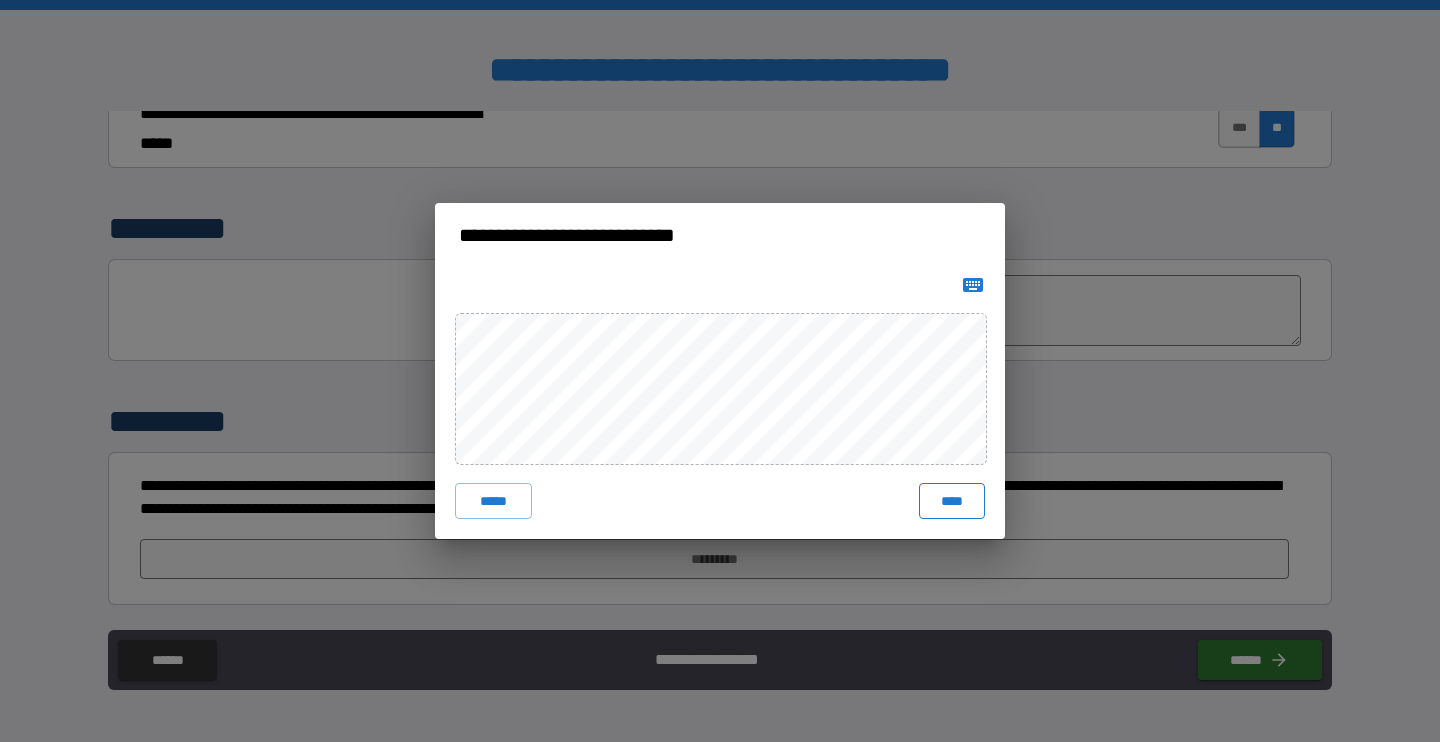 click on "****" at bounding box center [952, 501] 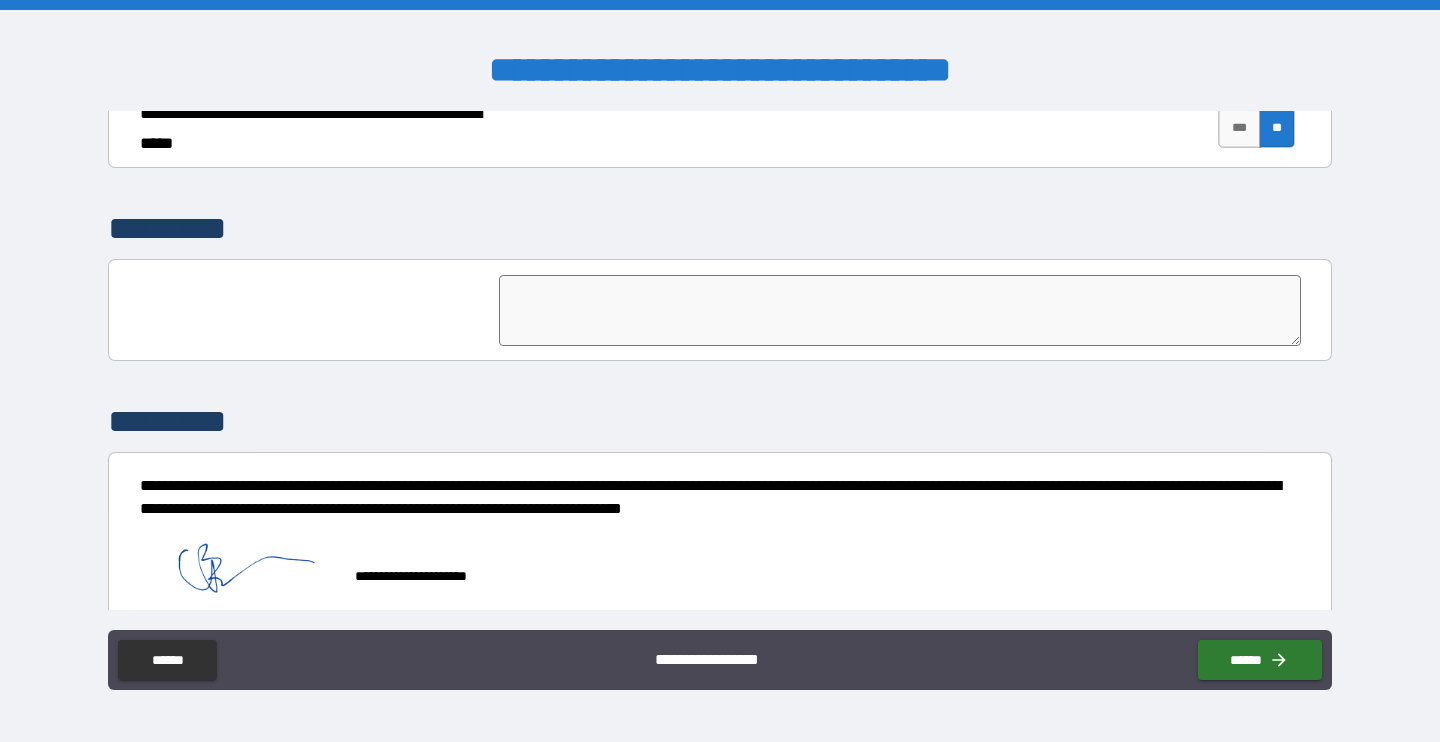 scroll, scrollTop: 4674, scrollLeft: 0, axis: vertical 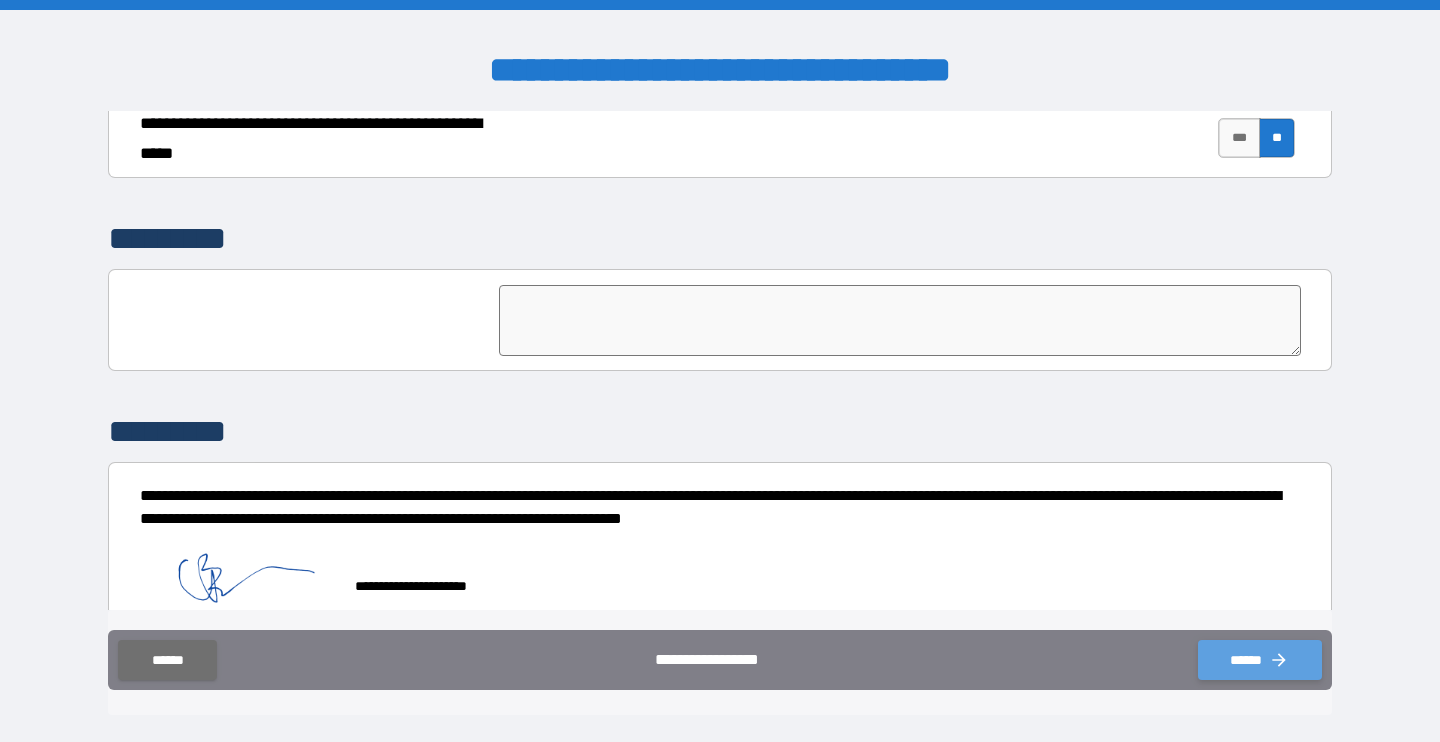 click on "******" at bounding box center [1260, 660] 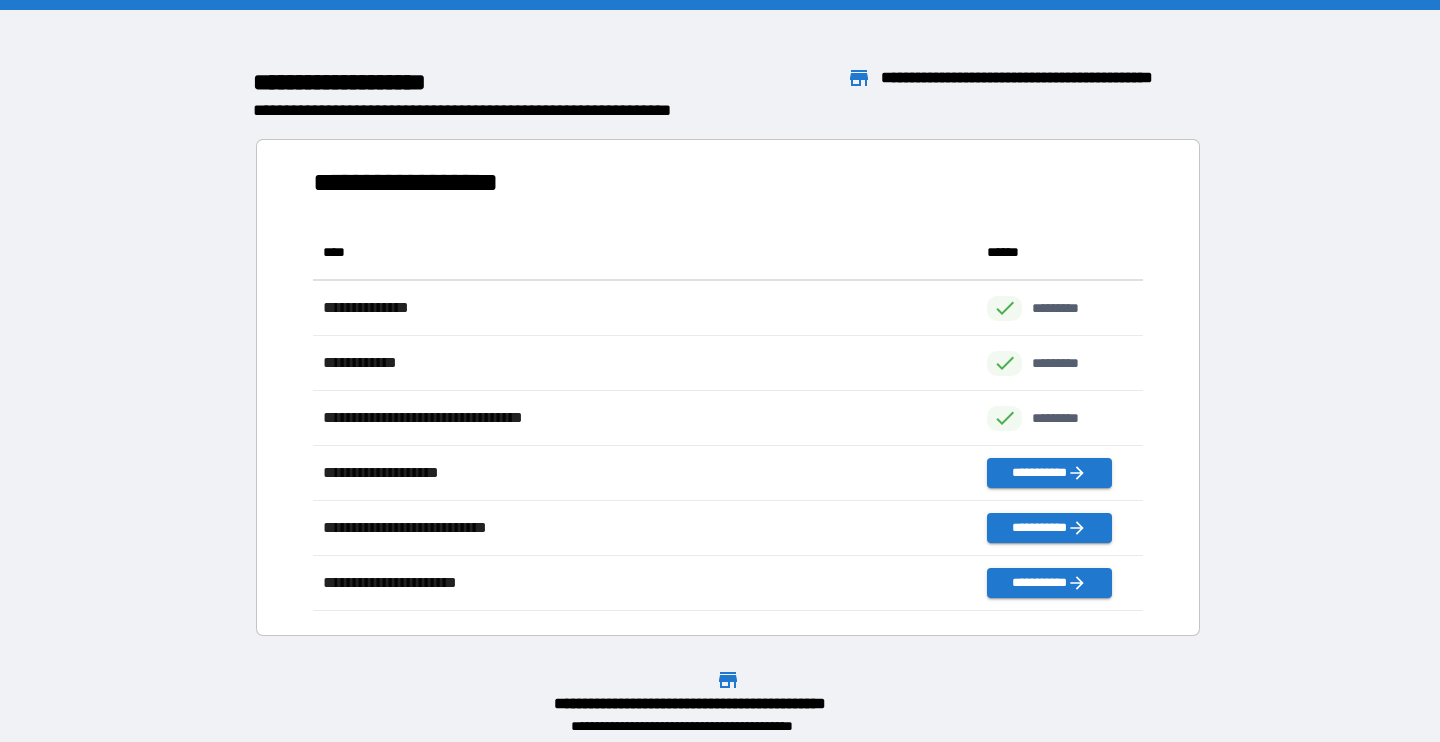 scroll, scrollTop: 1, scrollLeft: 1, axis: both 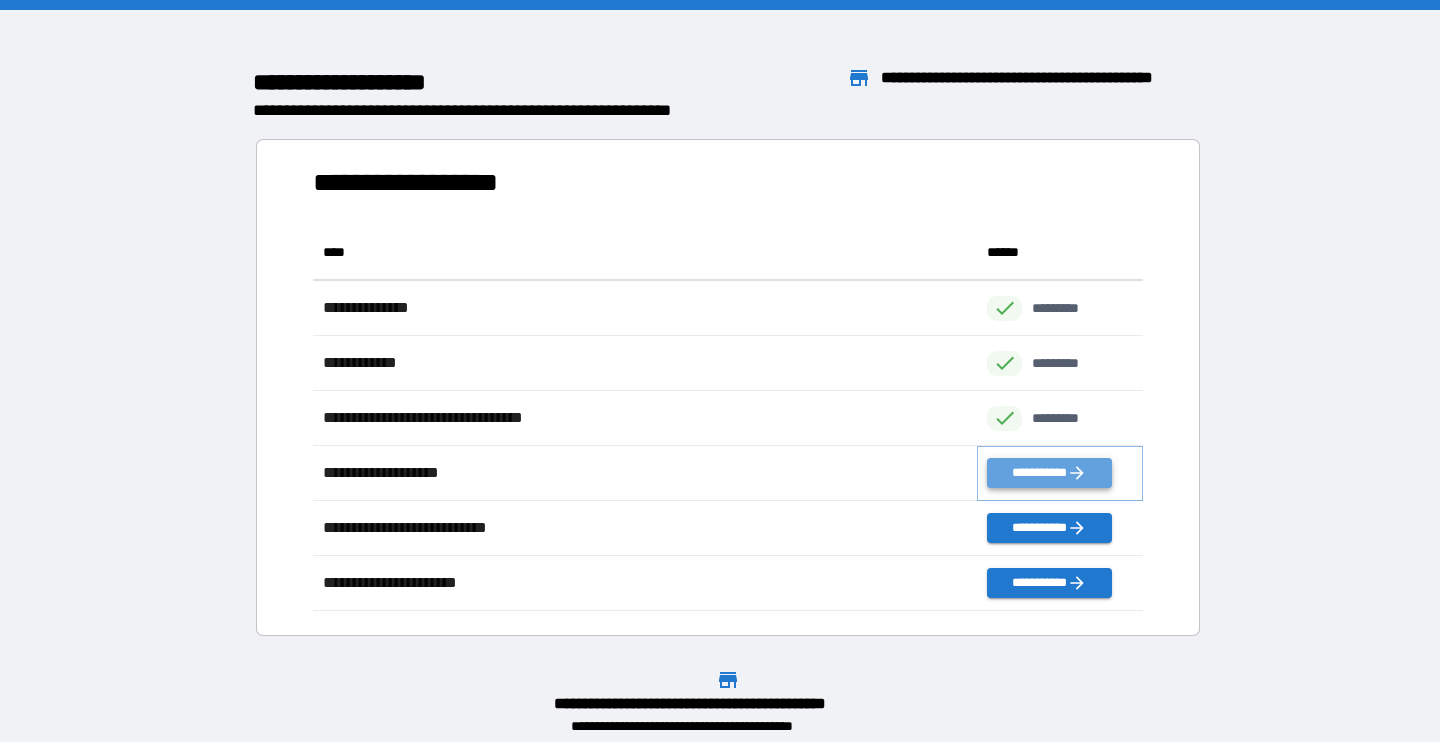 click on "**********" at bounding box center (1049, 473) 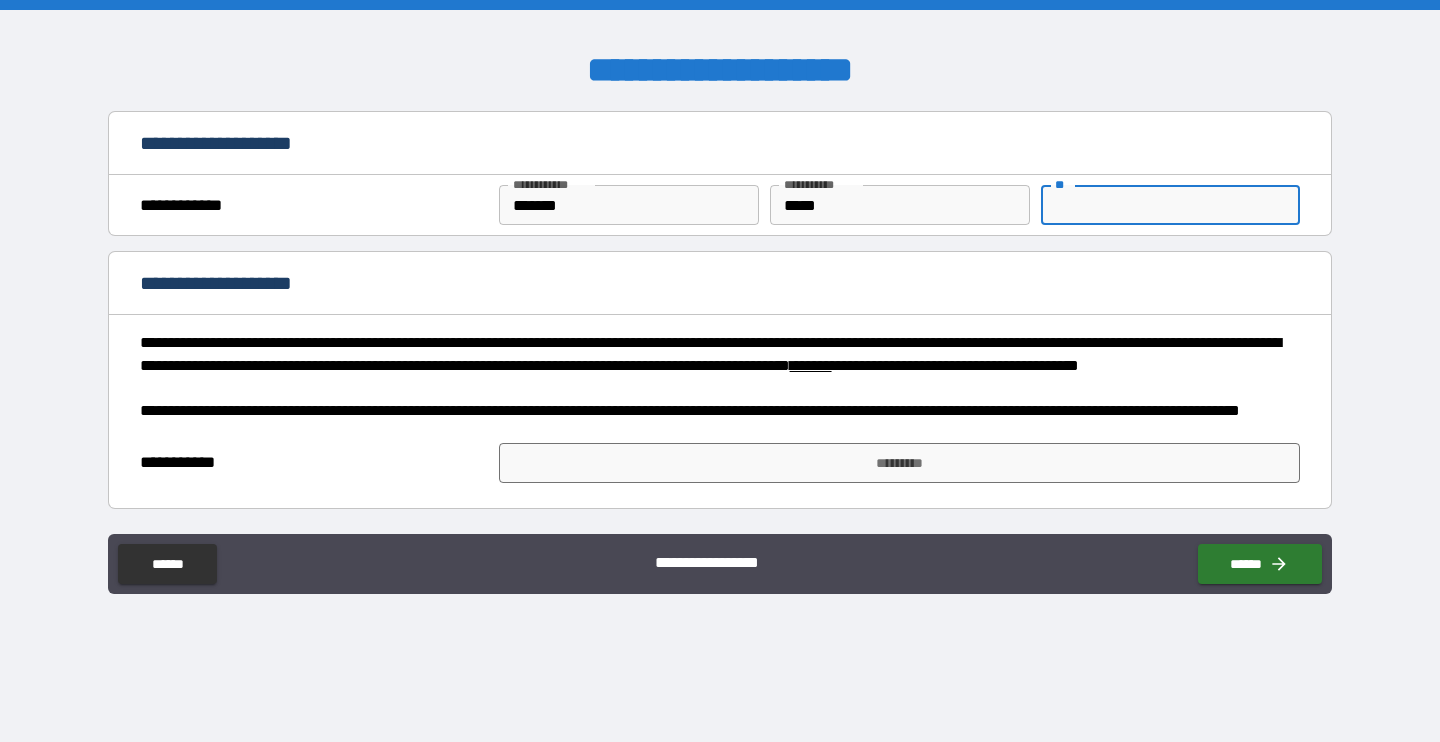 click on "**" at bounding box center [1170, 205] 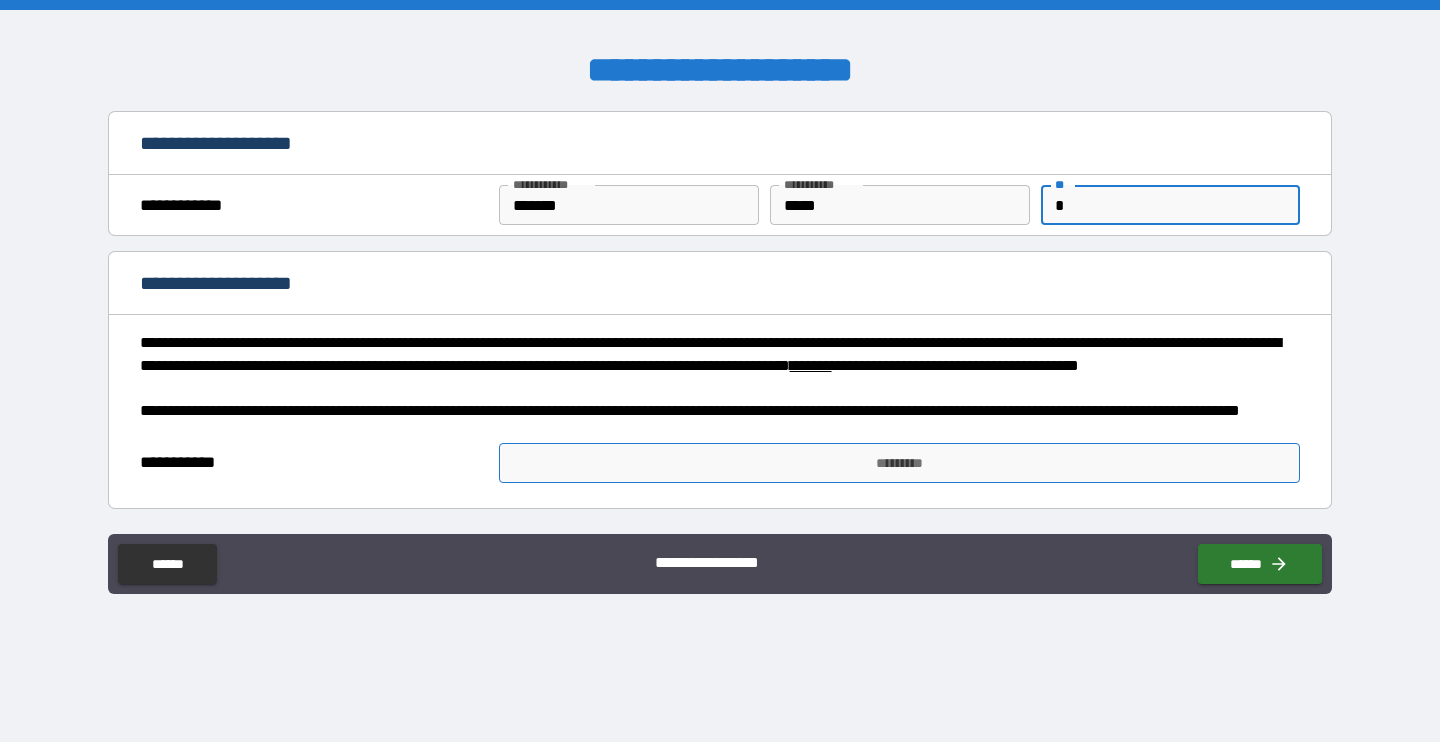 type on "*" 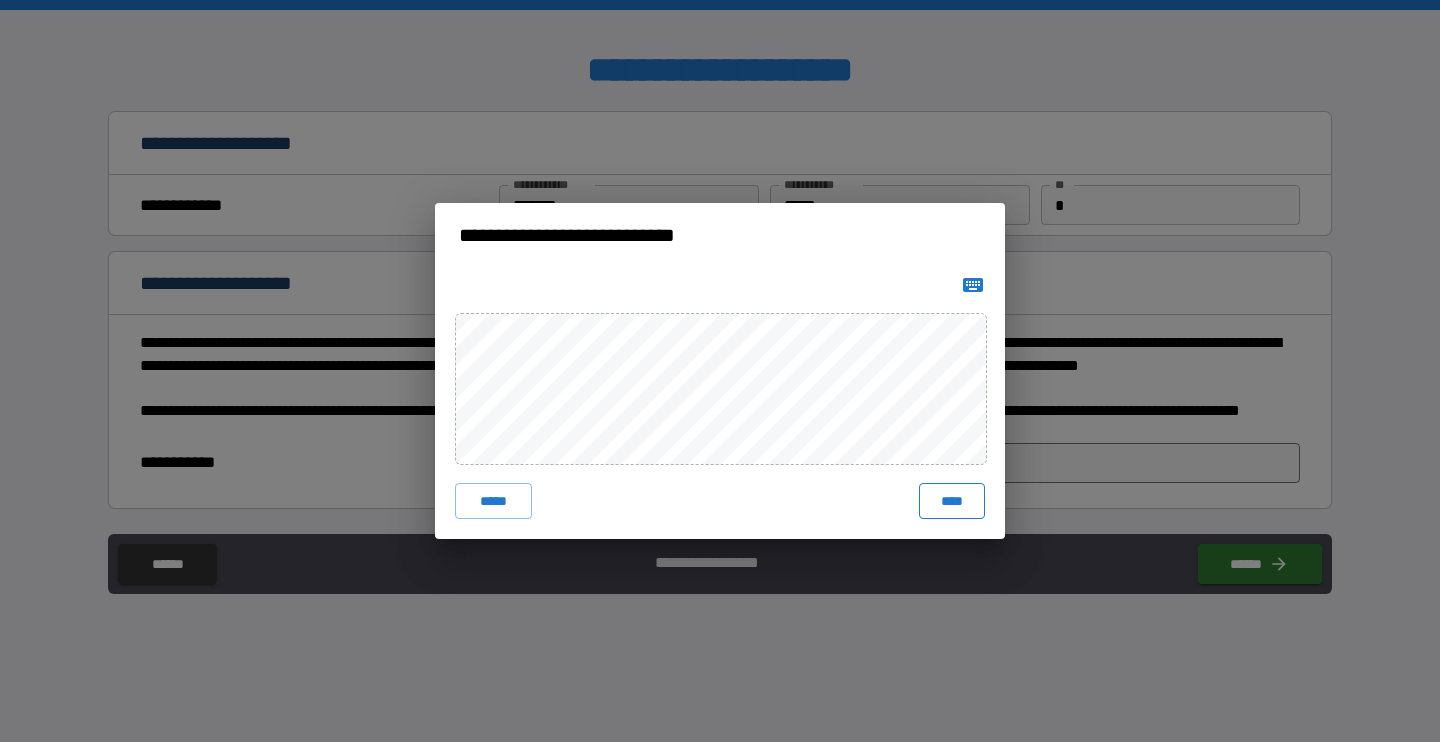 click on "****" at bounding box center [952, 501] 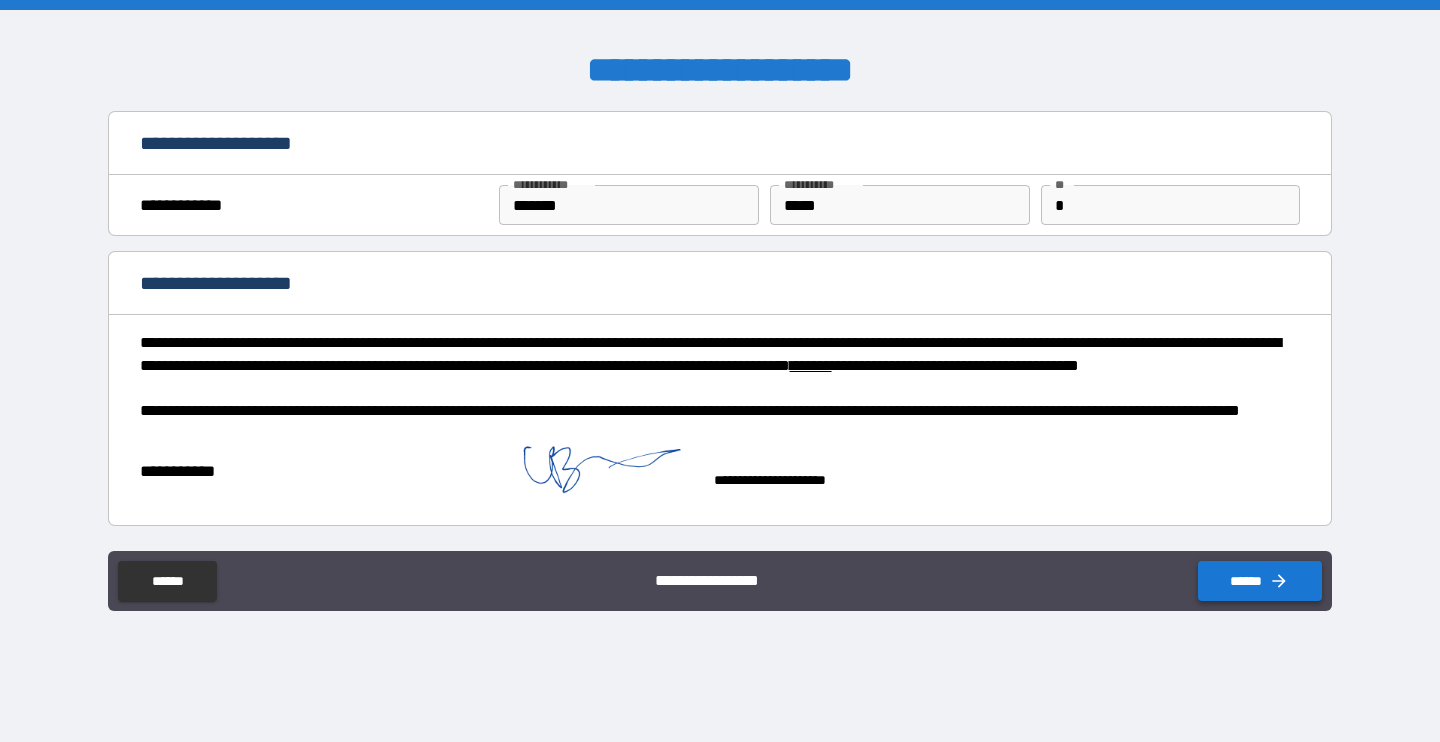 click on "******" at bounding box center [1260, 581] 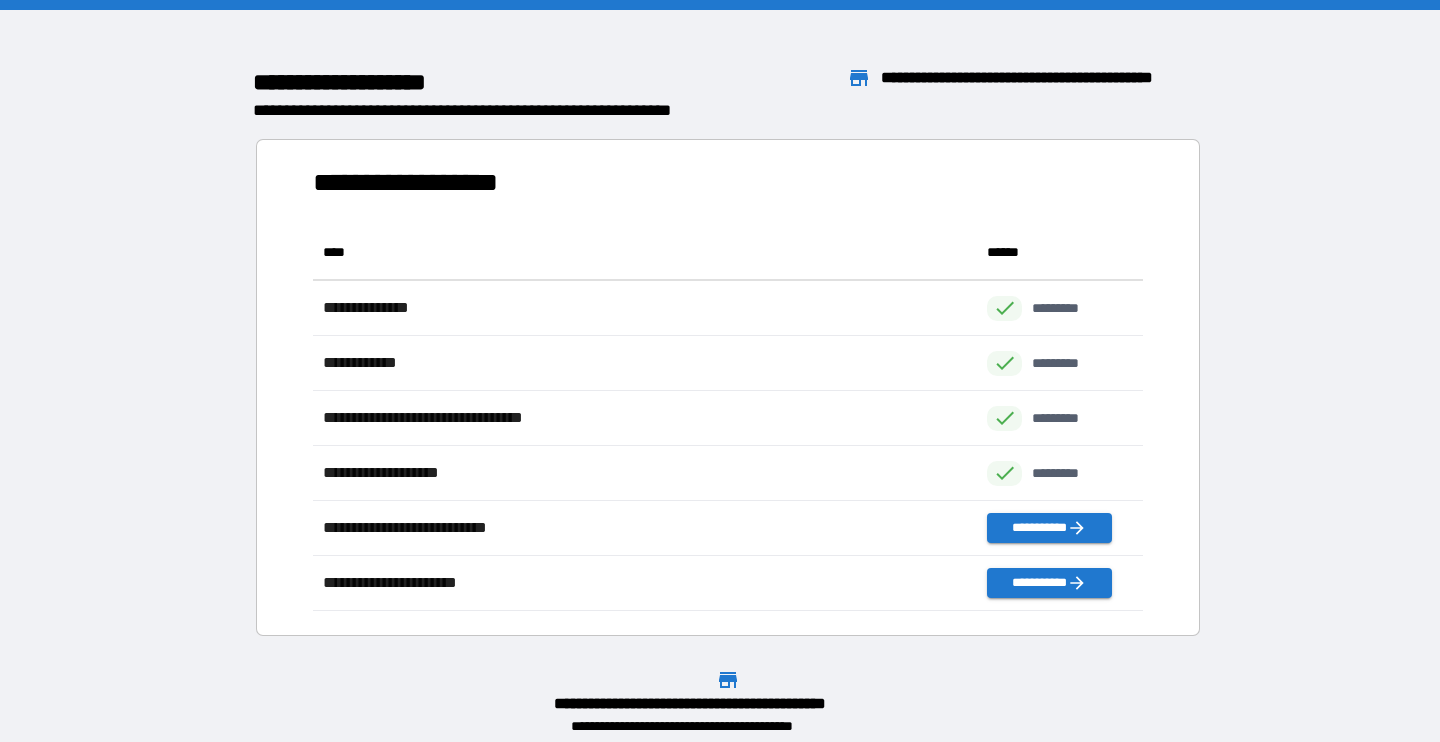 scroll, scrollTop: 1, scrollLeft: 1, axis: both 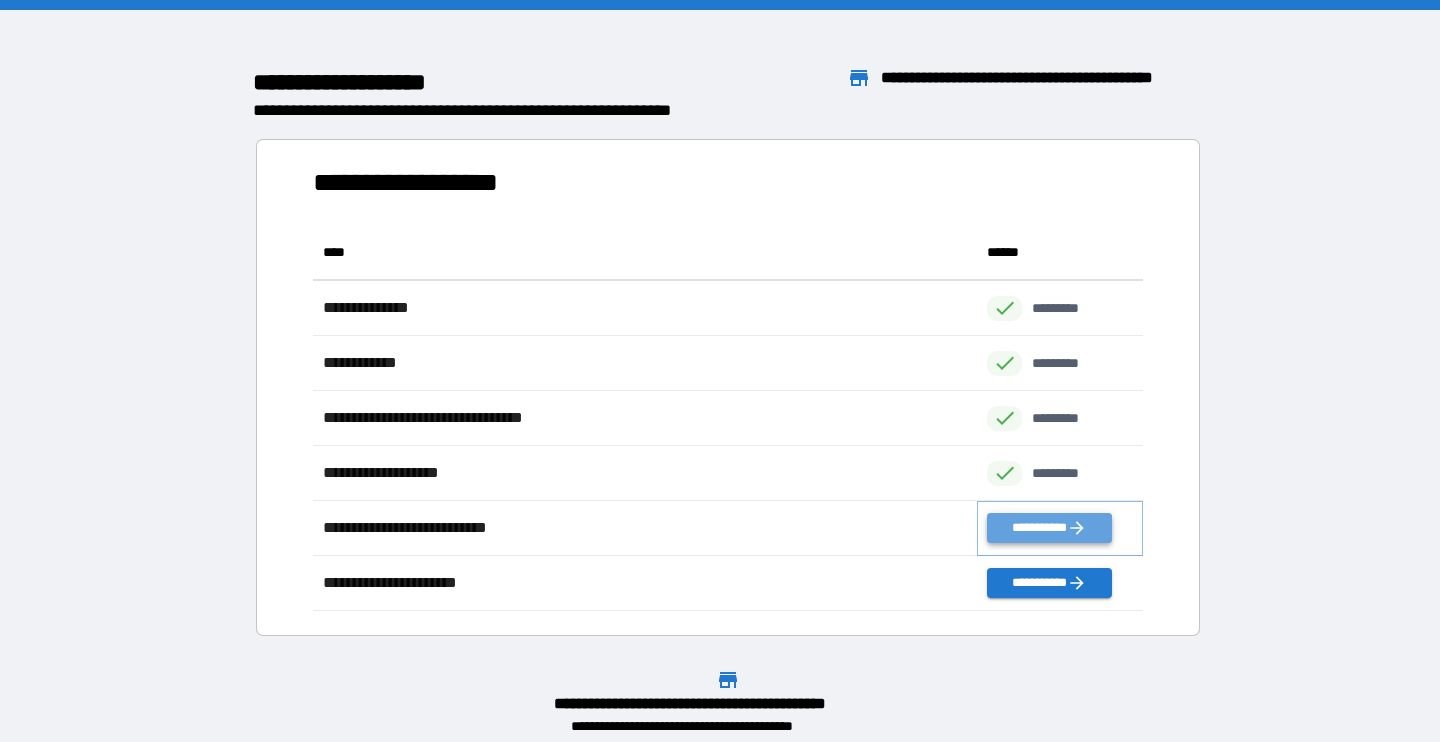 click on "**********" at bounding box center (1049, 528) 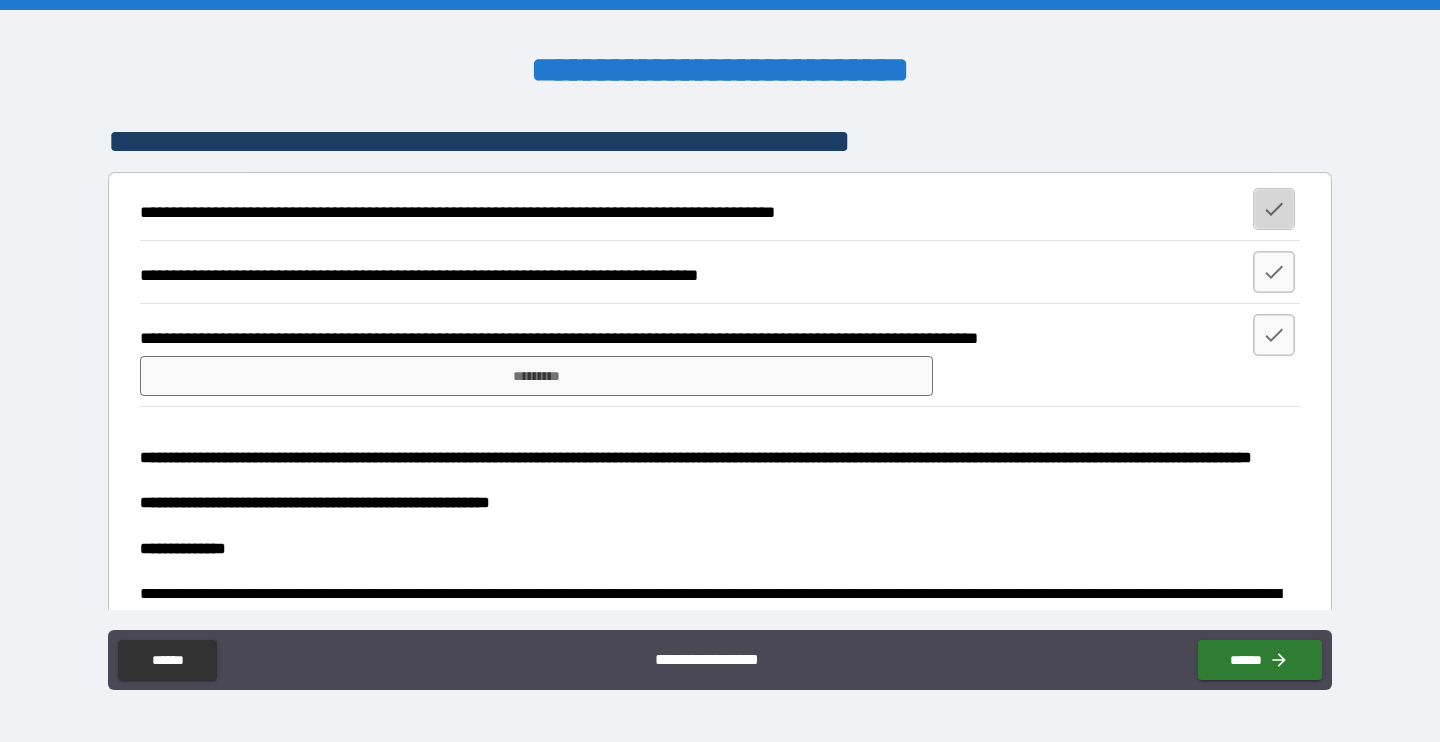 click at bounding box center [1274, 209] 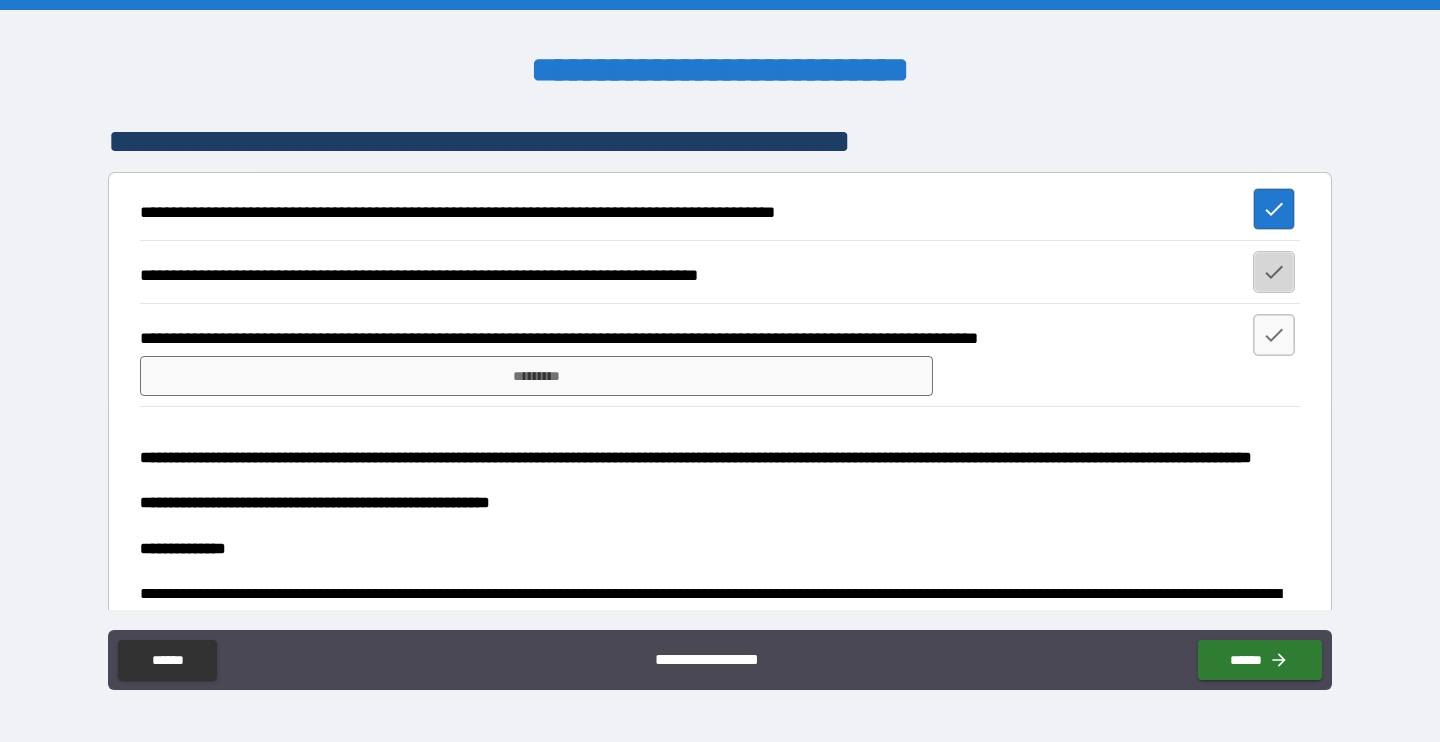 click 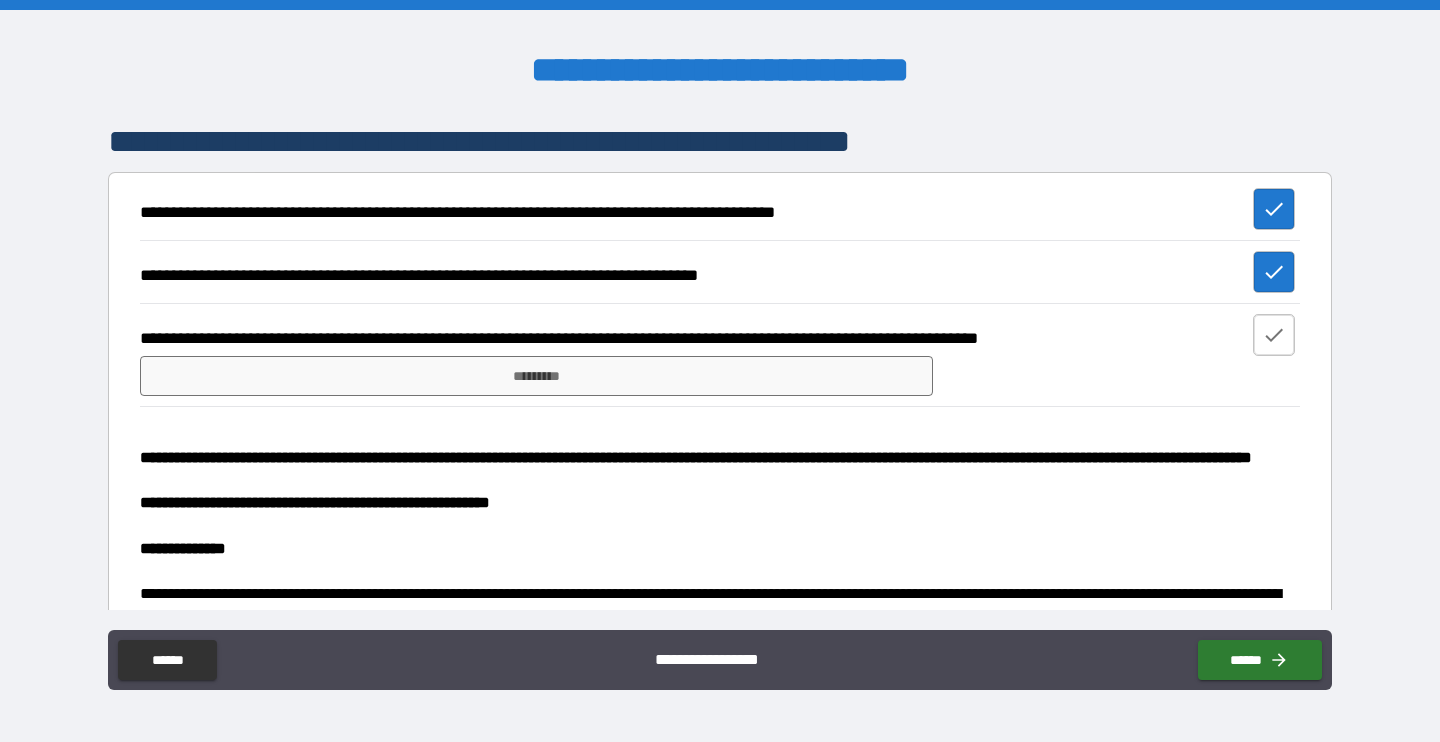 click 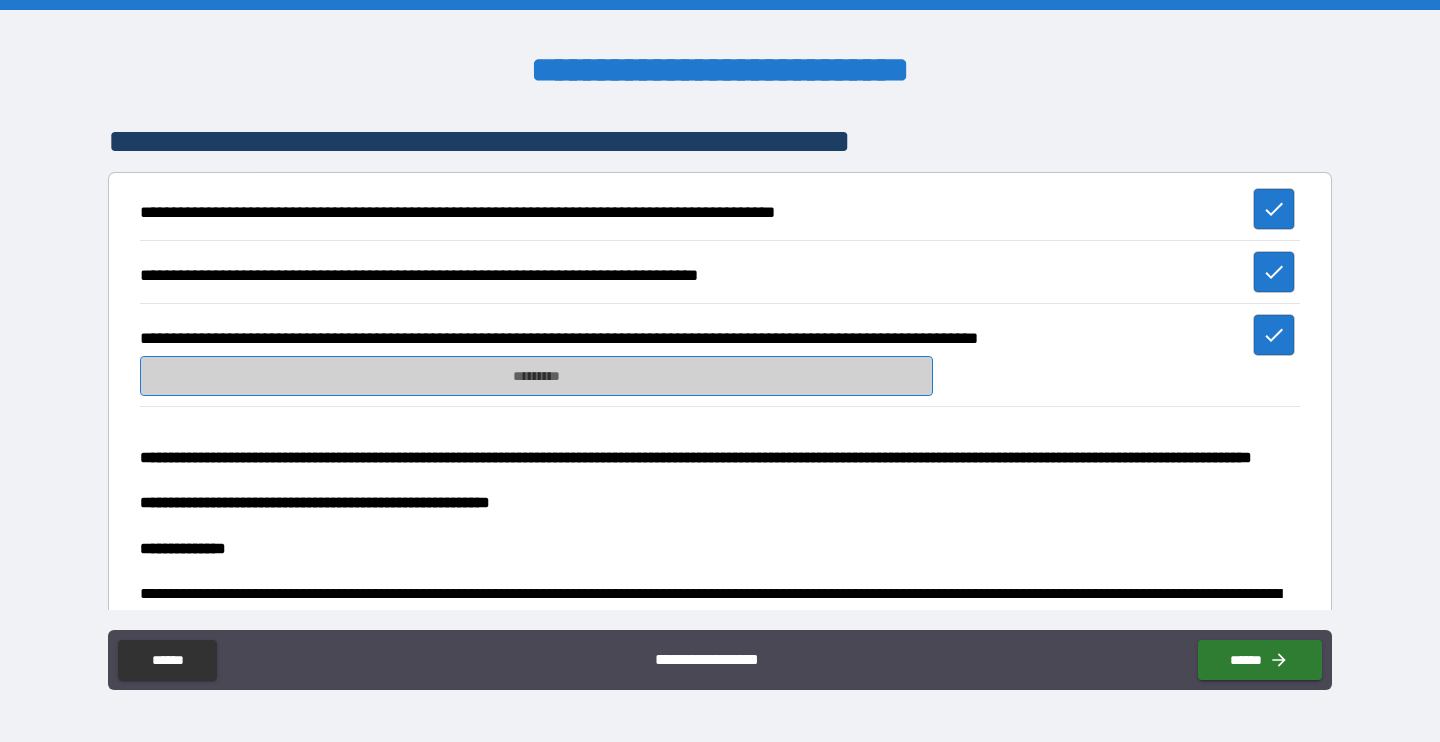 click on "*********" at bounding box center [536, 376] 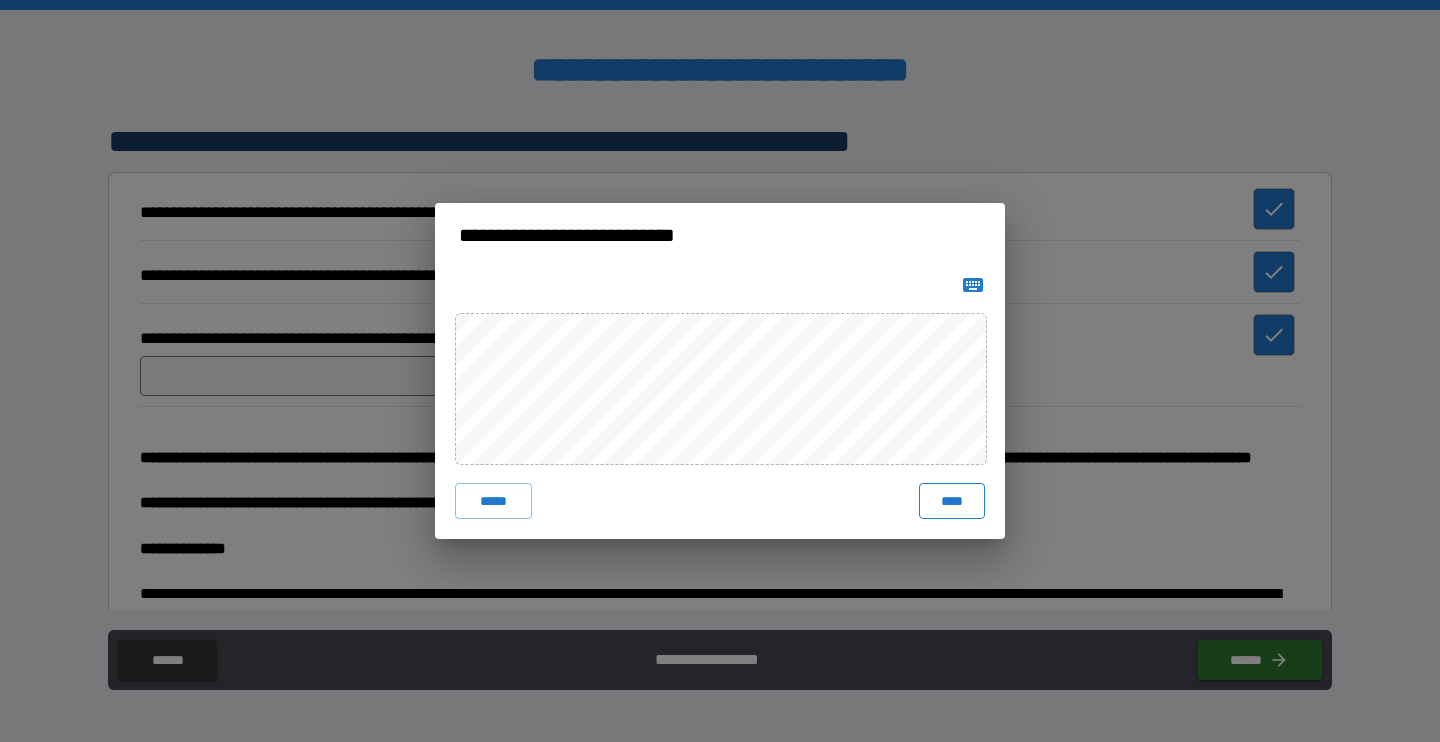 click on "****" at bounding box center [952, 501] 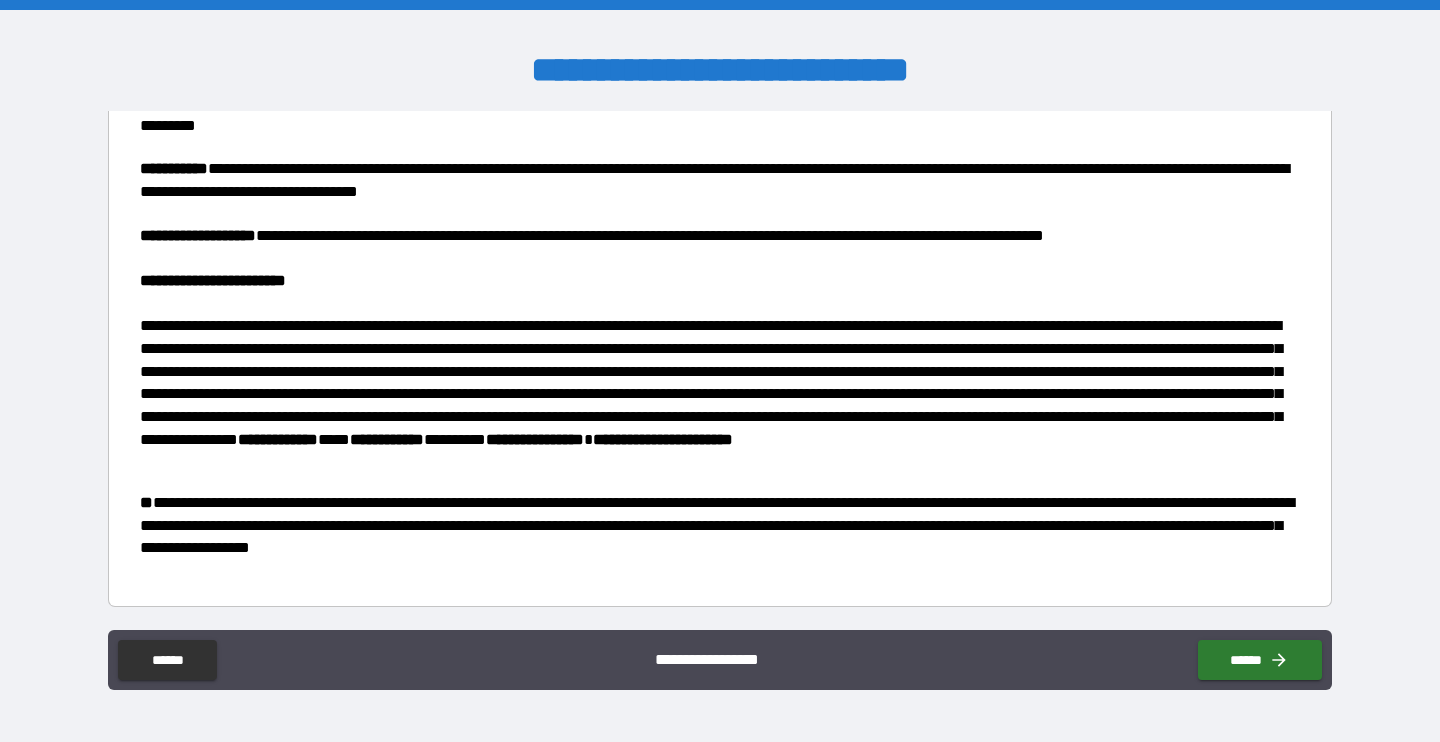 scroll, scrollTop: 2106, scrollLeft: 0, axis: vertical 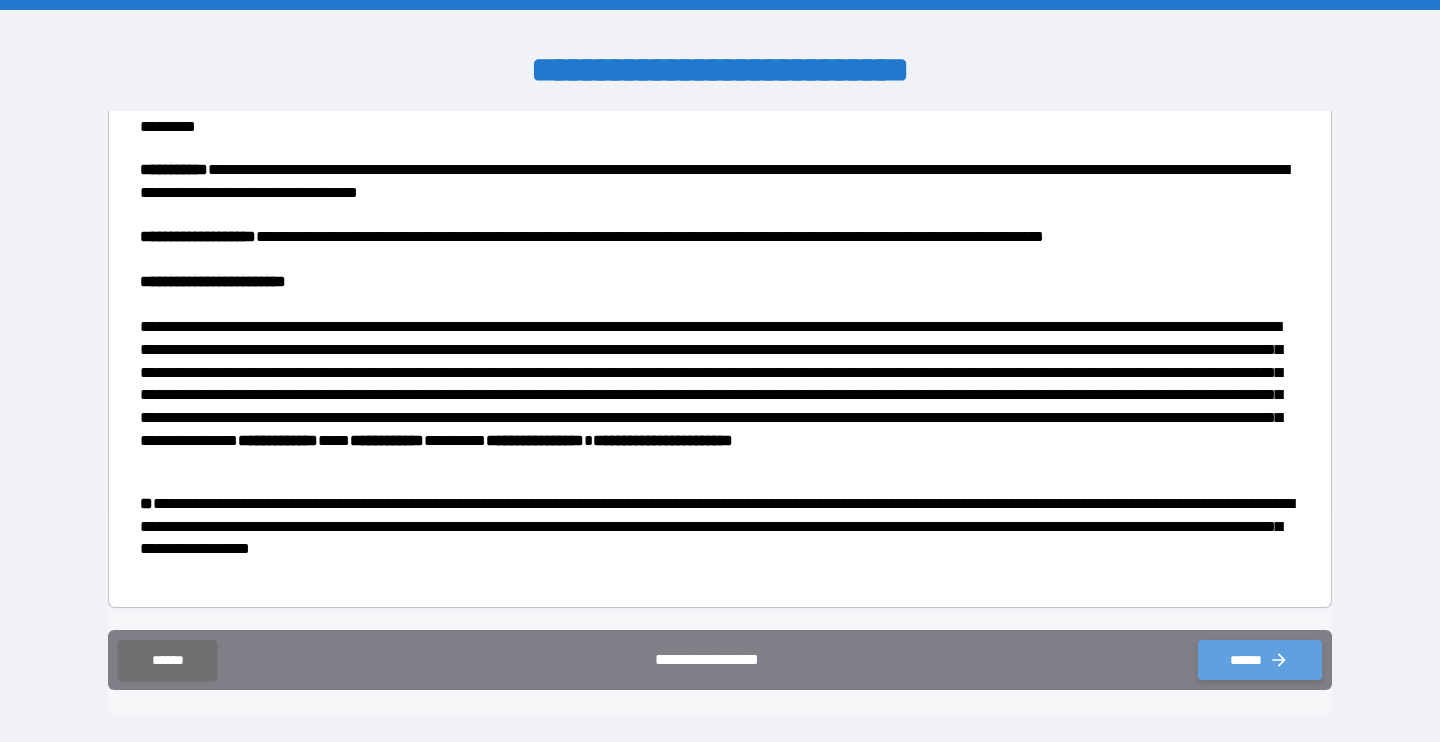 click on "******" at bounding box center (1260, 660) 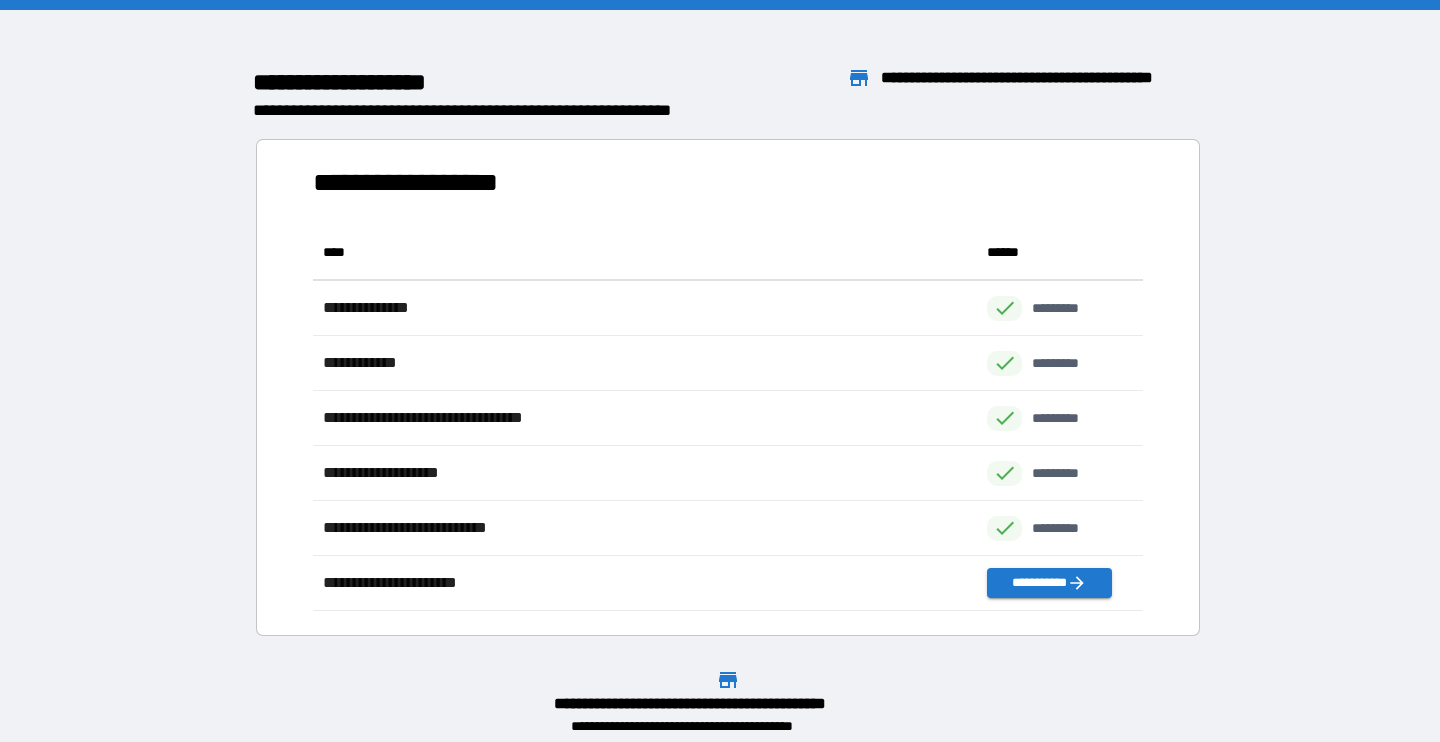 scroll, scrollTop: 1, scrollLeft: 1, axis: both 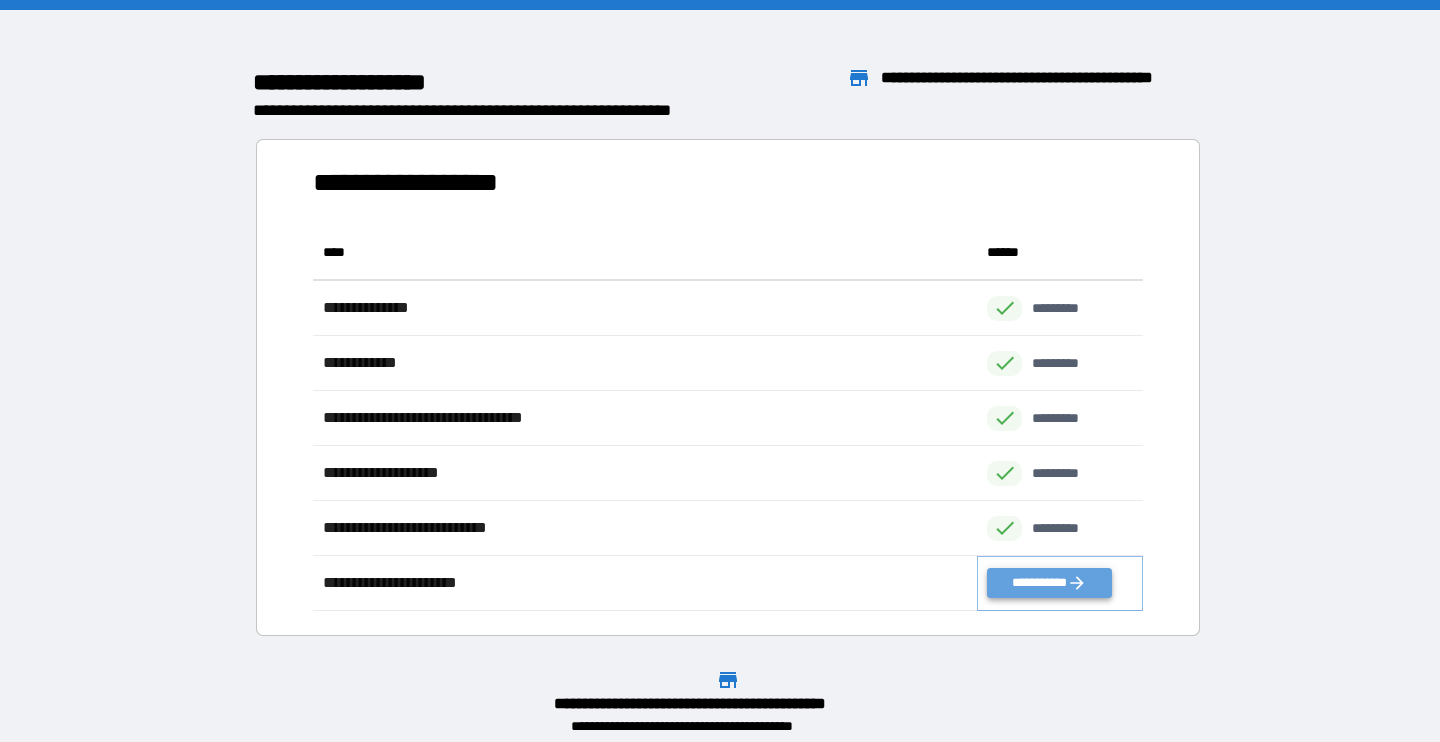 click on "**********" at bounding box center (1049, 583) 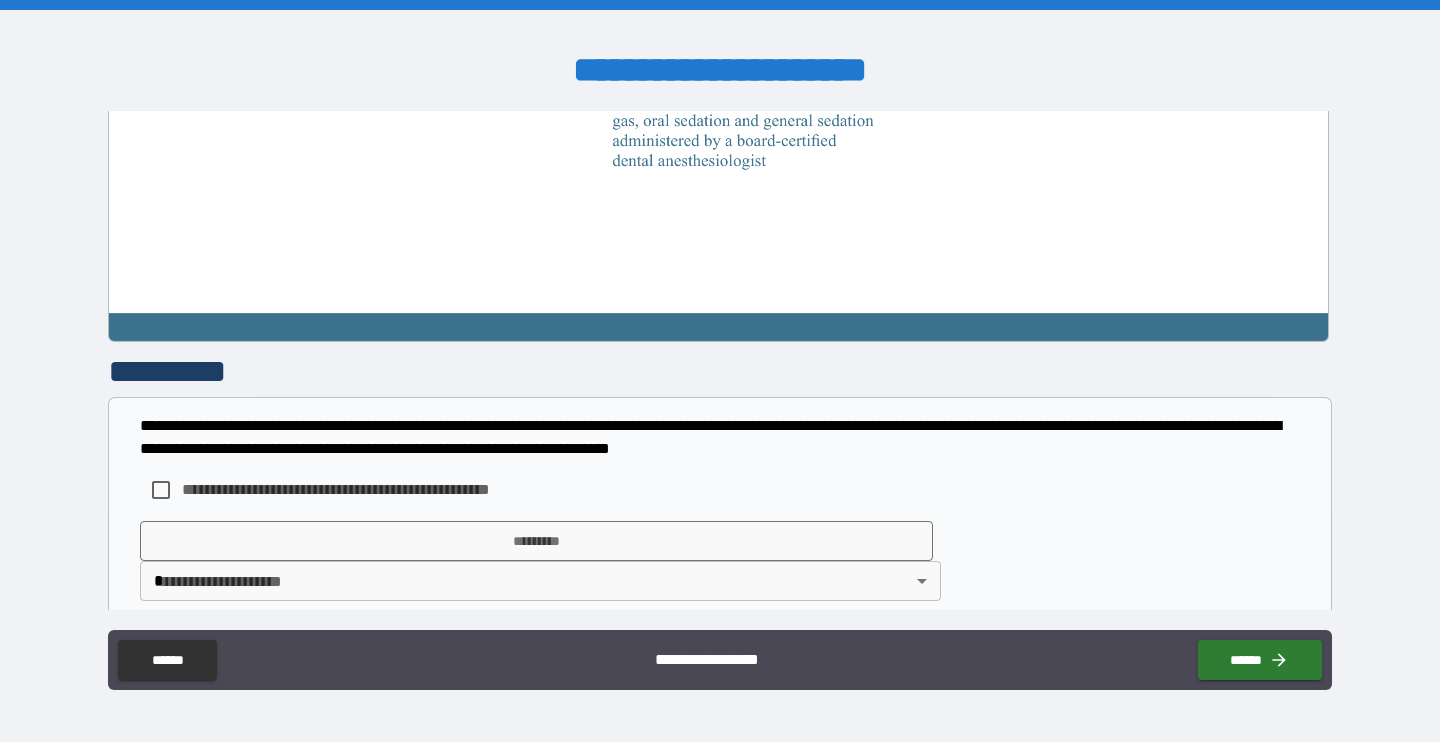scroll, scrollTop: 1720, scrollLeft: 0, axis: vertical 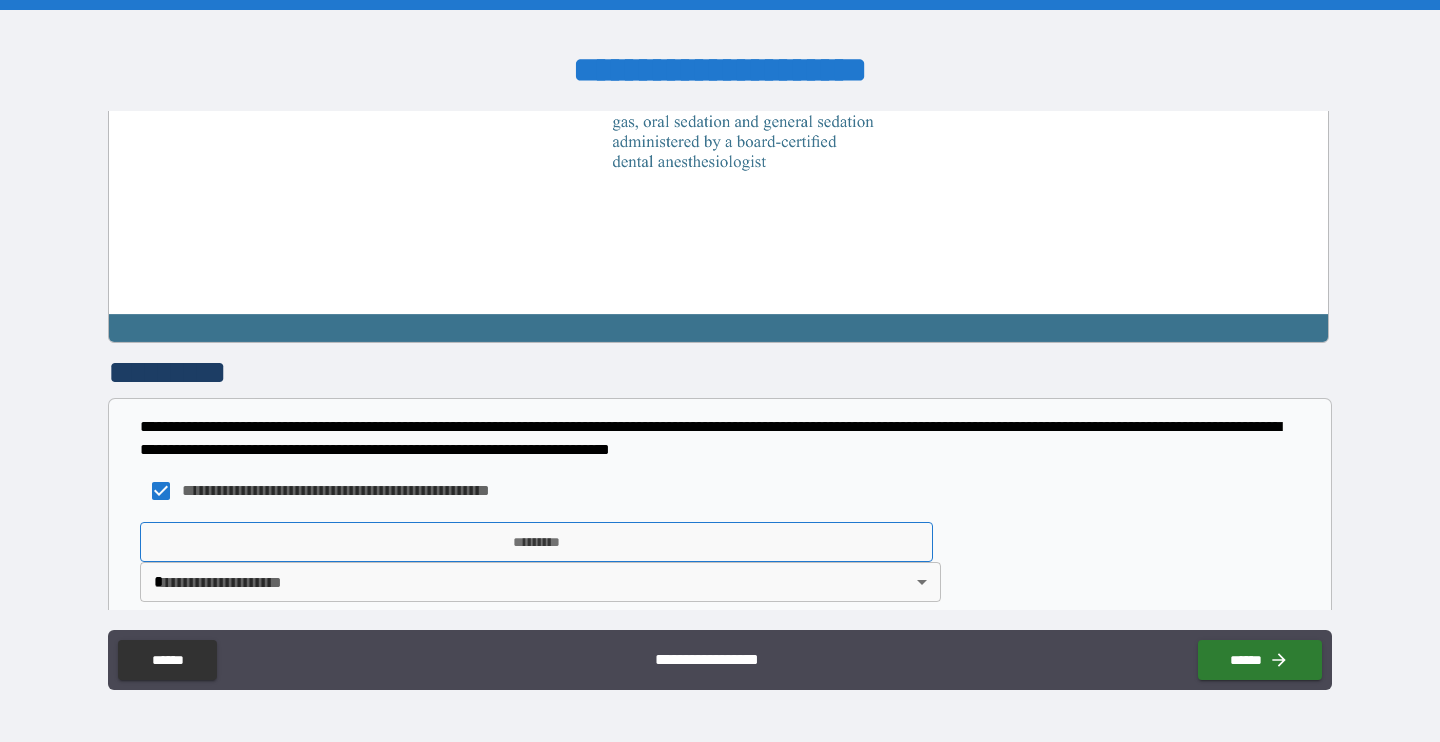 click on "*********" at bounding box center (536, 542) 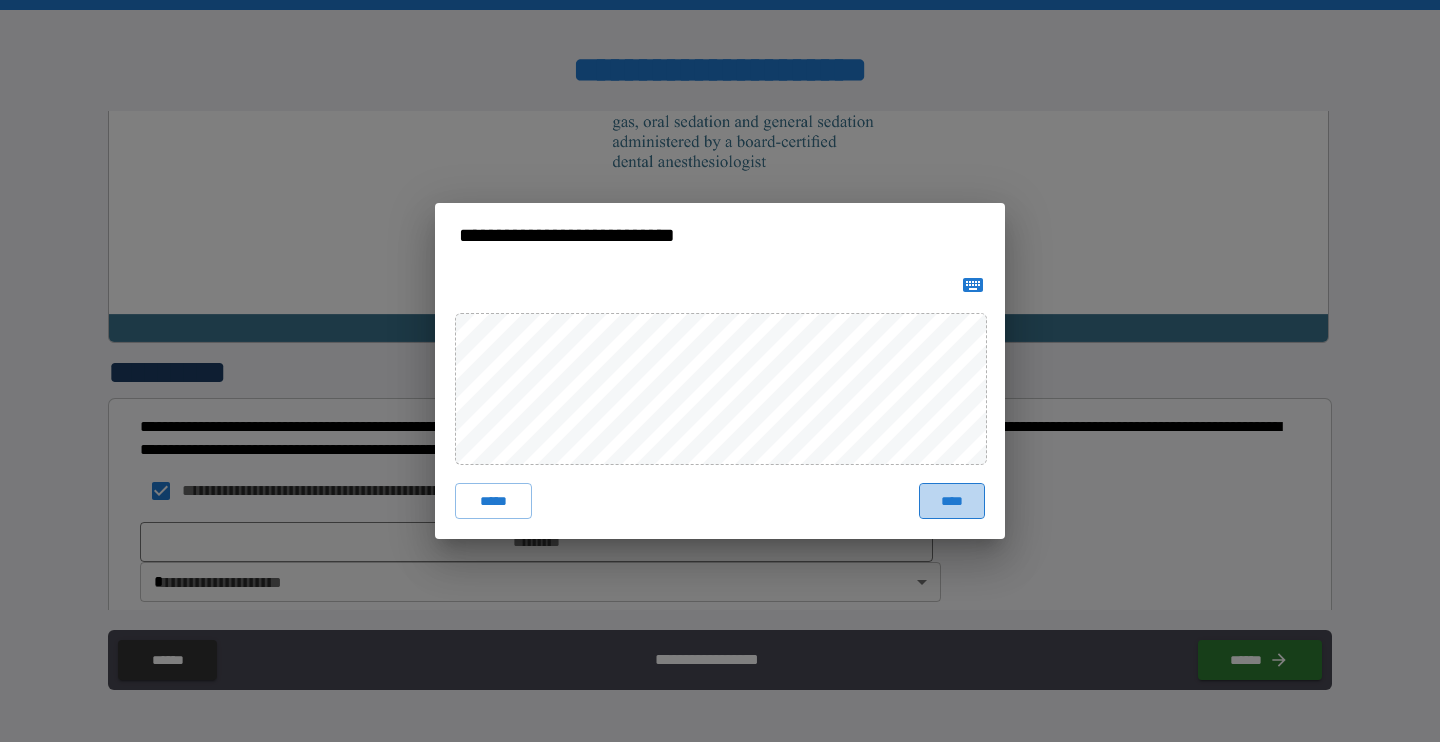 click on "****" at bounding box center [952, 501] 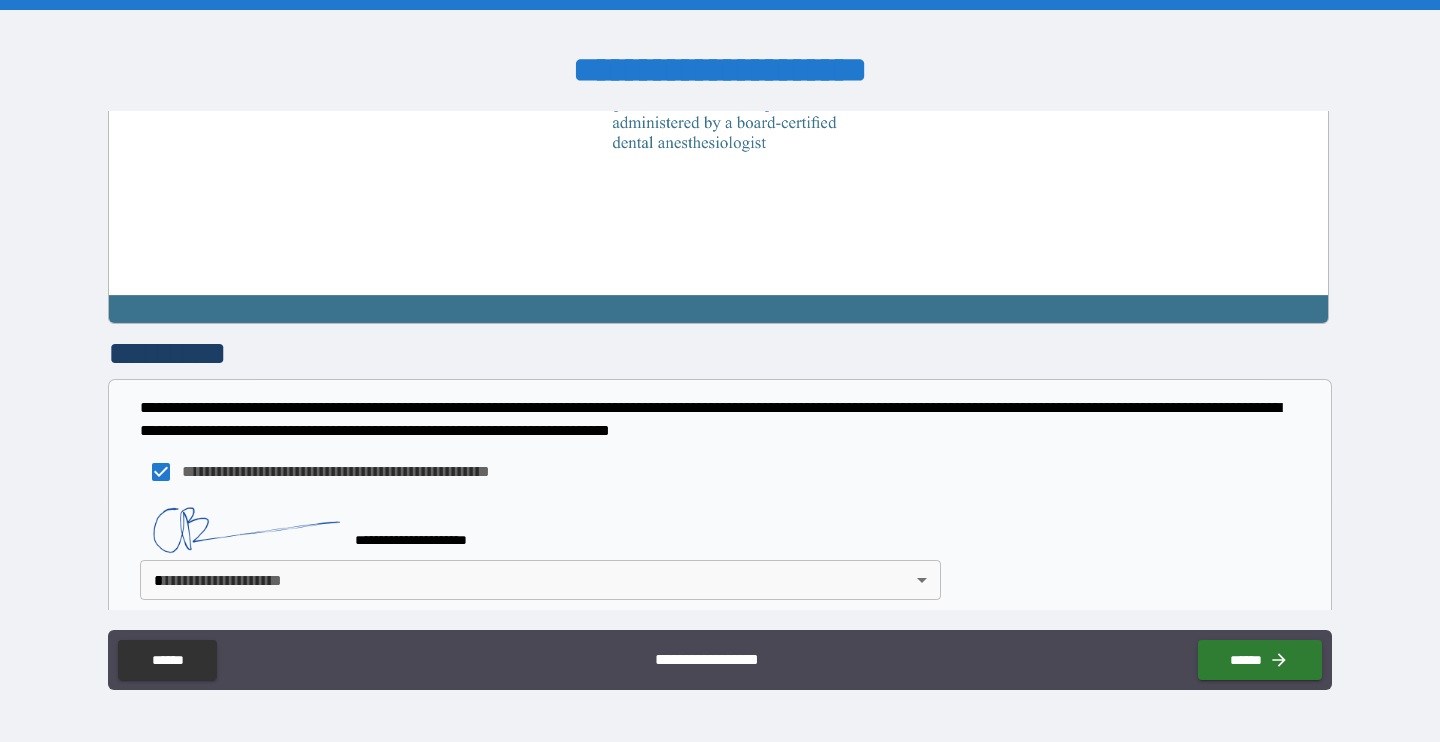 scroll, scrollTop: 1737, scrollLeft: 0, axis: vertical 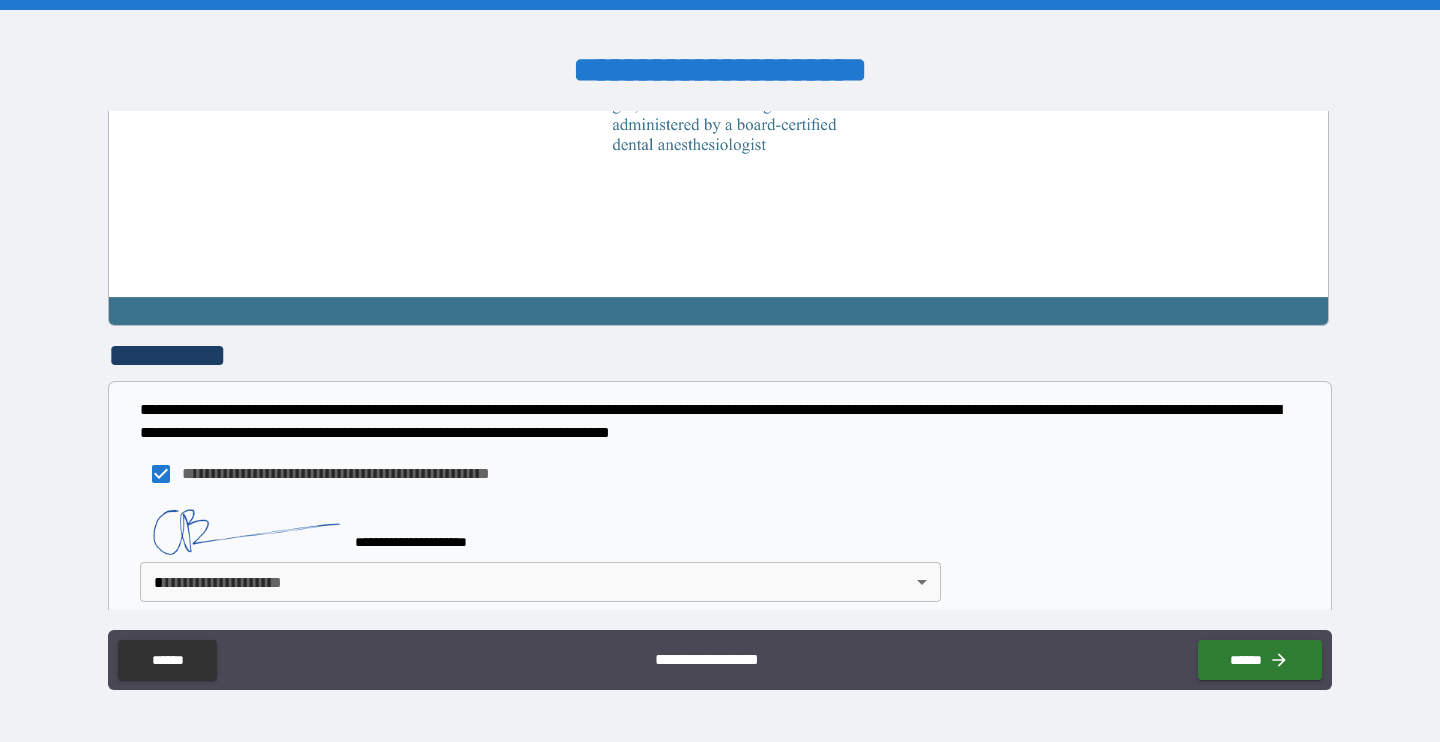 click on "**********" at bounding box center [720, 371] 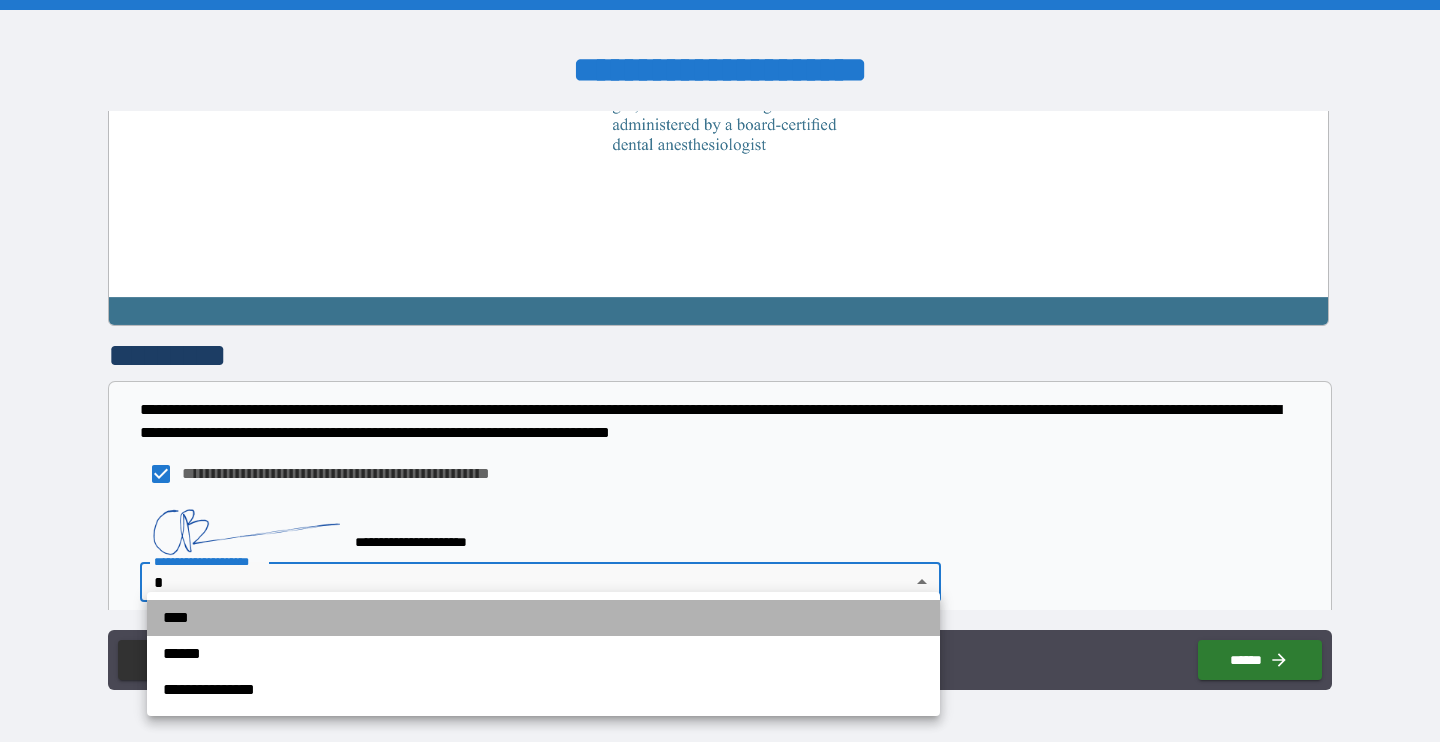 click on "****" at bounding box center (543, 618) 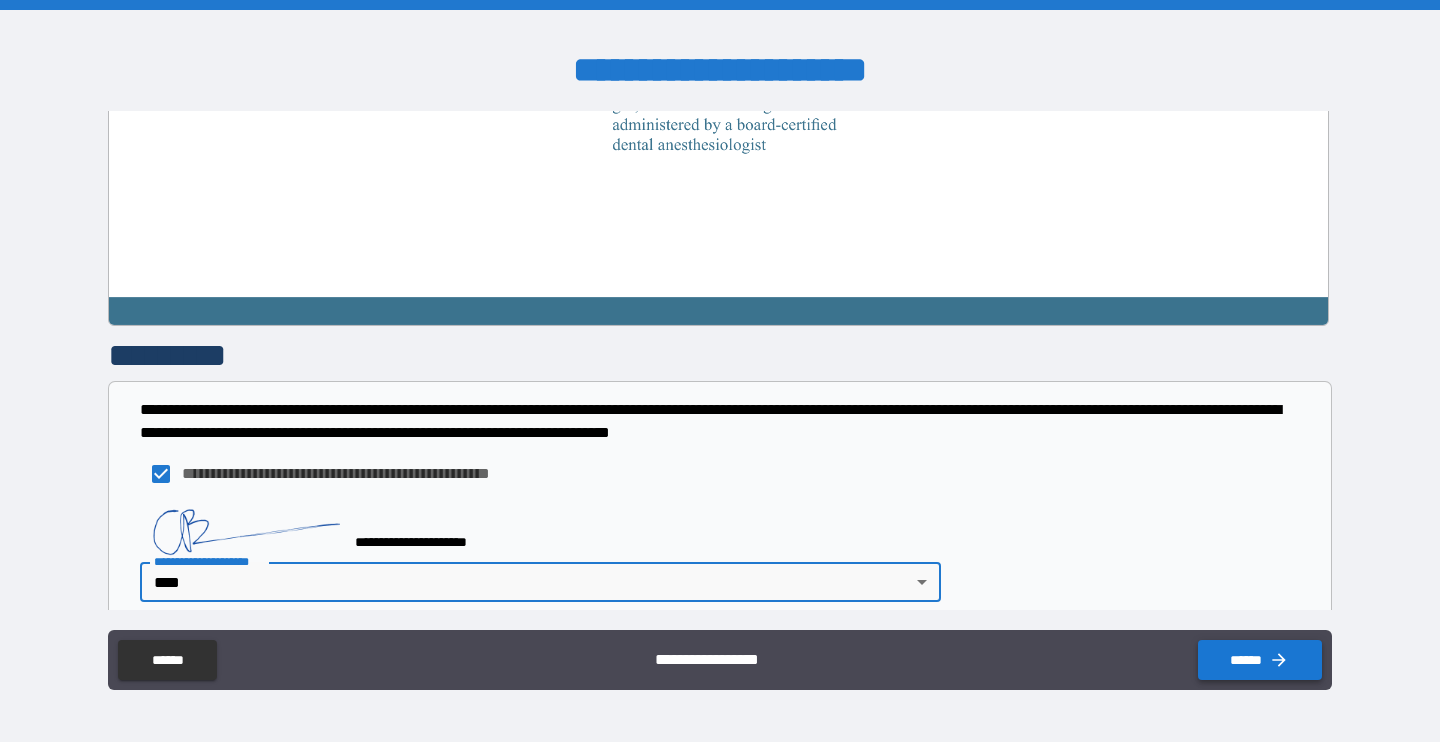 click 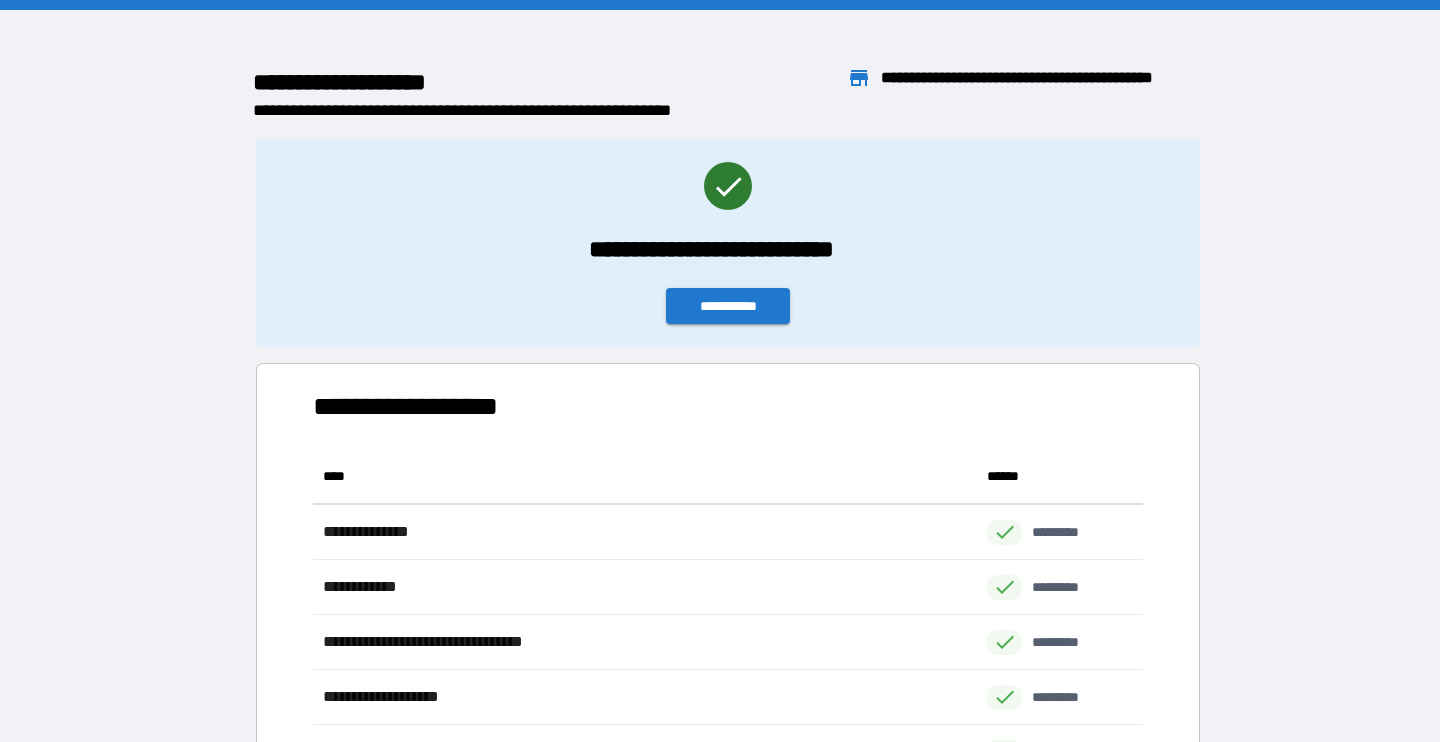 scroll, scrollTop: 1, scrollLeft: 1, axis: both 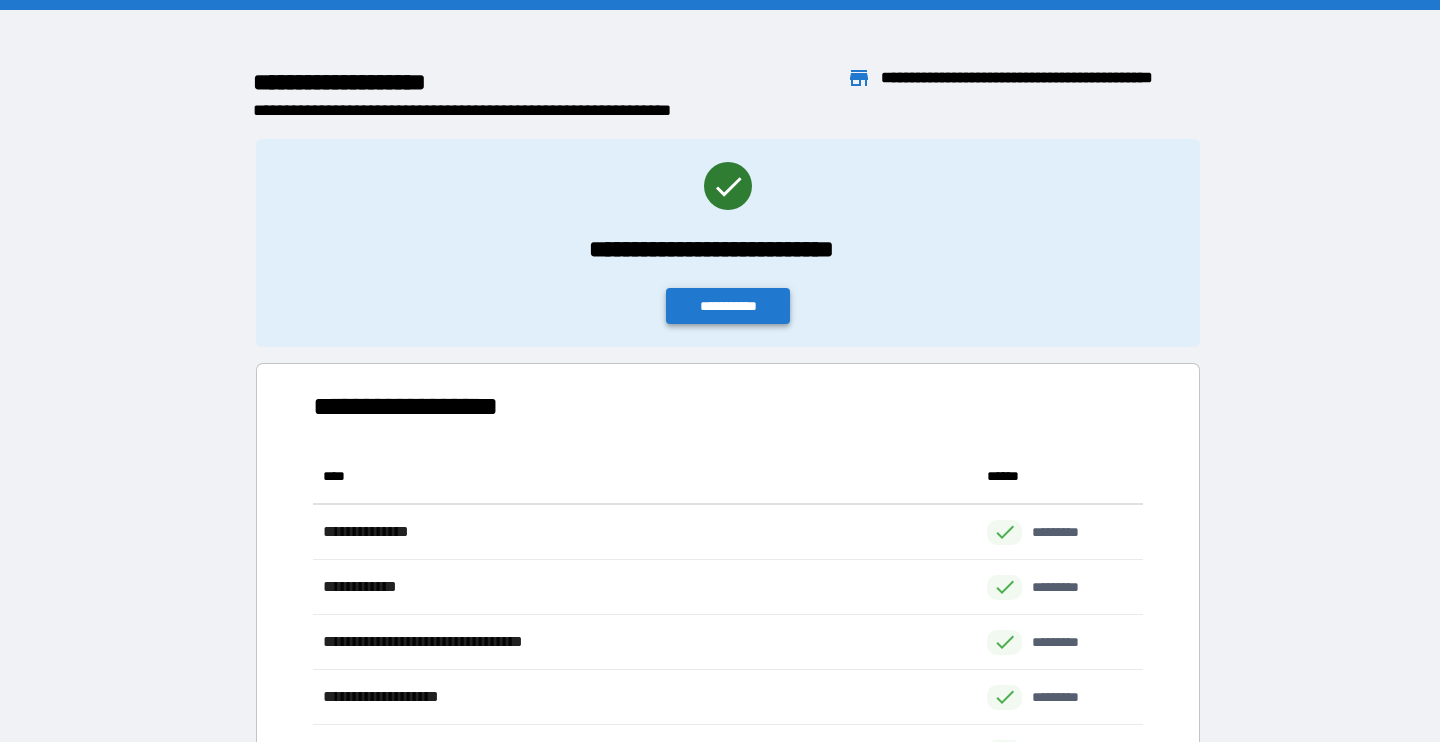 click on "**********" at bounding box center (728, 306) 